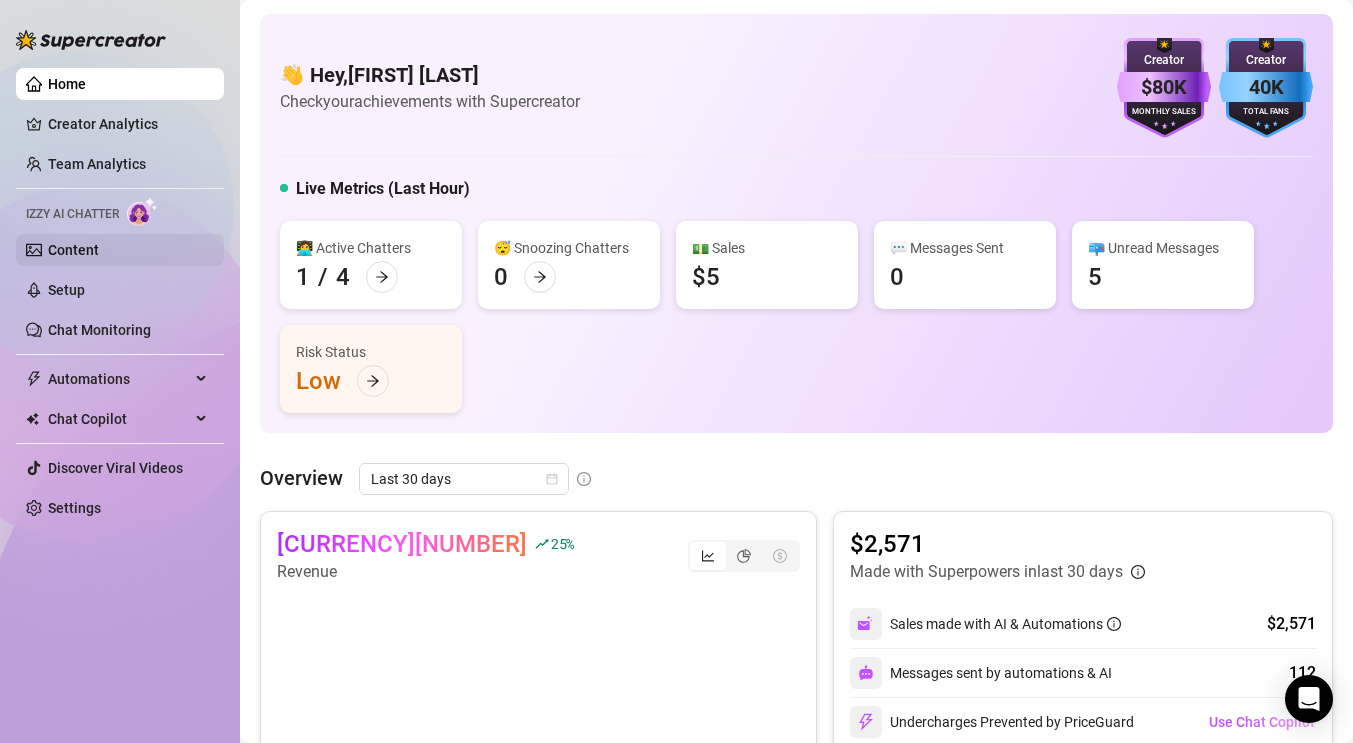 scroll, scrollTop: 0, scrollLeft: 0, axis: both 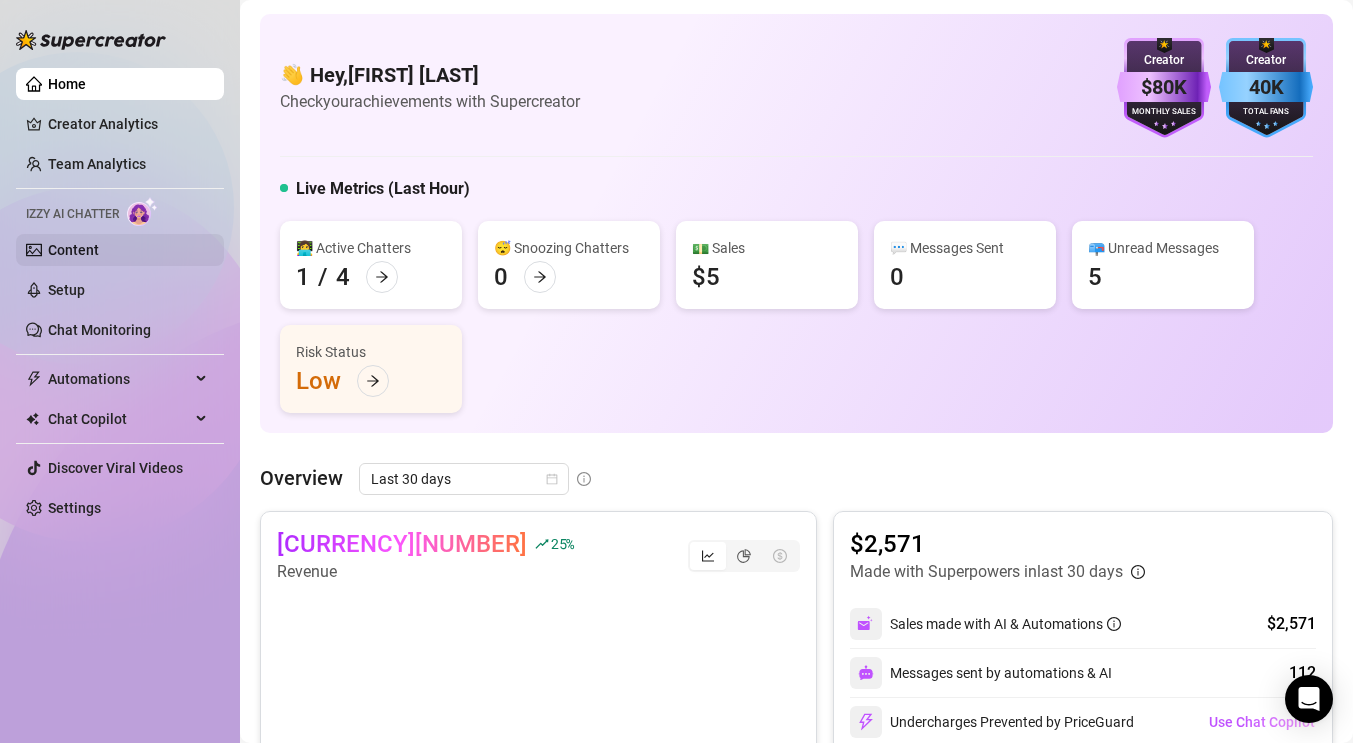click on "Content" at bounding box center [73, 250] 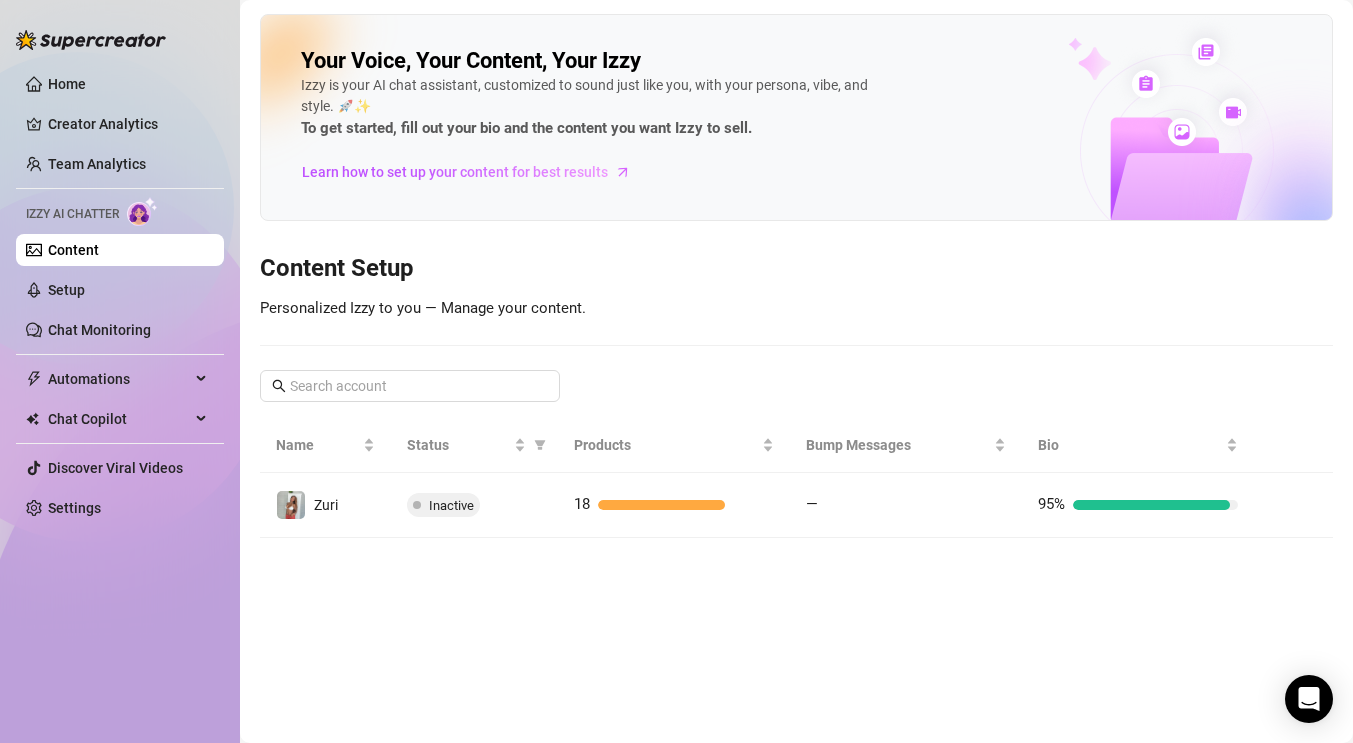 click at bounding box center (142, 211) 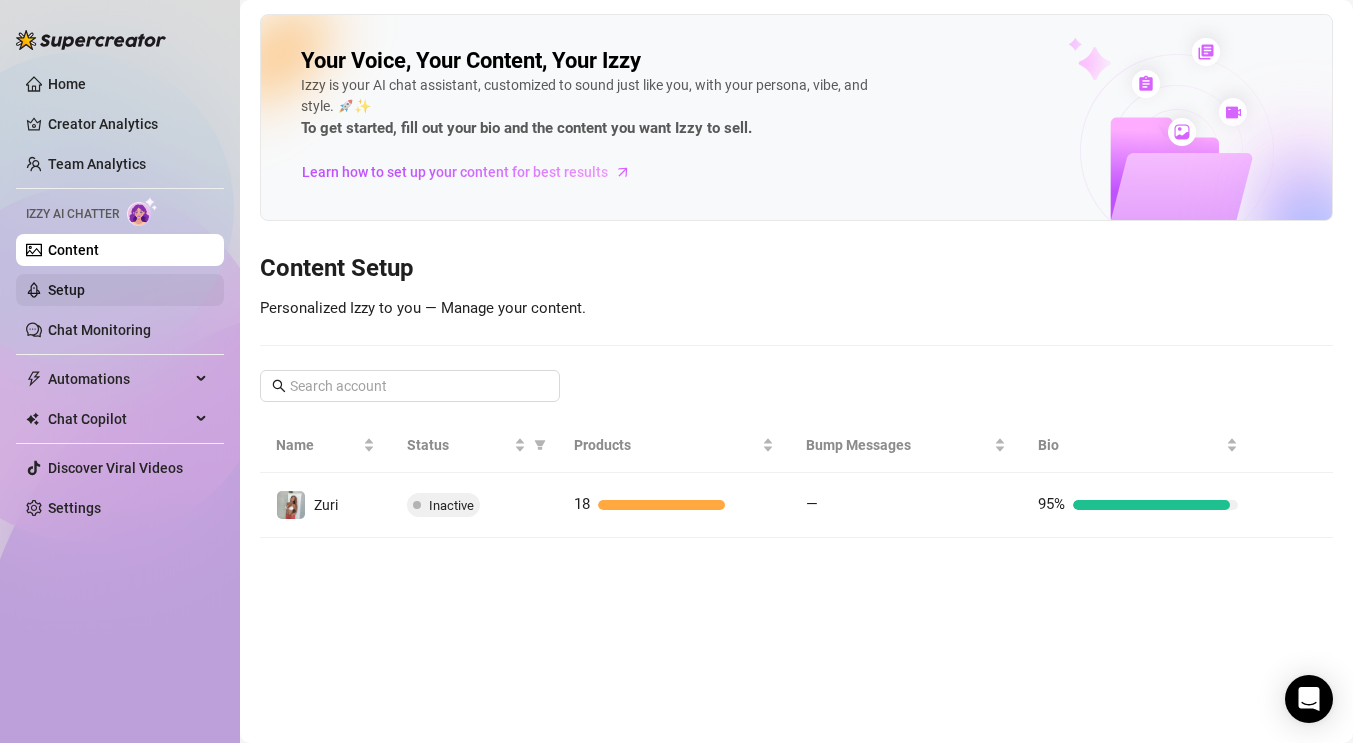 click on "Setup" at bounding box center (66, 290) 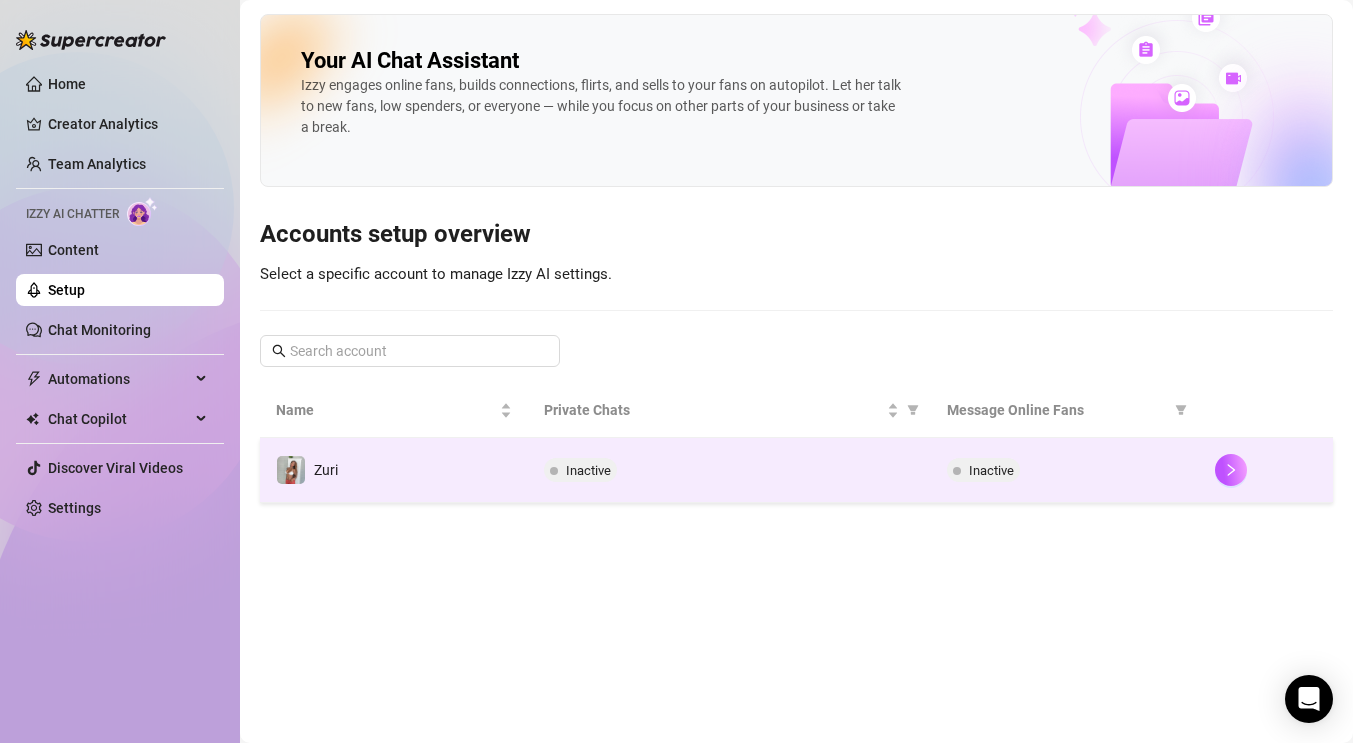 click on "Inactive" at bounding box center [588, 470] 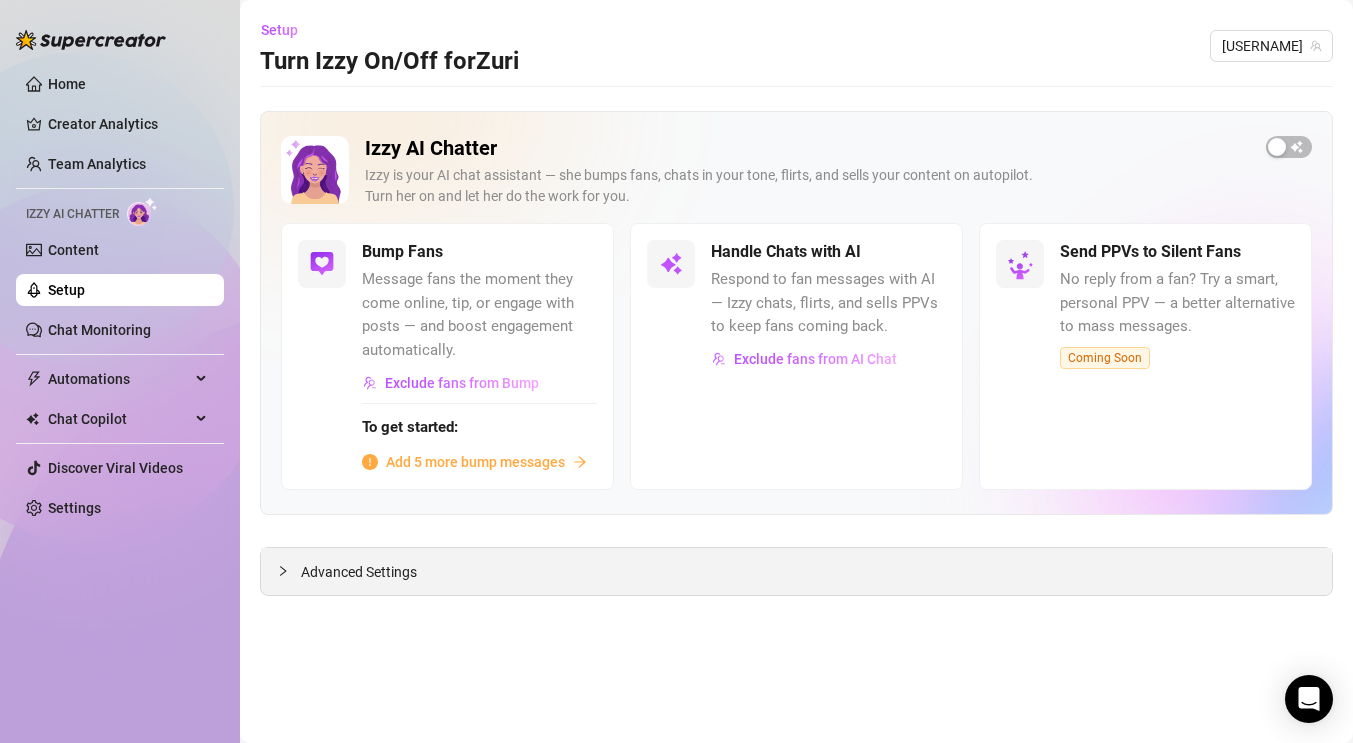 click on "Advanced Settings" at bounding box center [796, 571] 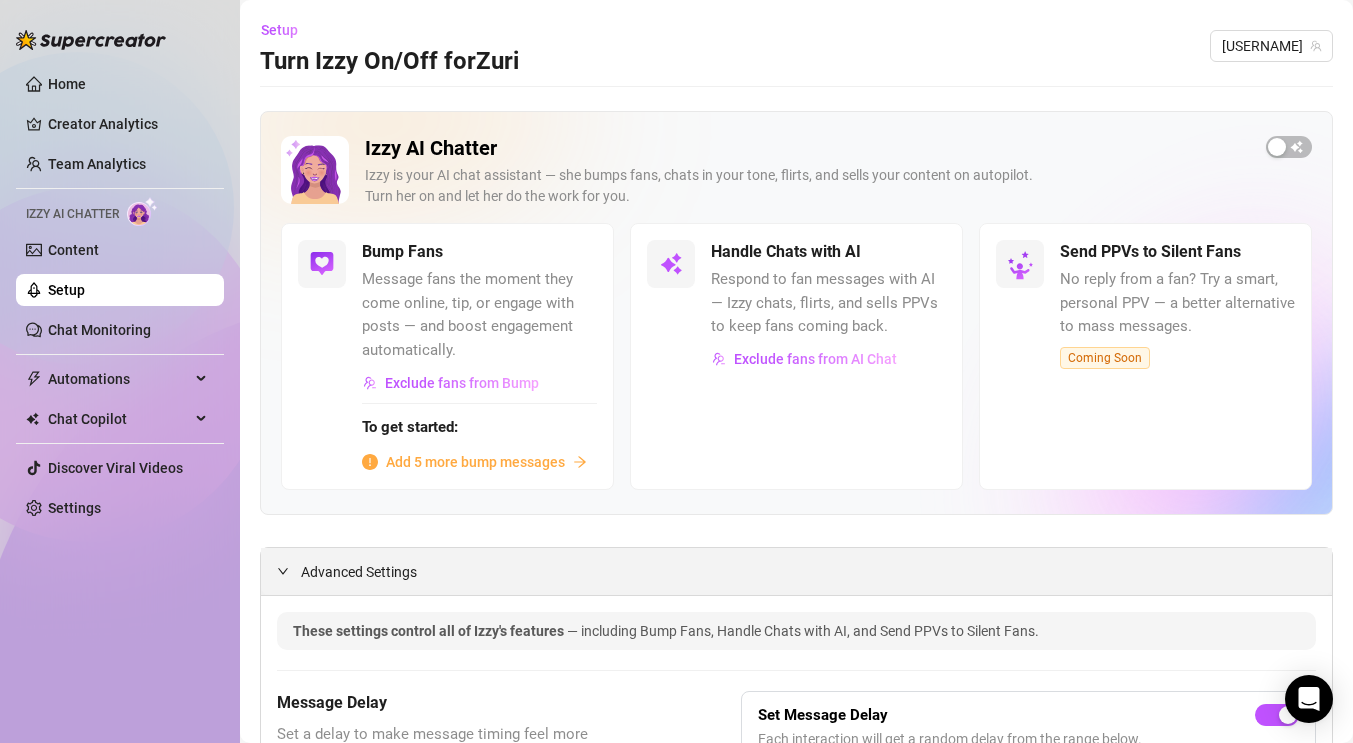 click on "Advanced Settings" at bounding box center [359, 572] 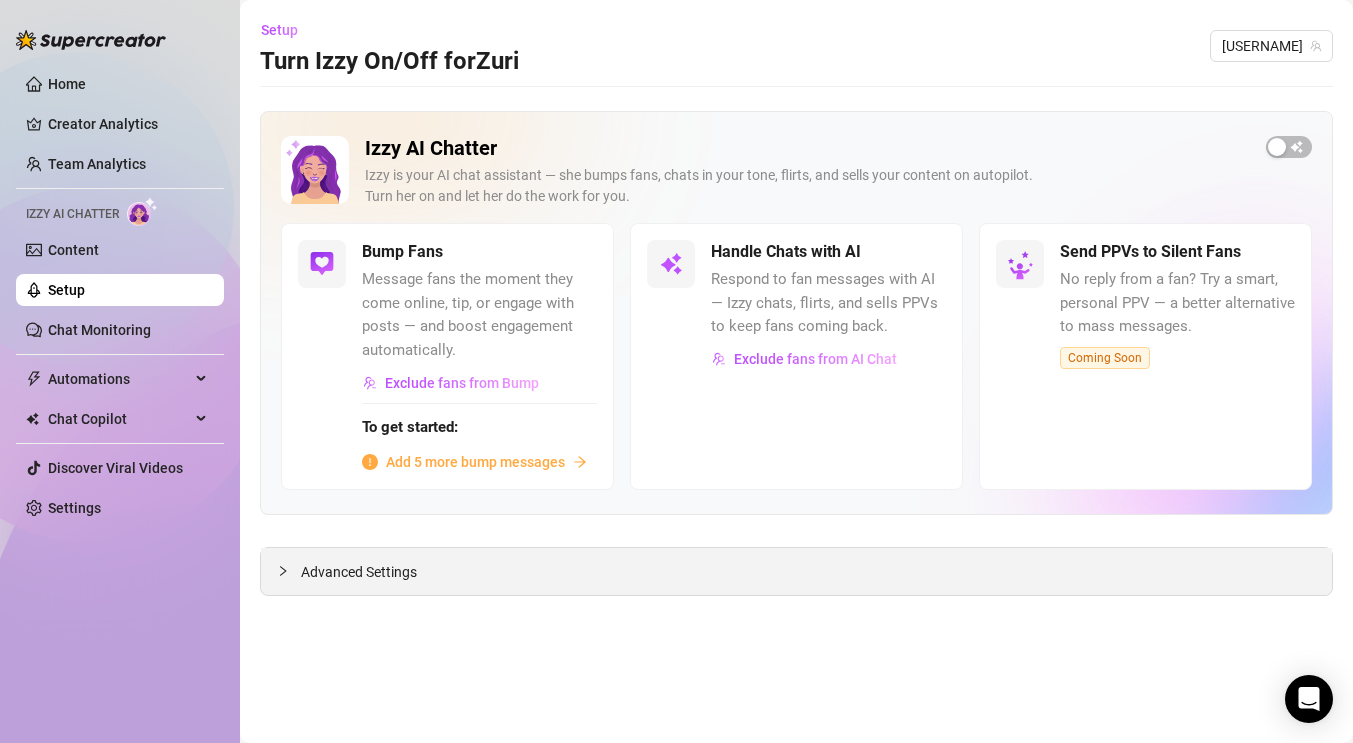 click on "Advanced Settings" at bounding box center [359, 572] 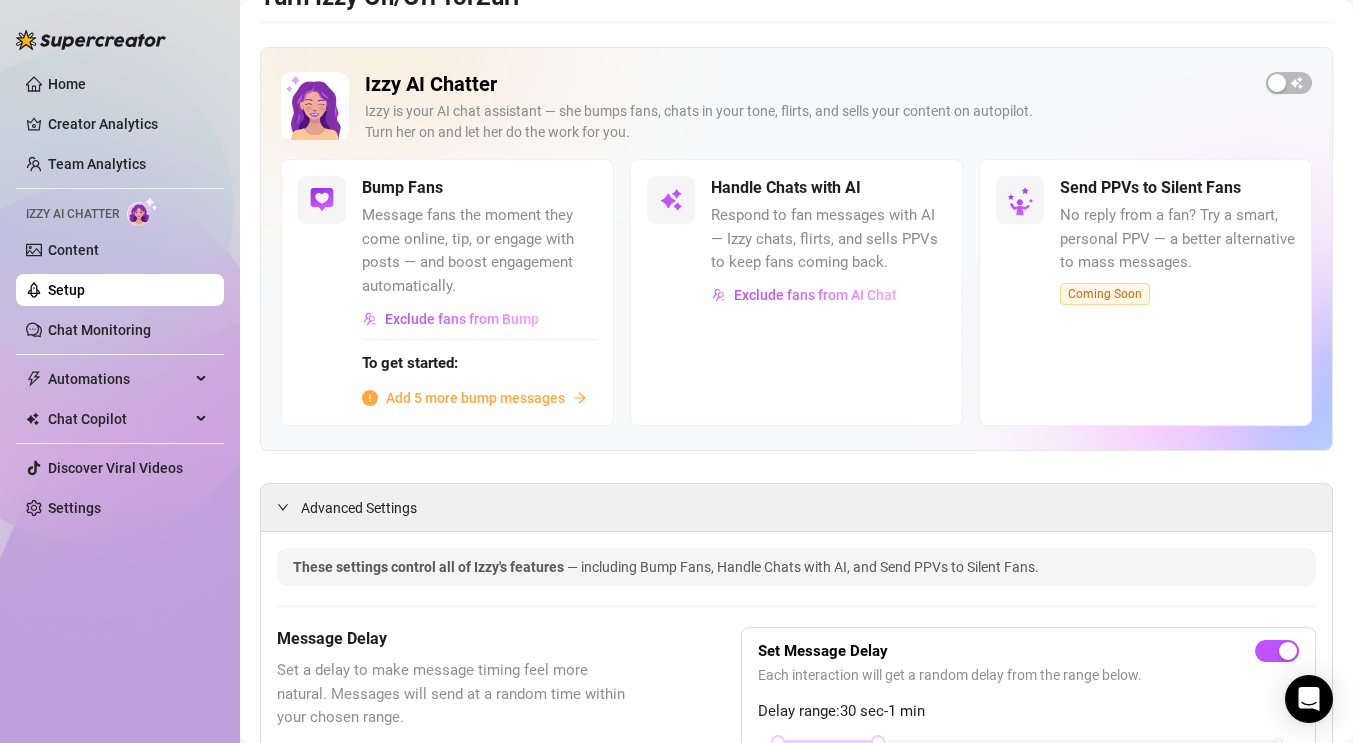 scroll, scrollTop: 0, scrollLeft: 0, axis: both 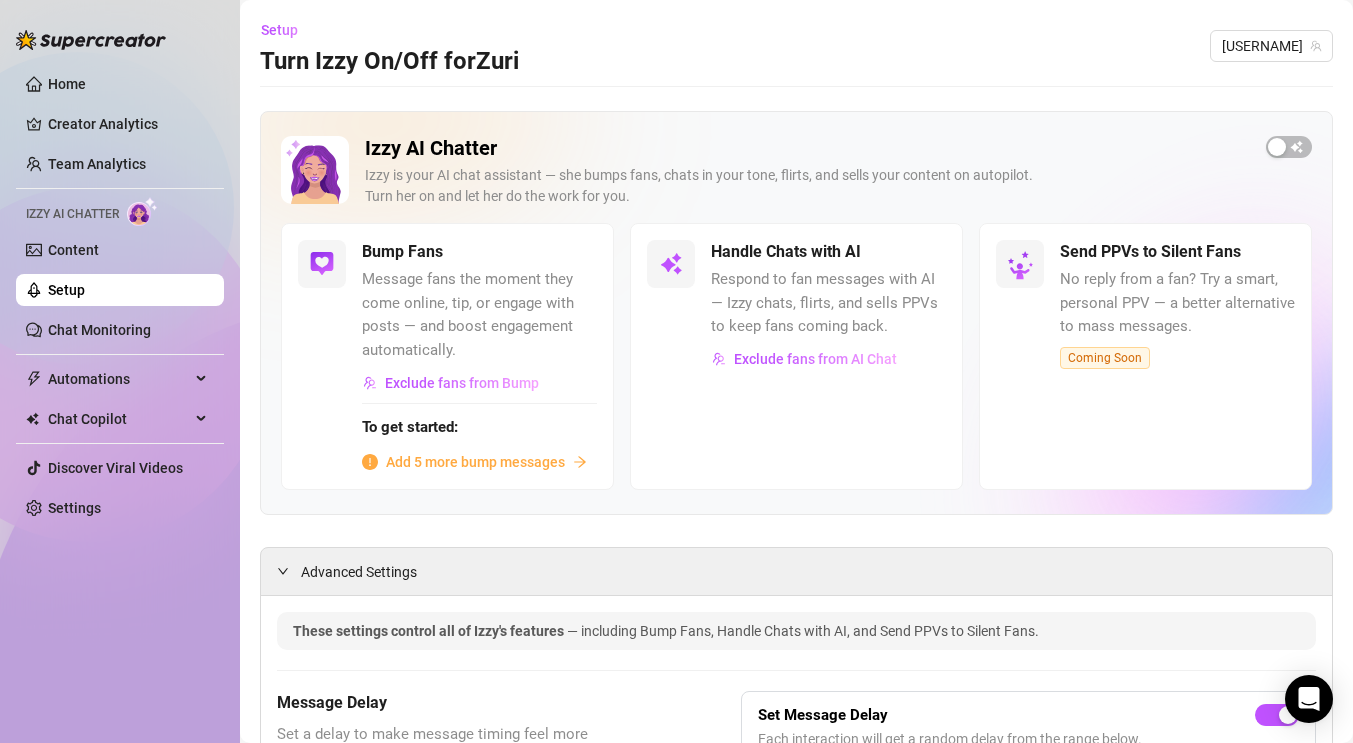 click on "Handle Chats with AI" at bounding box center [786, 252] 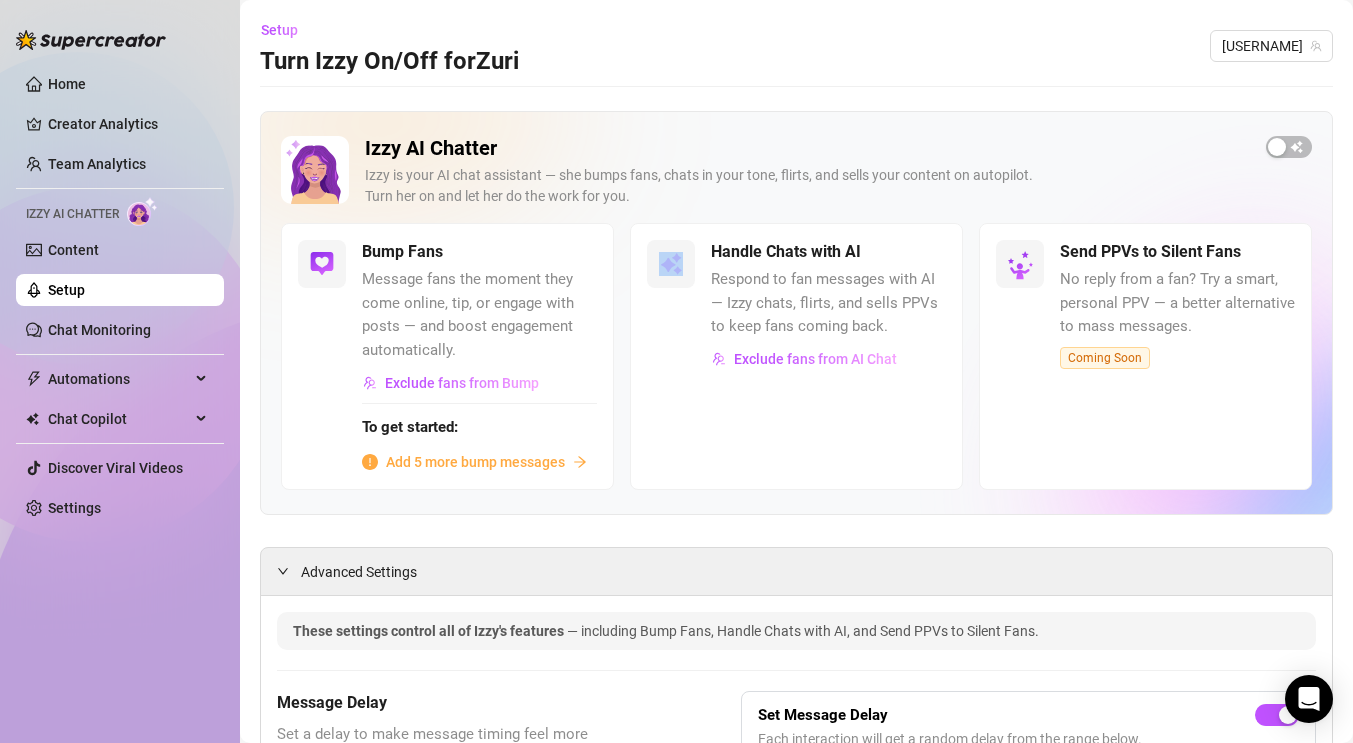 click at bounding box center [671, 264] 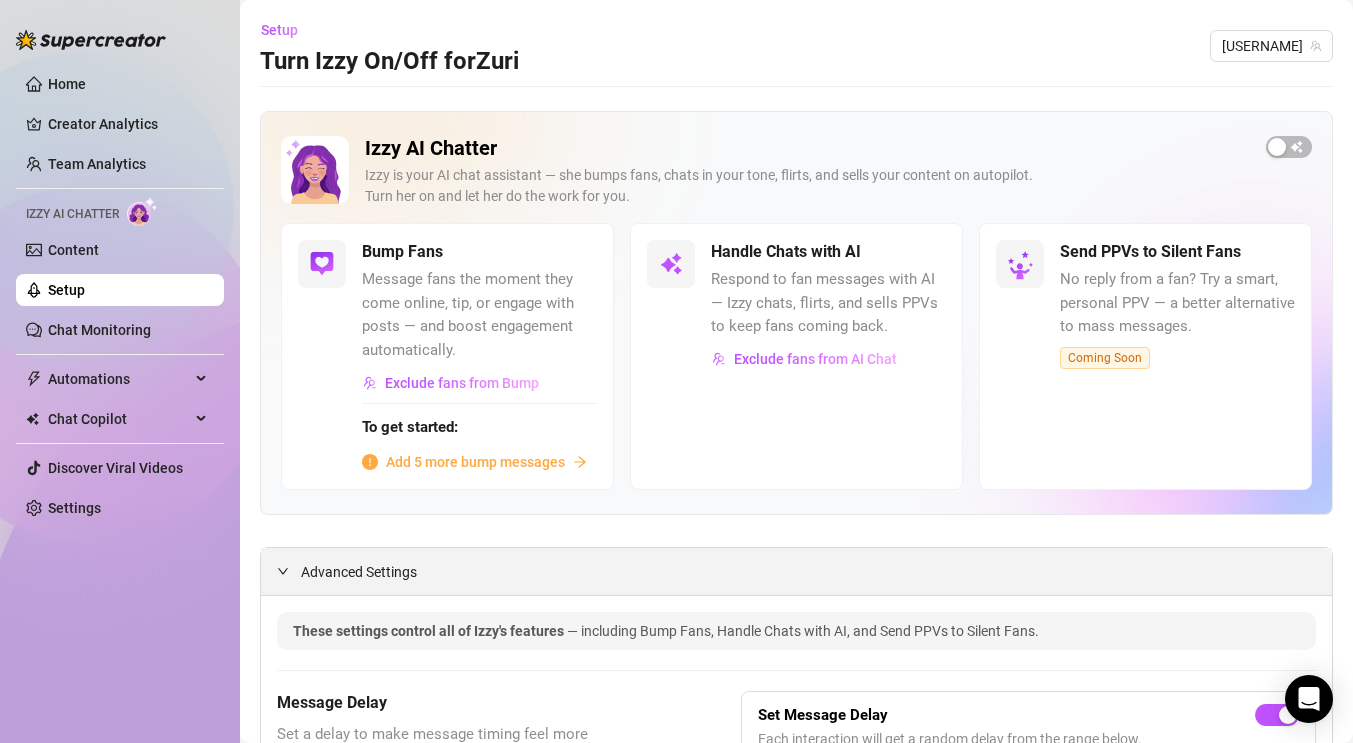 click on "Advanced Settings" at bounding box center [359, 572] 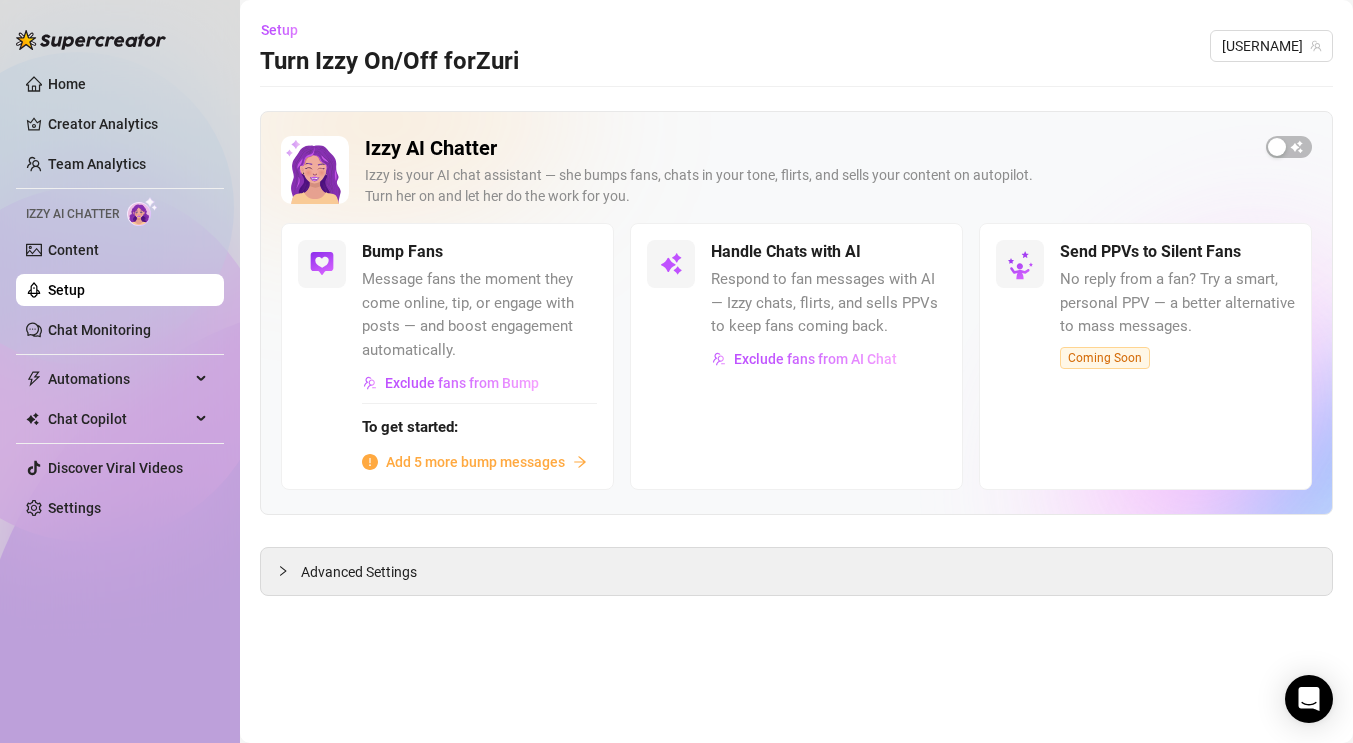 click on "Respond to fan messages with AI — Izzy chats, flirts, and sells PPVs to keep fans coming back." at bounding box center [828, 303] 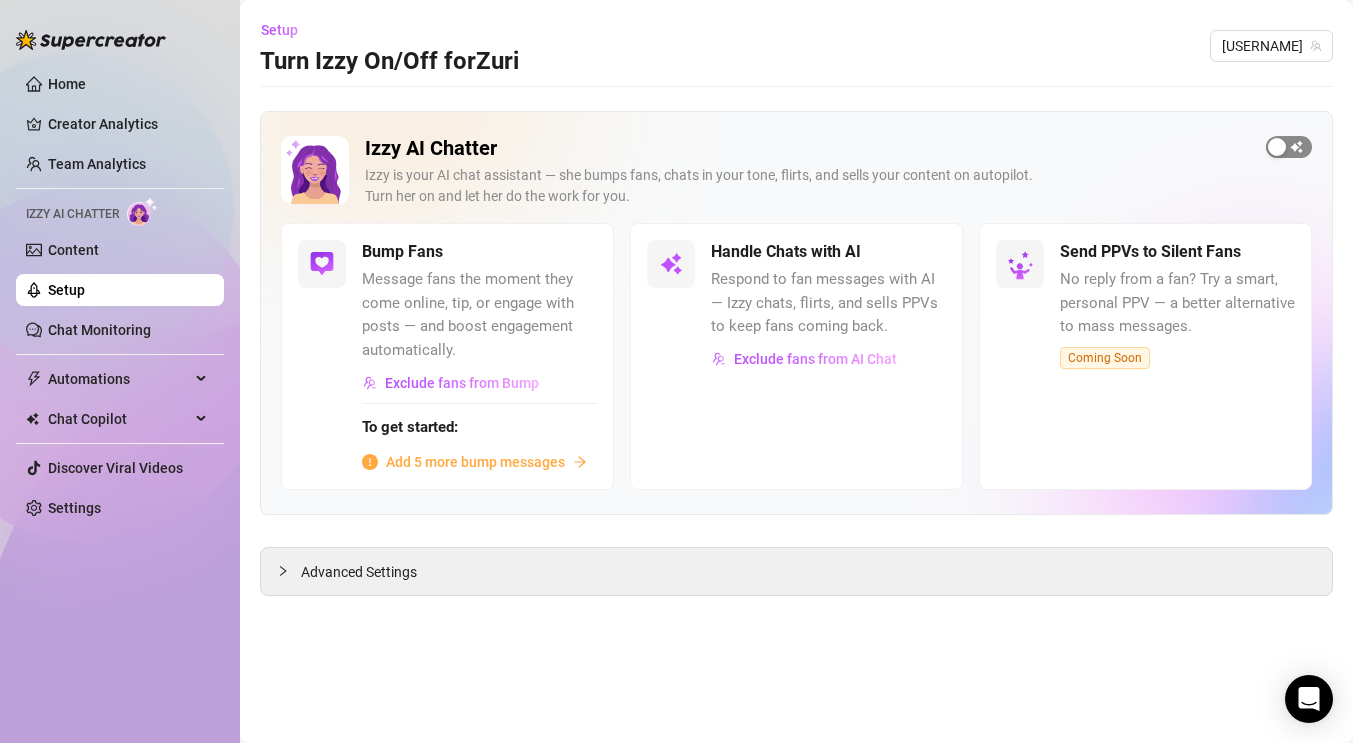 click at bounding box center (1277, 147) 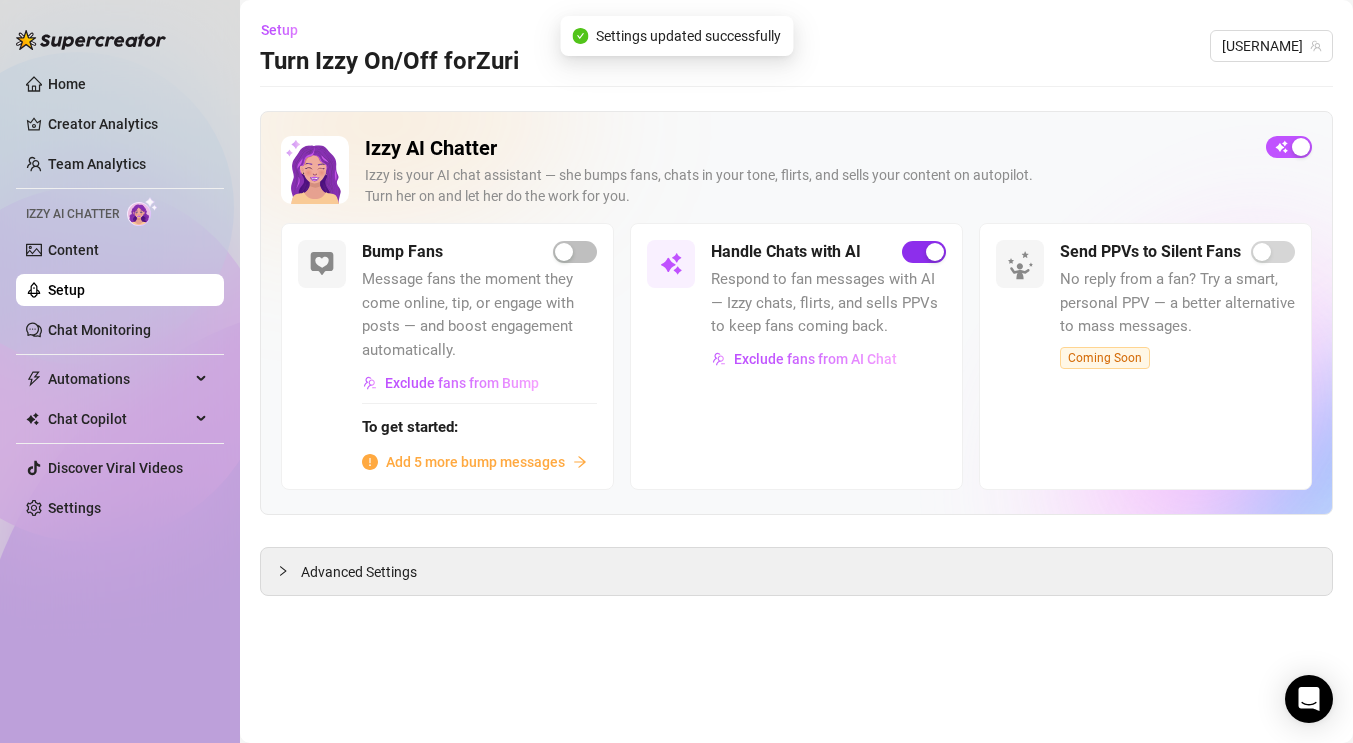 click at bounding box center (935, 252) 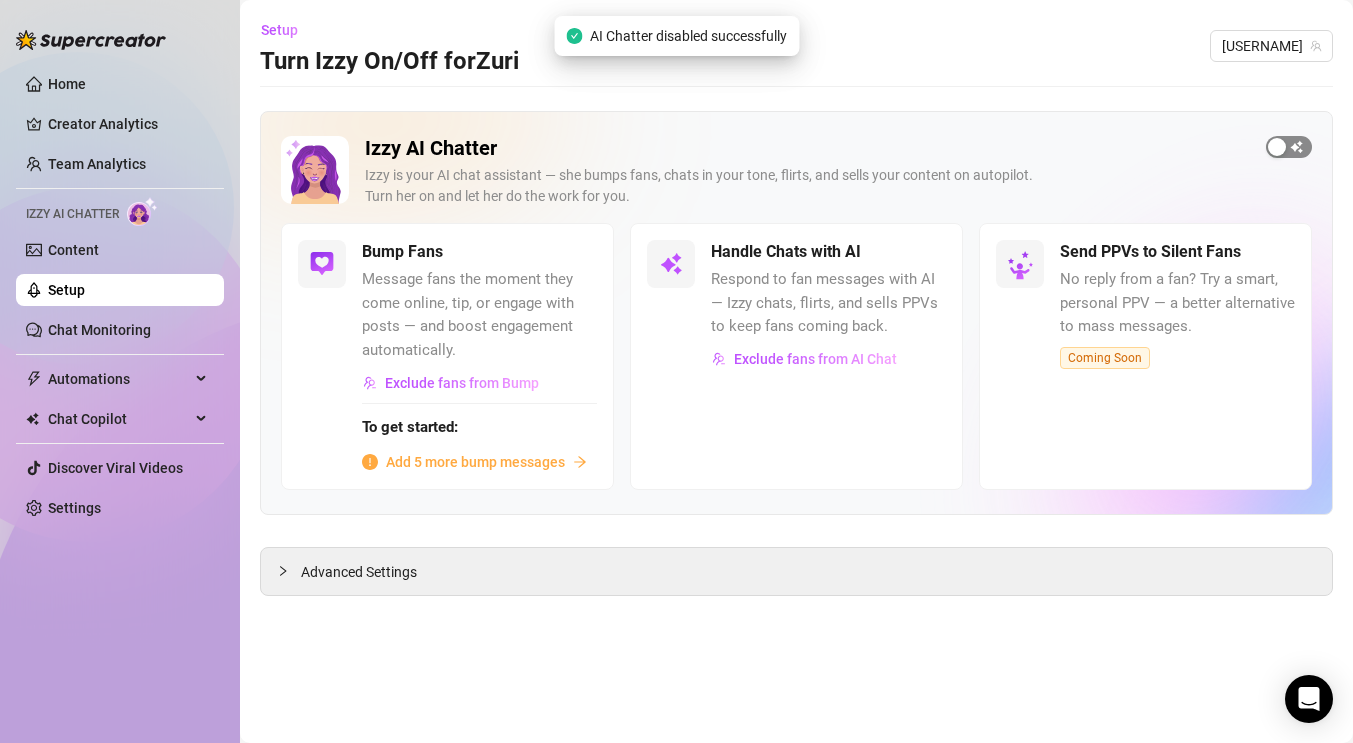 click at bounding box center (1289, 147) 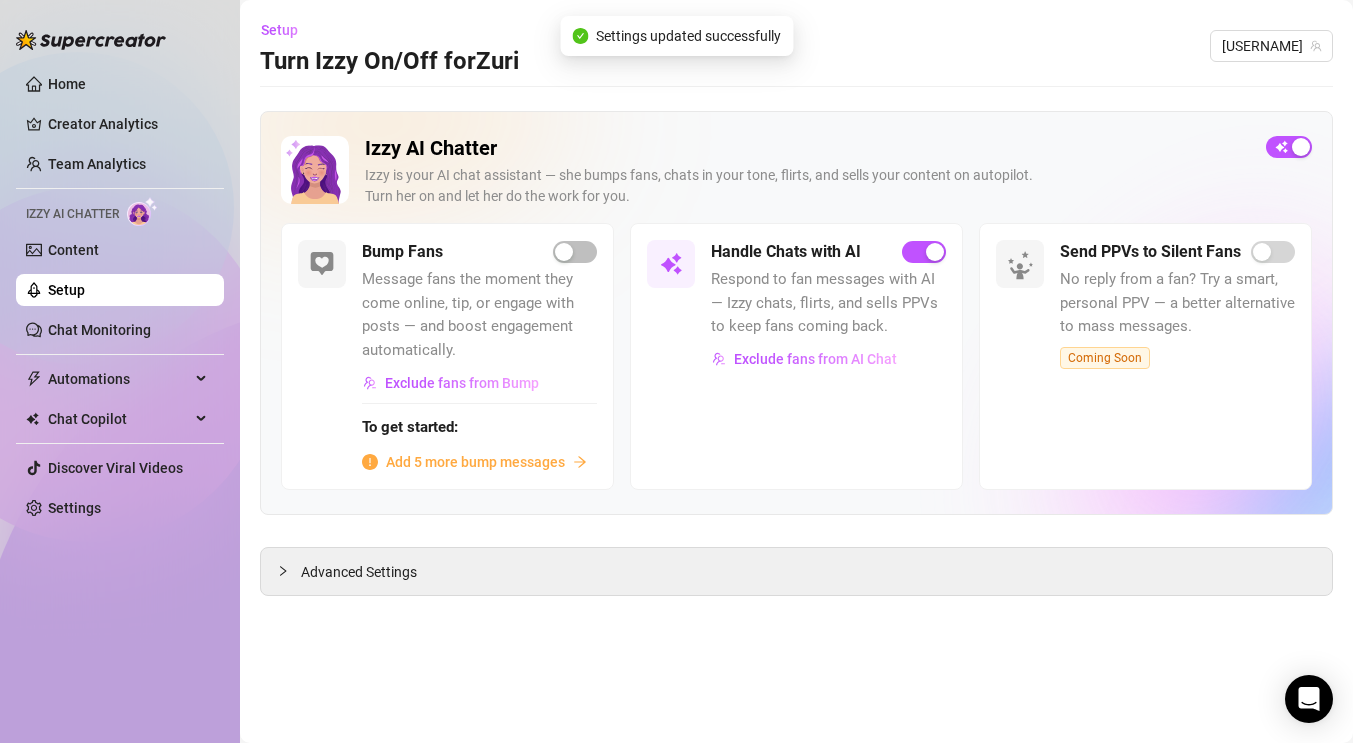 click on "Respond to fan messages with AI — Izzy chats, flirts, and sells PPVs to keep fans coming back." at bounding box center (828, 303) 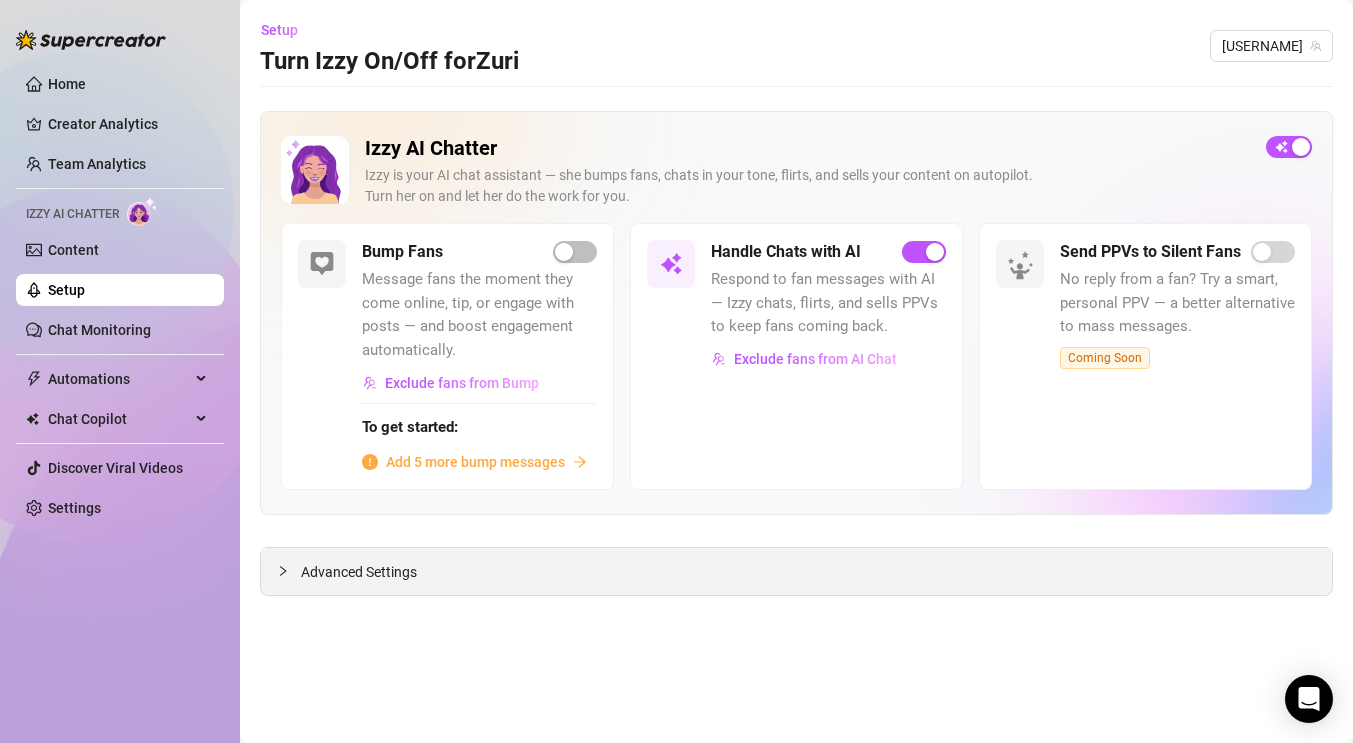 click on "Advanced Settings" at bounding box center [796, 571] 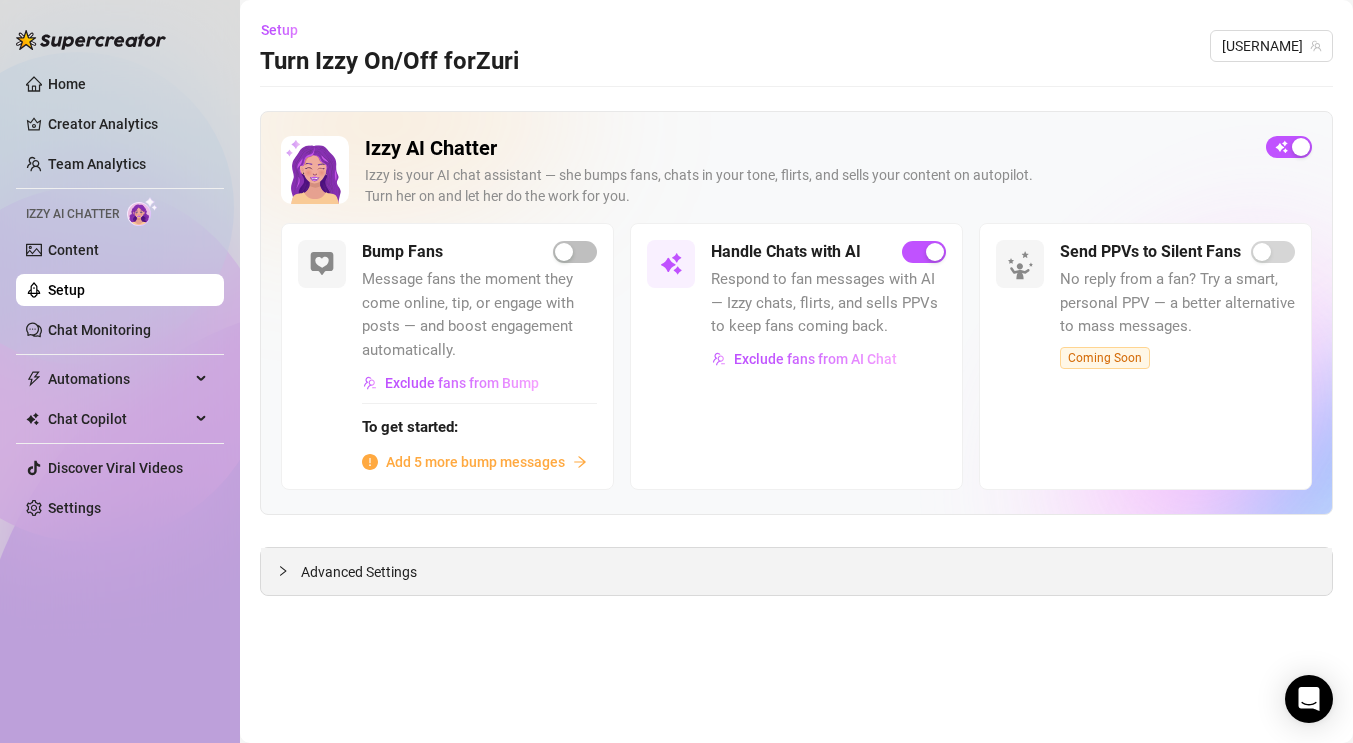 click on "Advanced Settings" at bounding box center [796, 571] 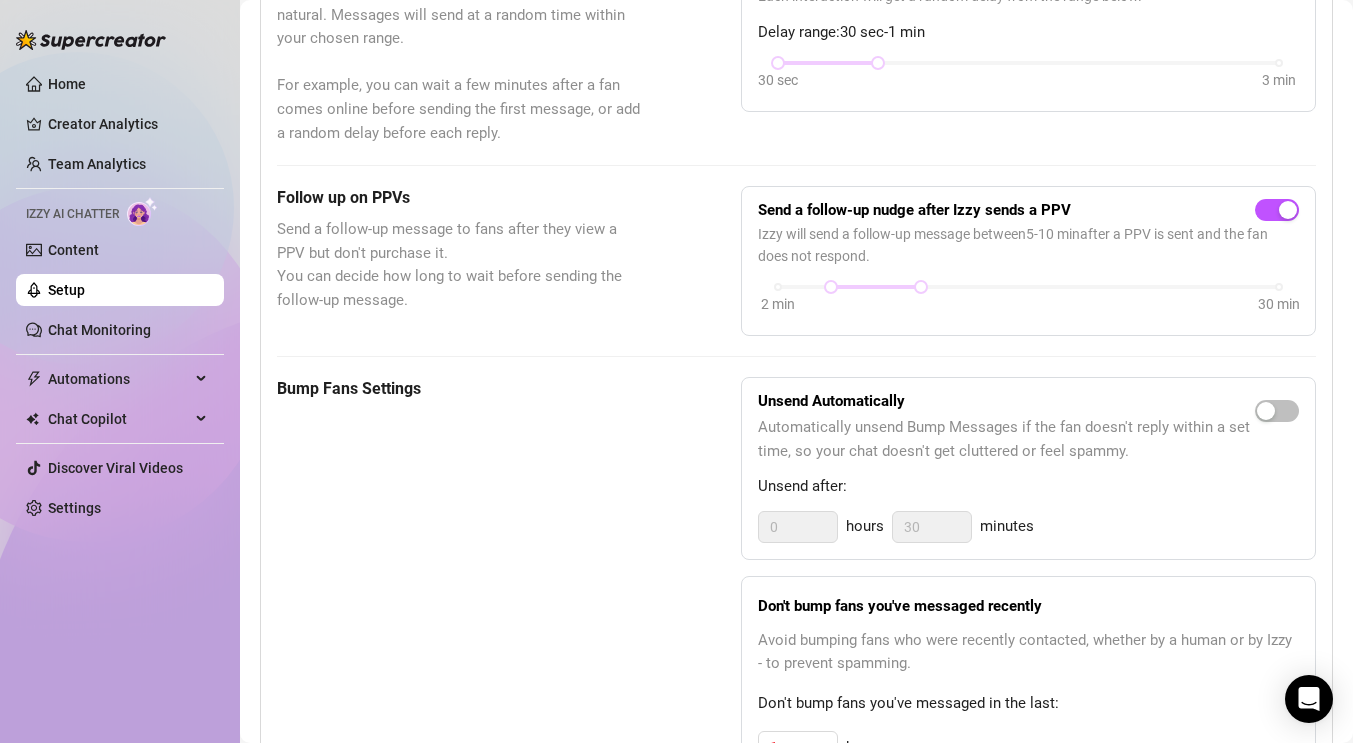 scroll, scrollTop: 0, scrollLeft: 0, axis: both 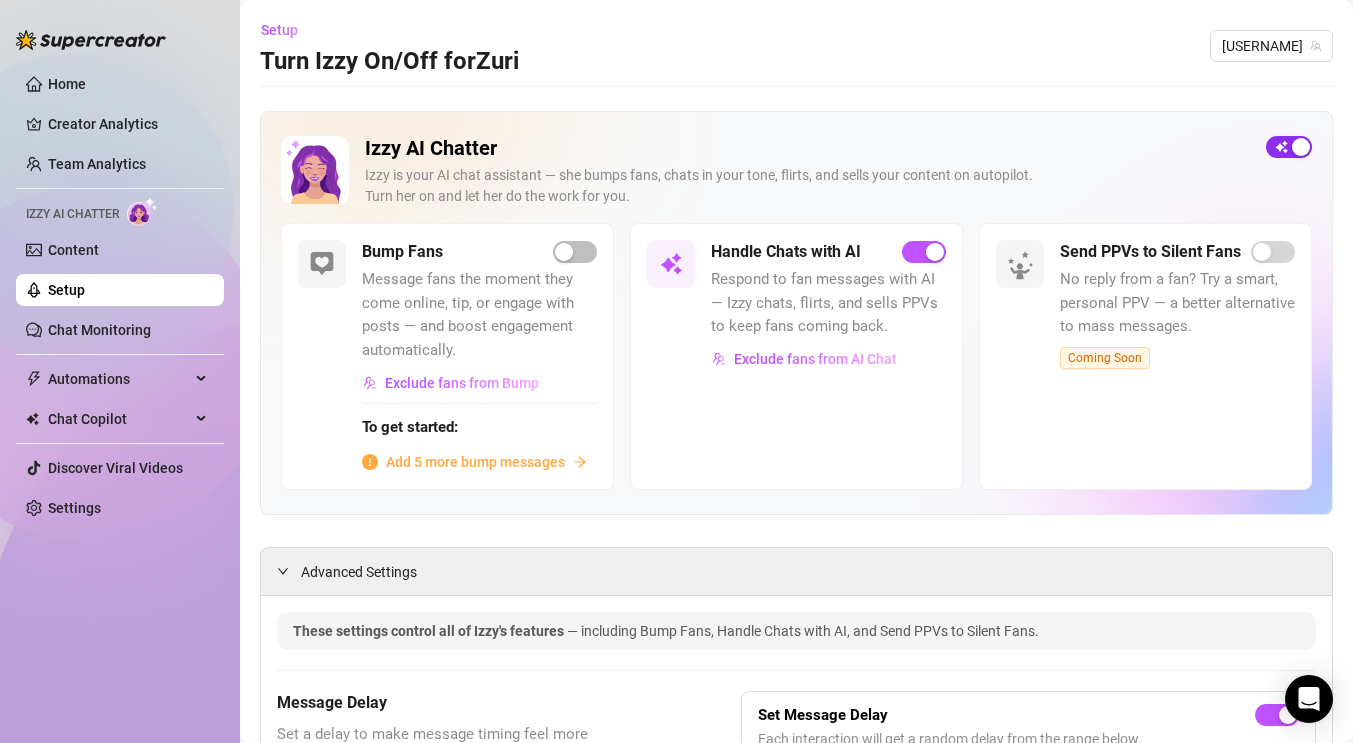 click at bounding box center [1289, 147] 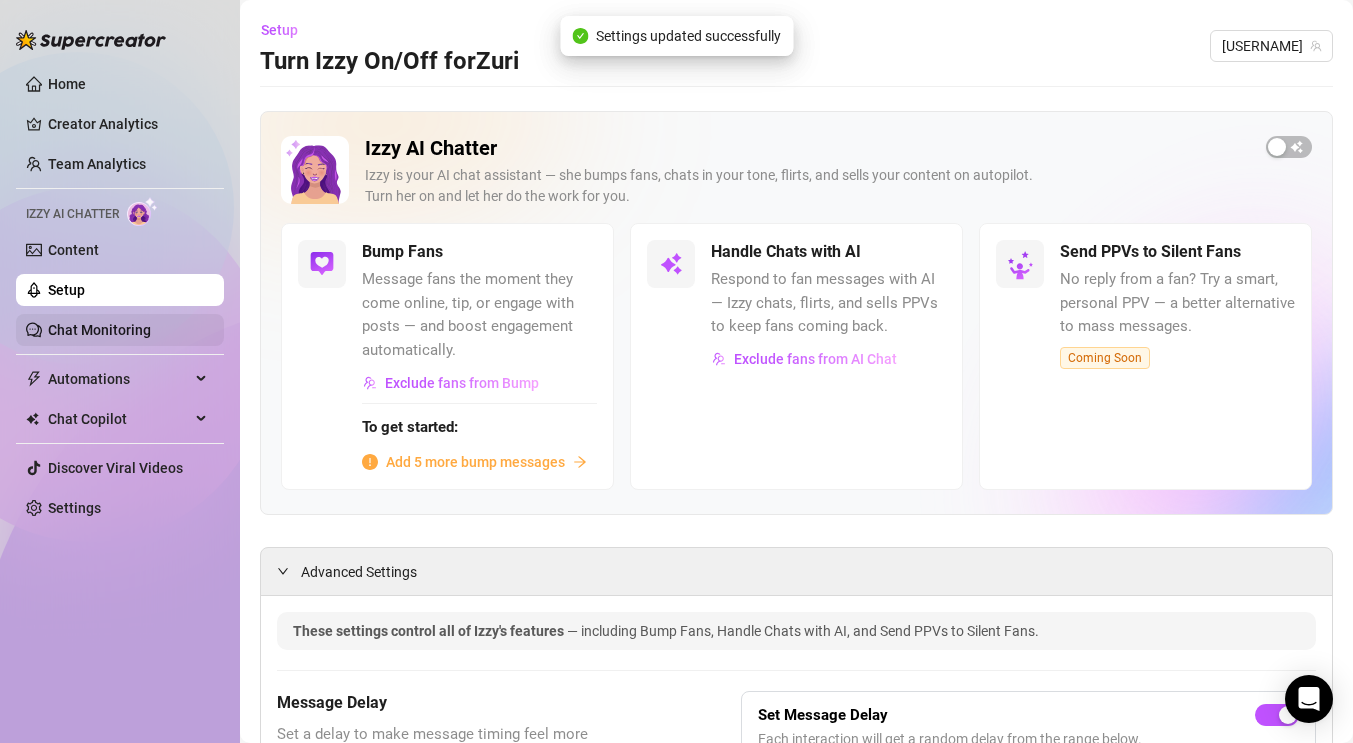 click on "Chat Monitoring" at bounding box center (99, 330) 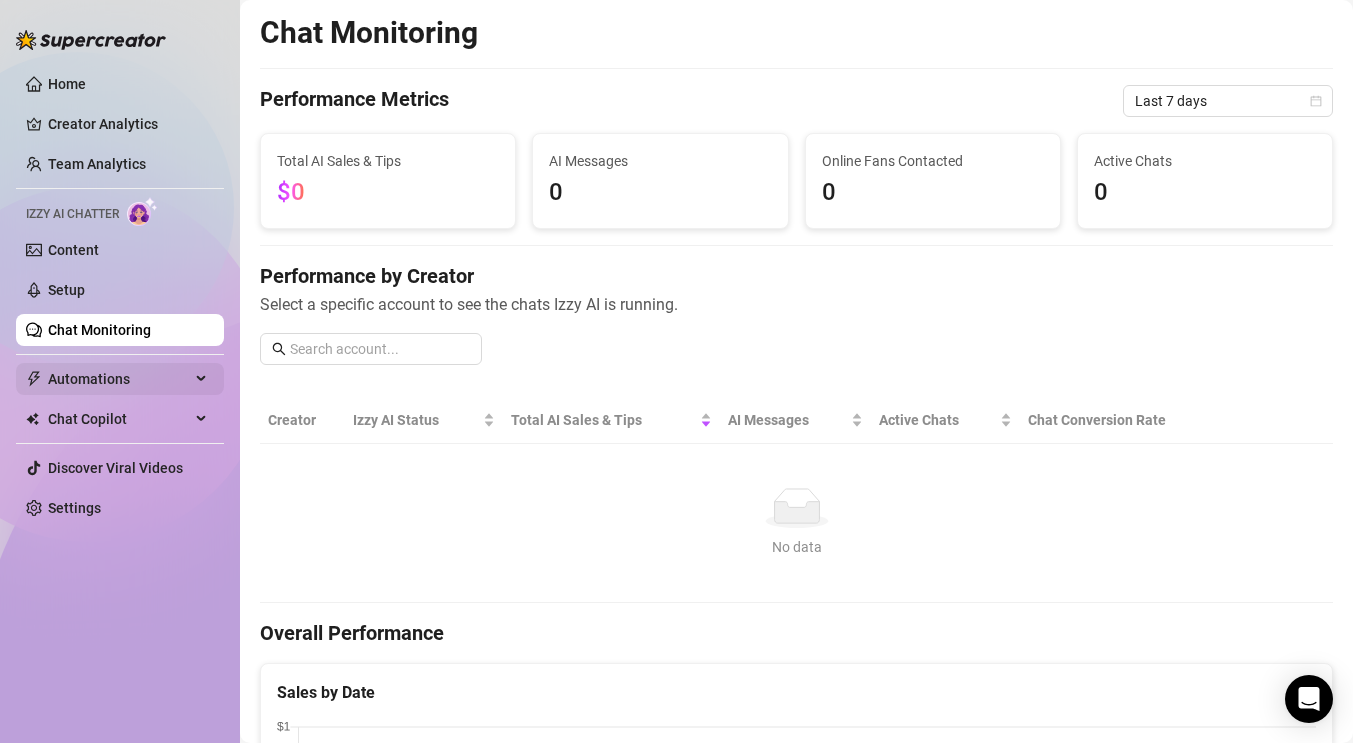 click on "Automations" at bounding box center (119, 379) 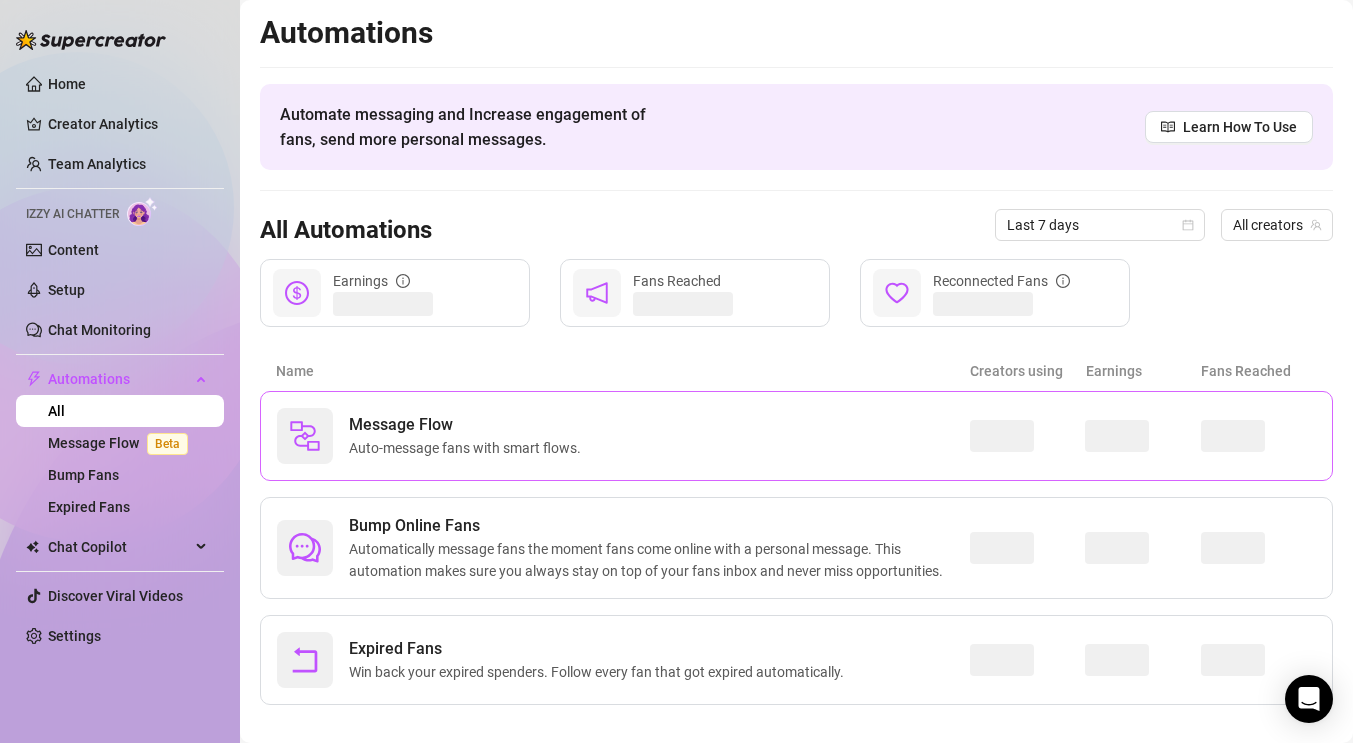 scroll, scrollTop: 15, scrollLeft: 0, axis: vertical 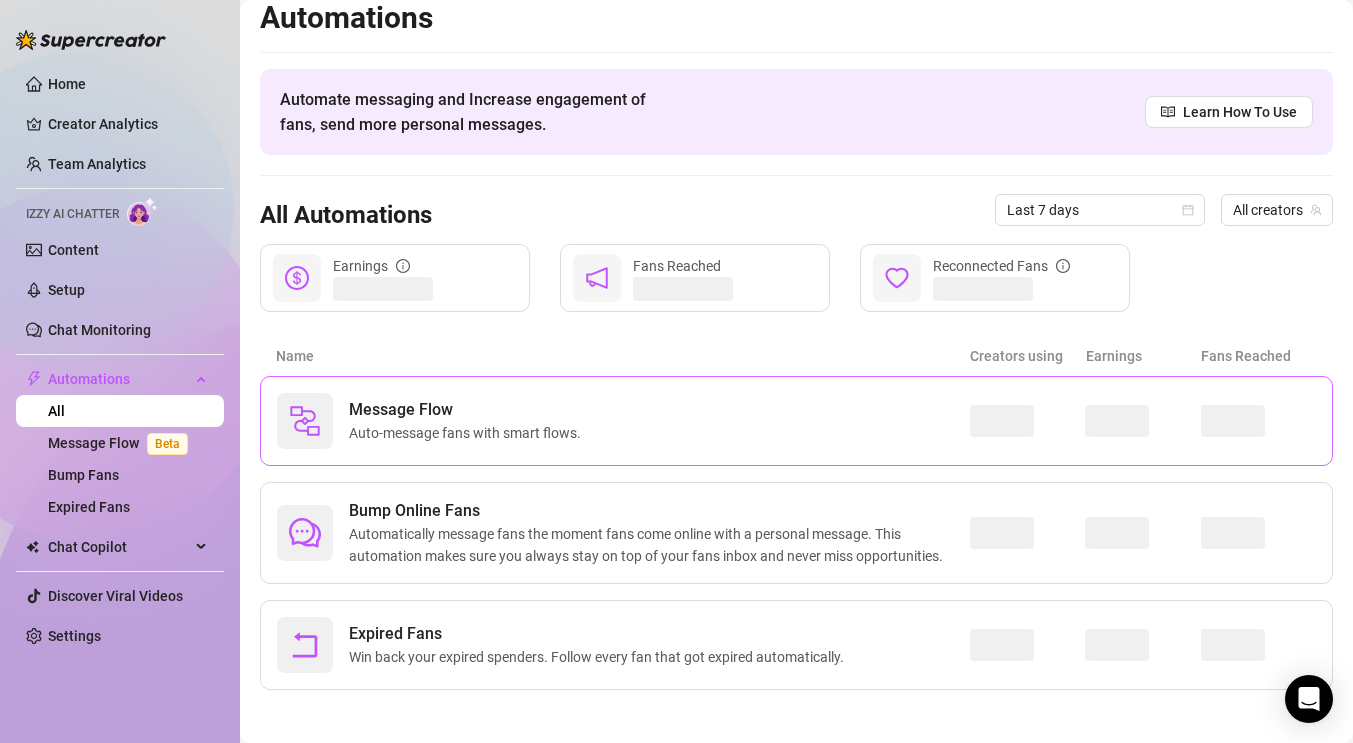 click on "Auto-message fans with smart flows." at bounding box center (469, 433) 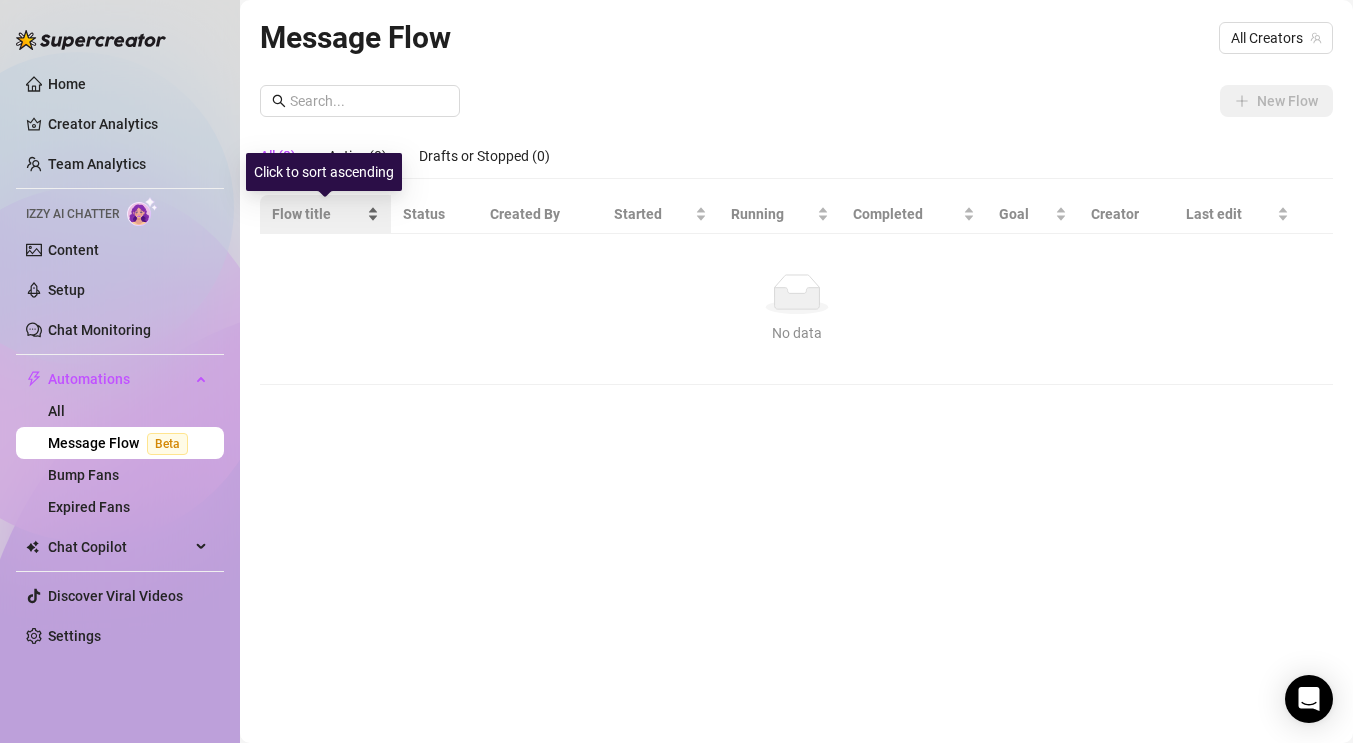 click on "Flow title" at bounding box center [317, 214] 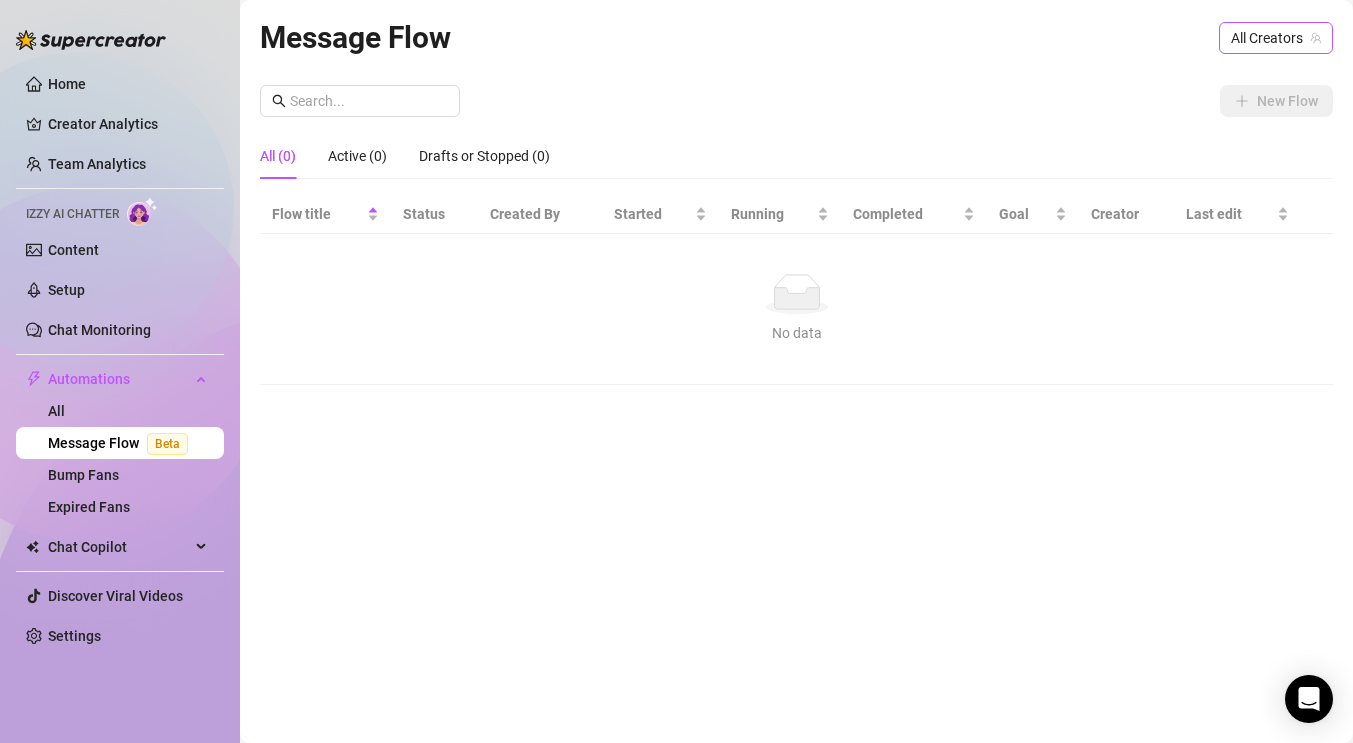 click on "All Creators" at bounding box center (1276, 38) 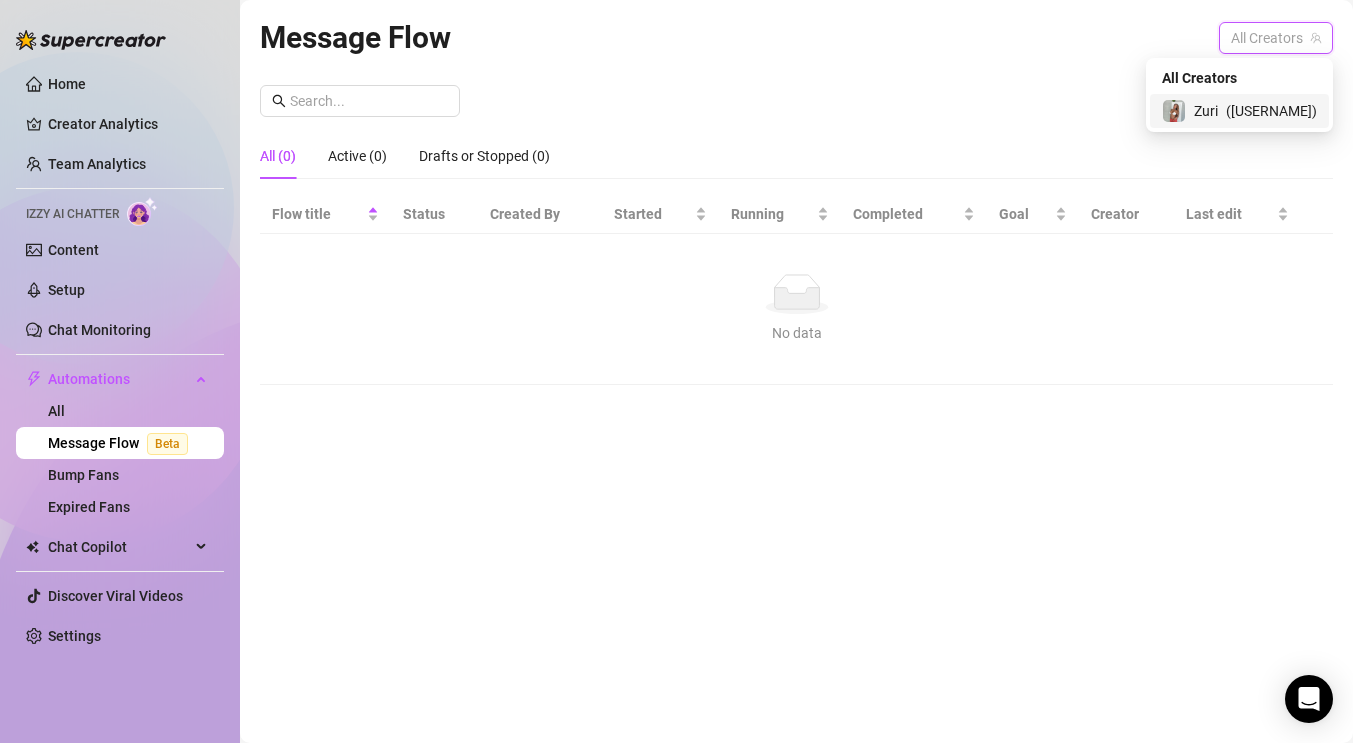click on "( [USERNAME] )" at bounding box center (1271, 111) 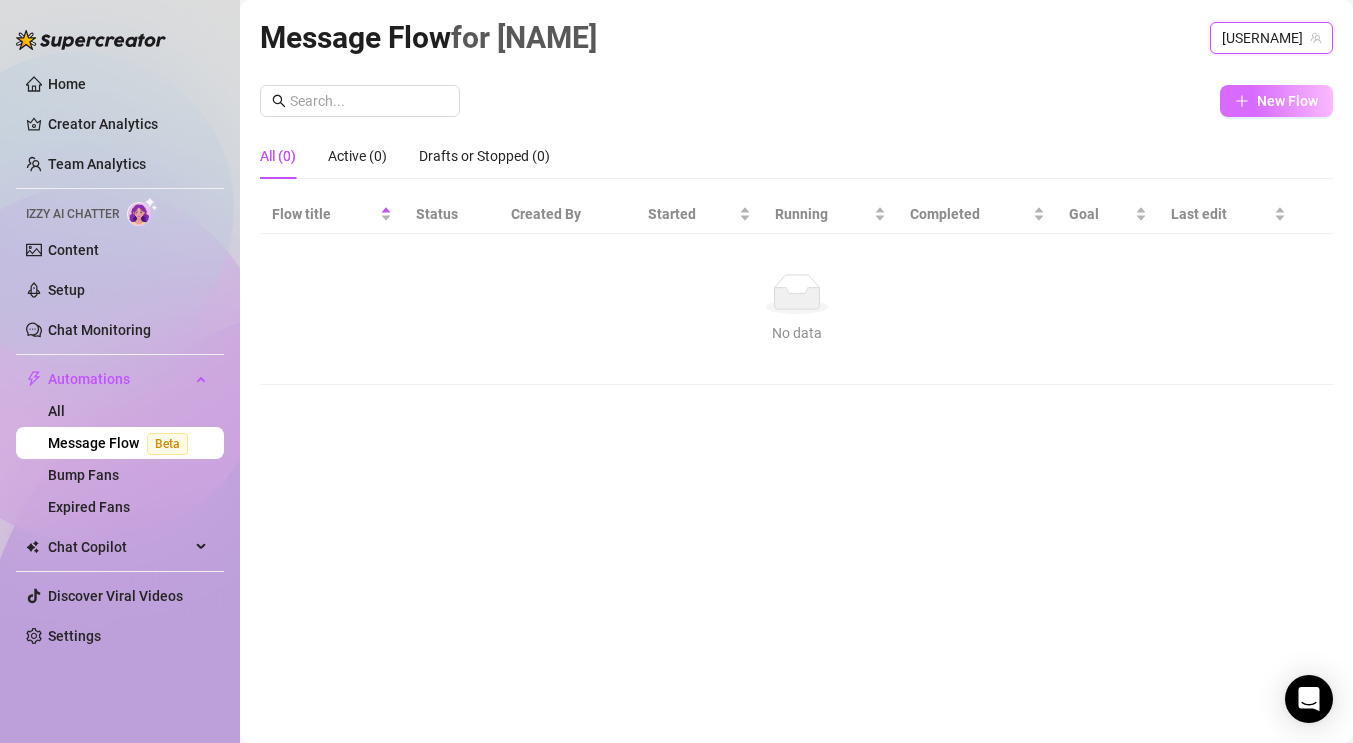 click on "New Flow" at bounding box center (1287, 101) 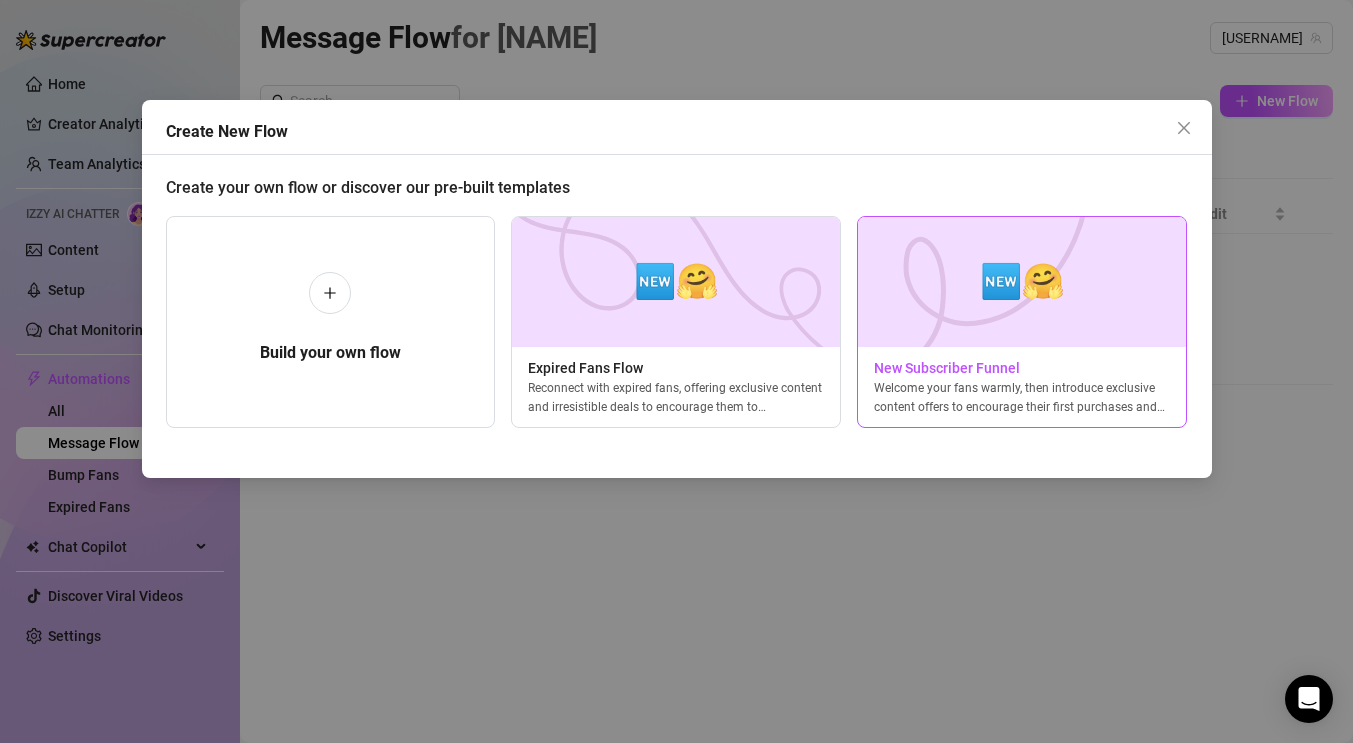 click on "🆕🤗 New Subscriber Funnel Welcome your fans warmly, then introduce exclusive content offers to encourage their first purchases and build engagement." at bounding box center [1022, 322] 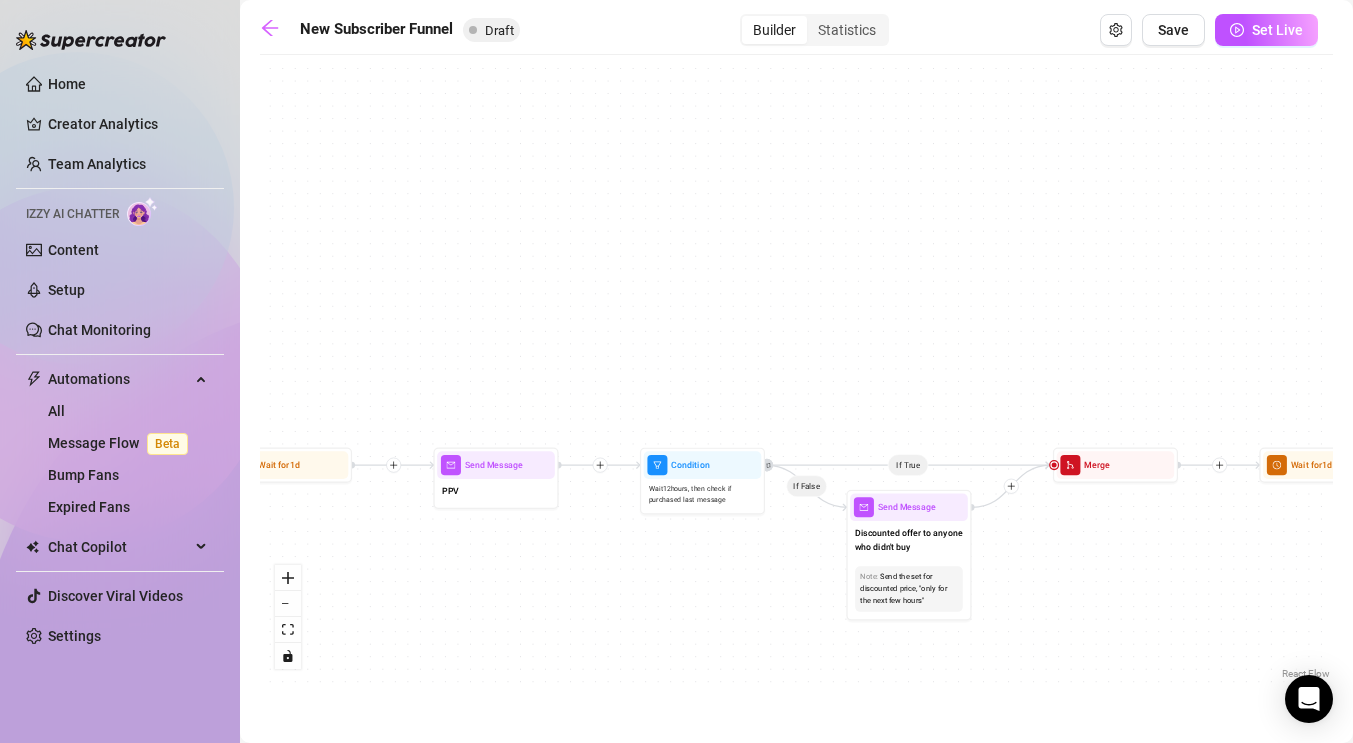 click on "New Subscriber Funnel Draft Builder Statistics Save Set Live" at bounding box center [789, 30] 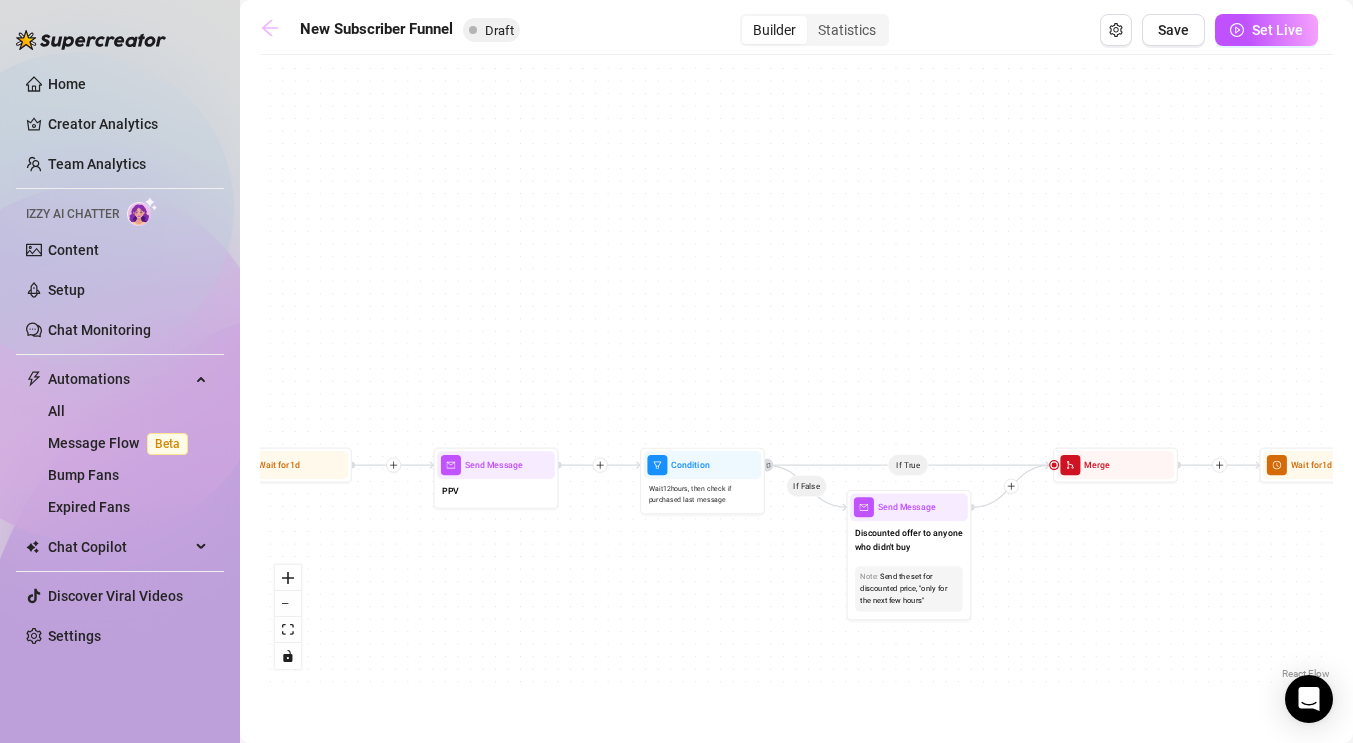 click 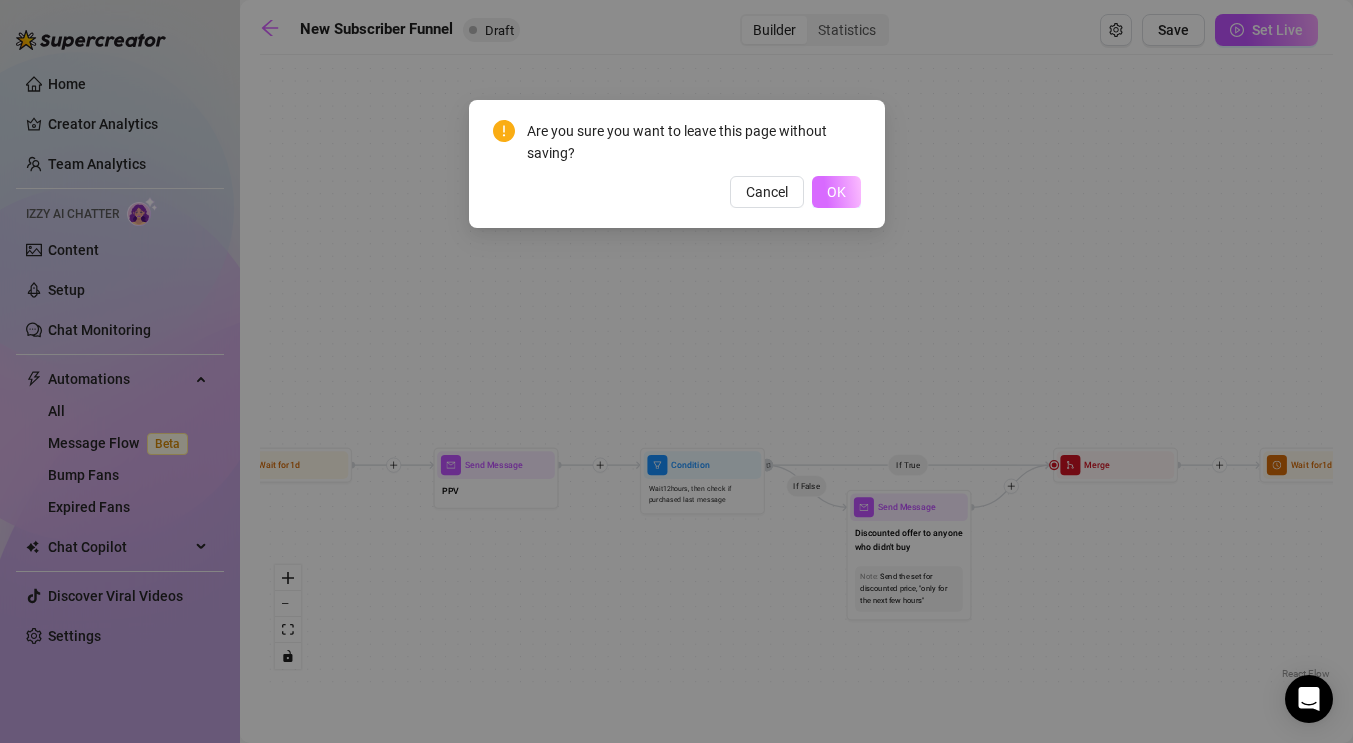 click on "OK" at bounding box center [836, 192] 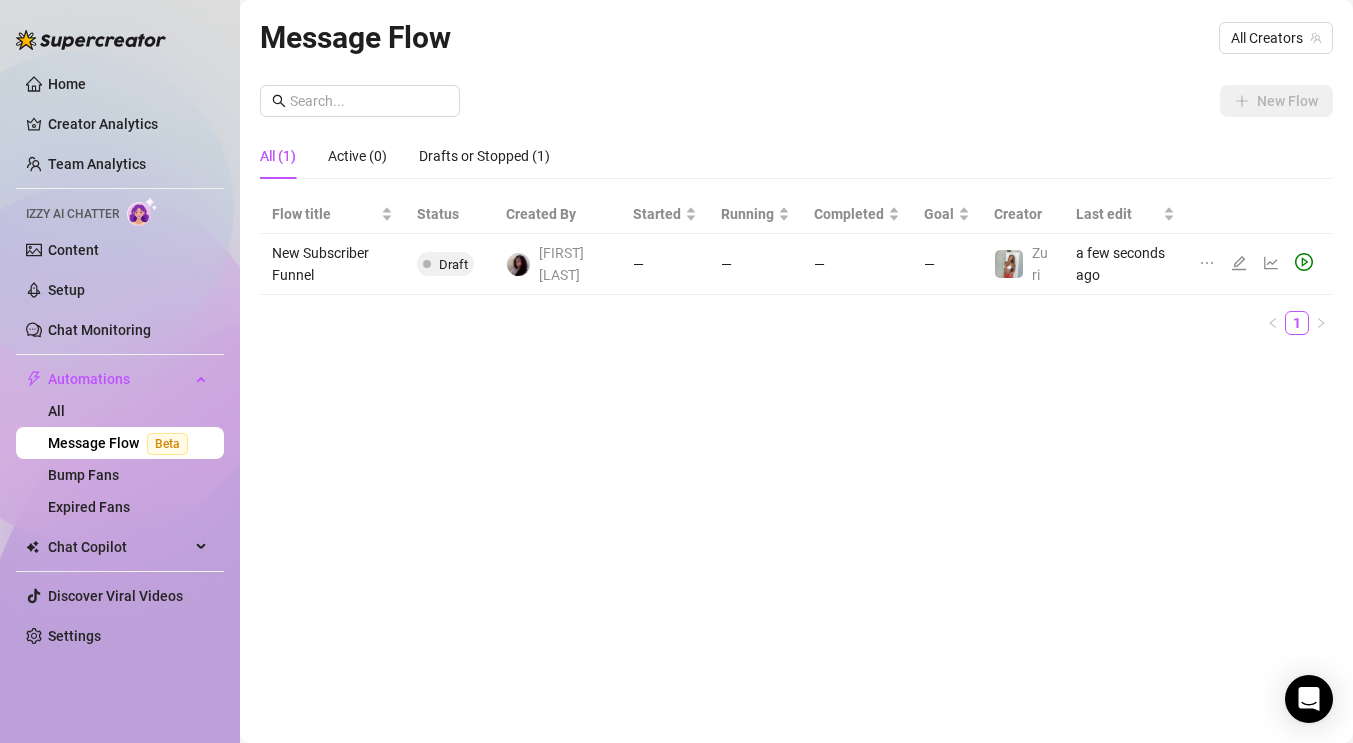 click on "New Flow All (1) Active (0) Drafts or Stopped (1) Flow title Status Created By Started Running Completed Goal Creator Last edit New Subscriber Funnel Draft Isabelle D. — — — — Zuri a few seconds ago 1" at bounding box center [796, 218] 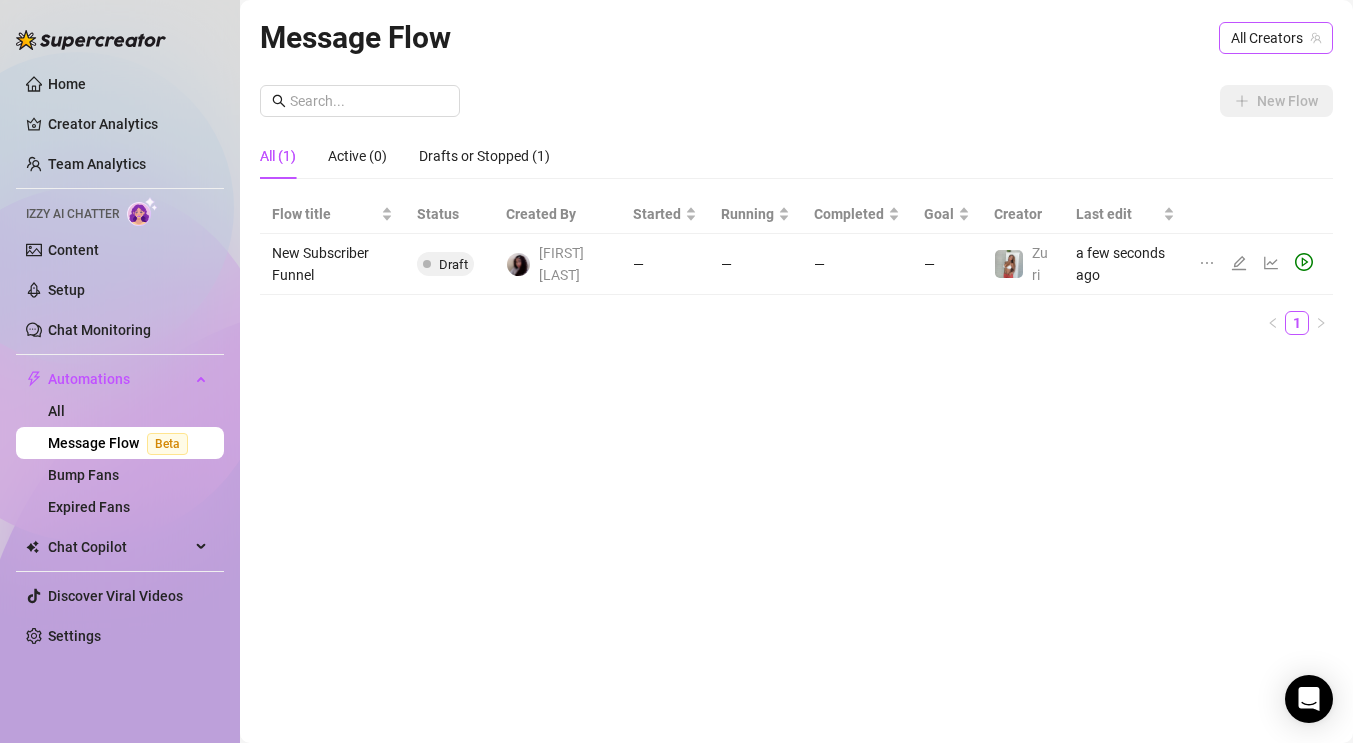 click on "All Creators" at bounding box center [1276, 38] 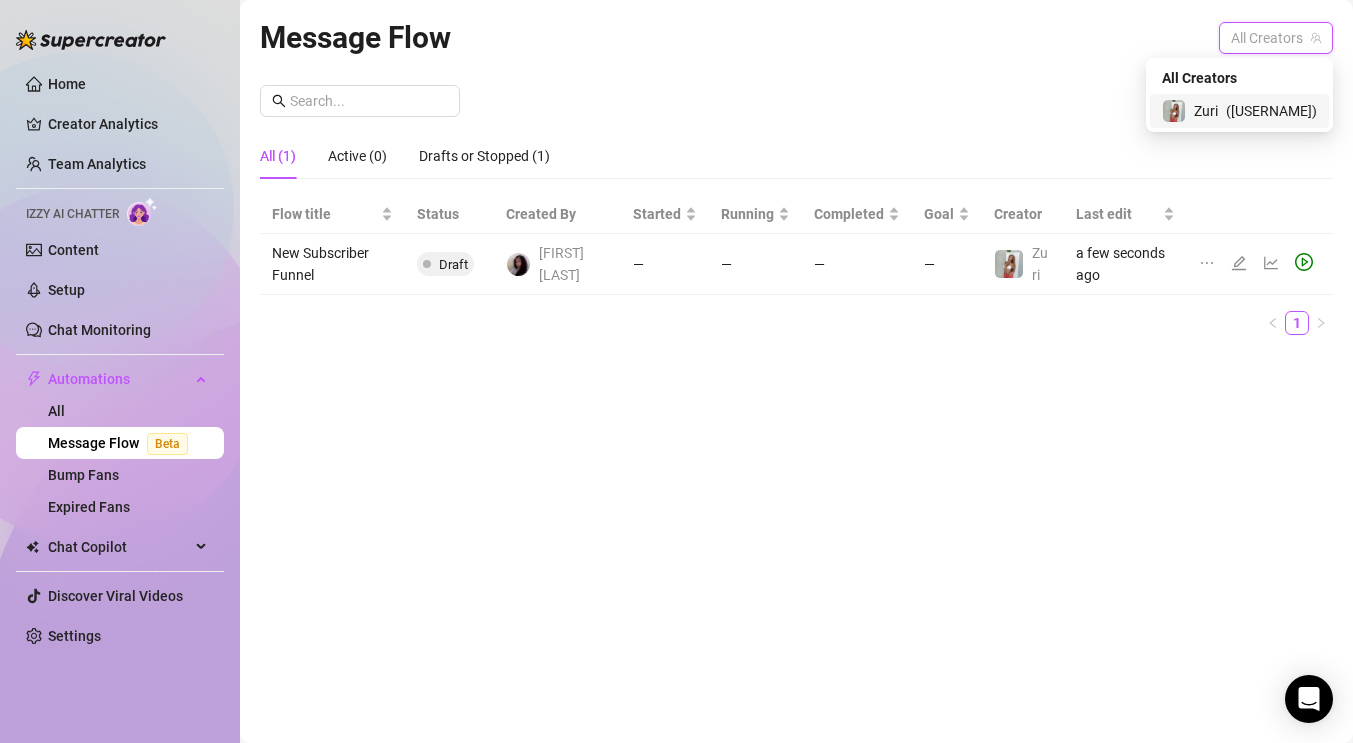 click on "( [USERNAME] )" at bounding box center [1271, 111] 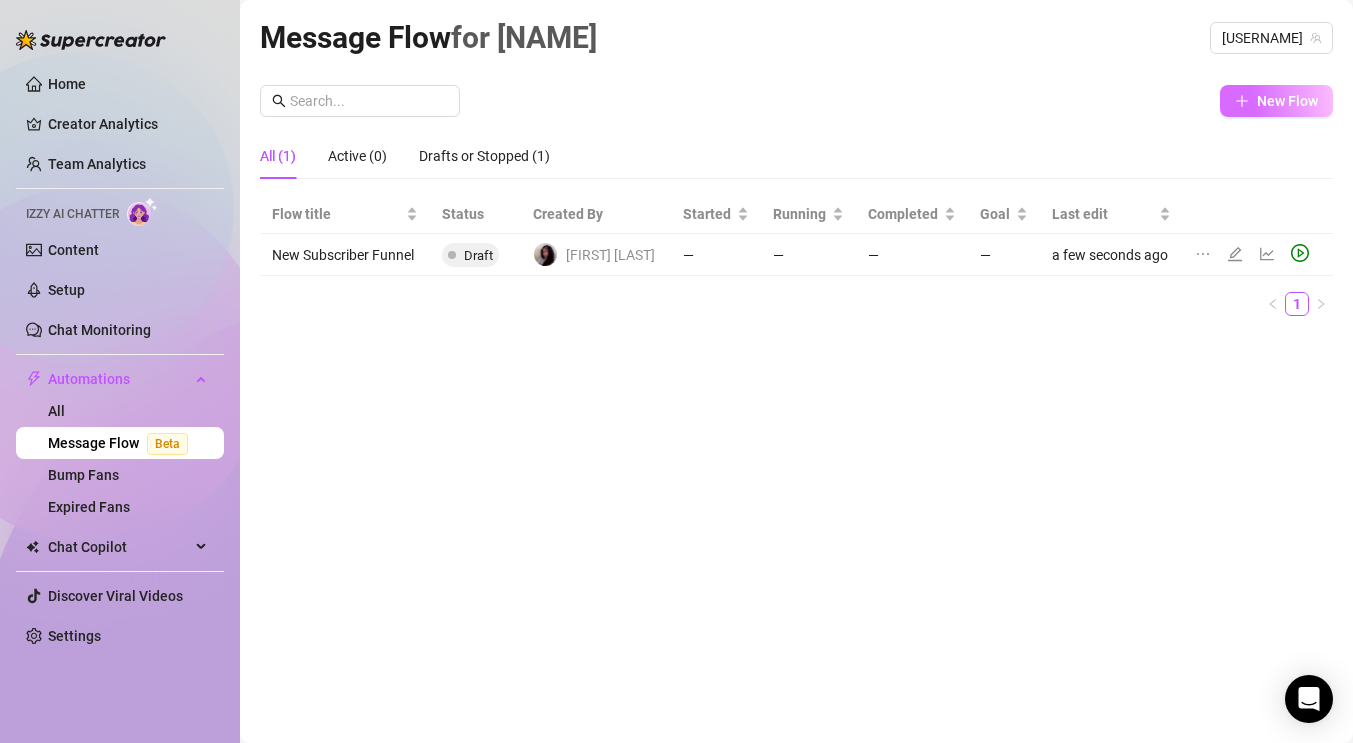 click on "New Flow" at bounding box center [1287, 101] 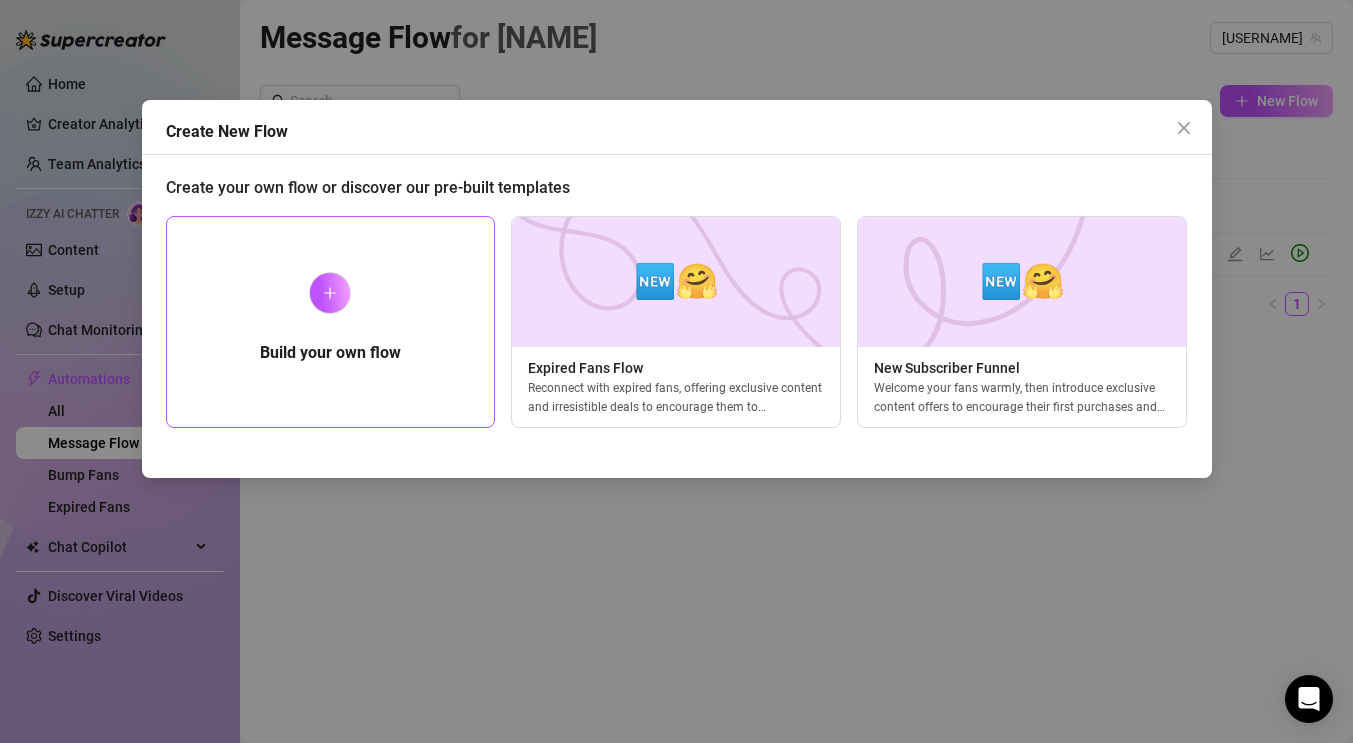 click on "Build your own flow" at bounding box center [331, 322] 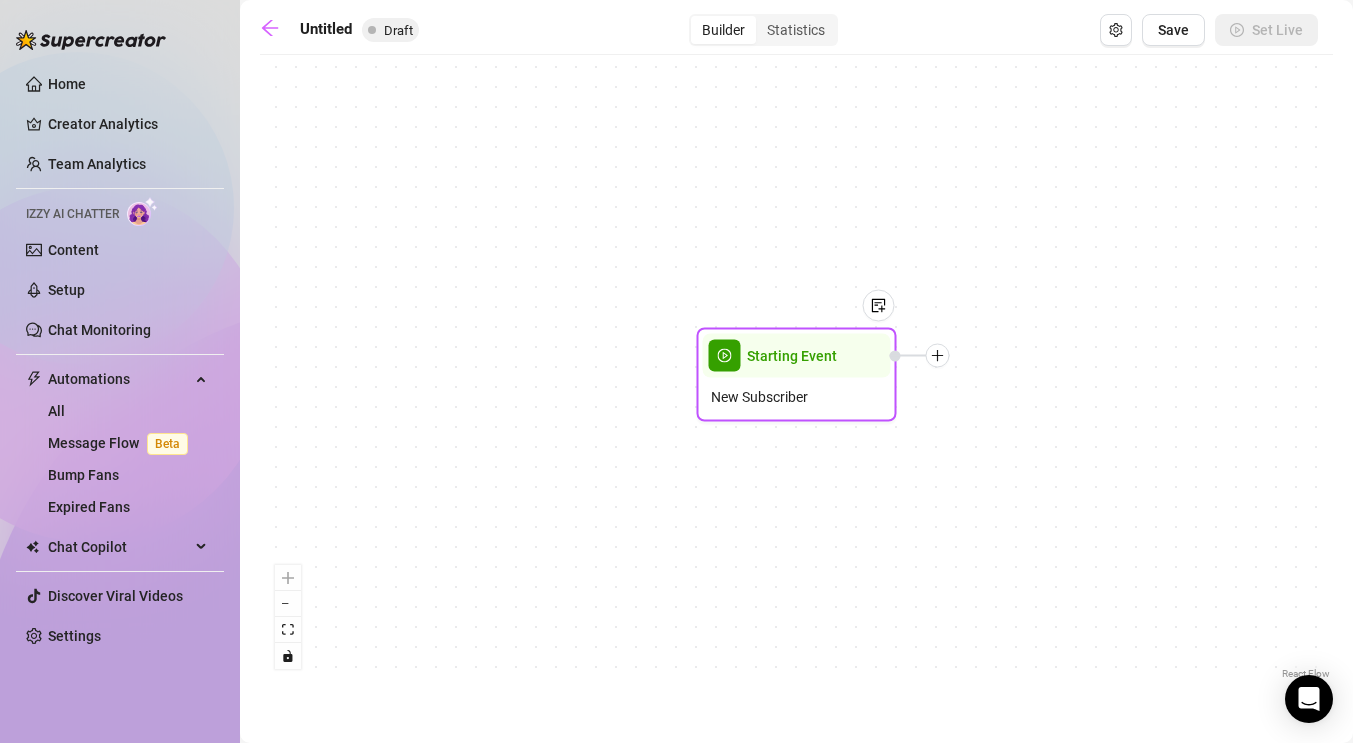 click at bounding box center (920, 356) 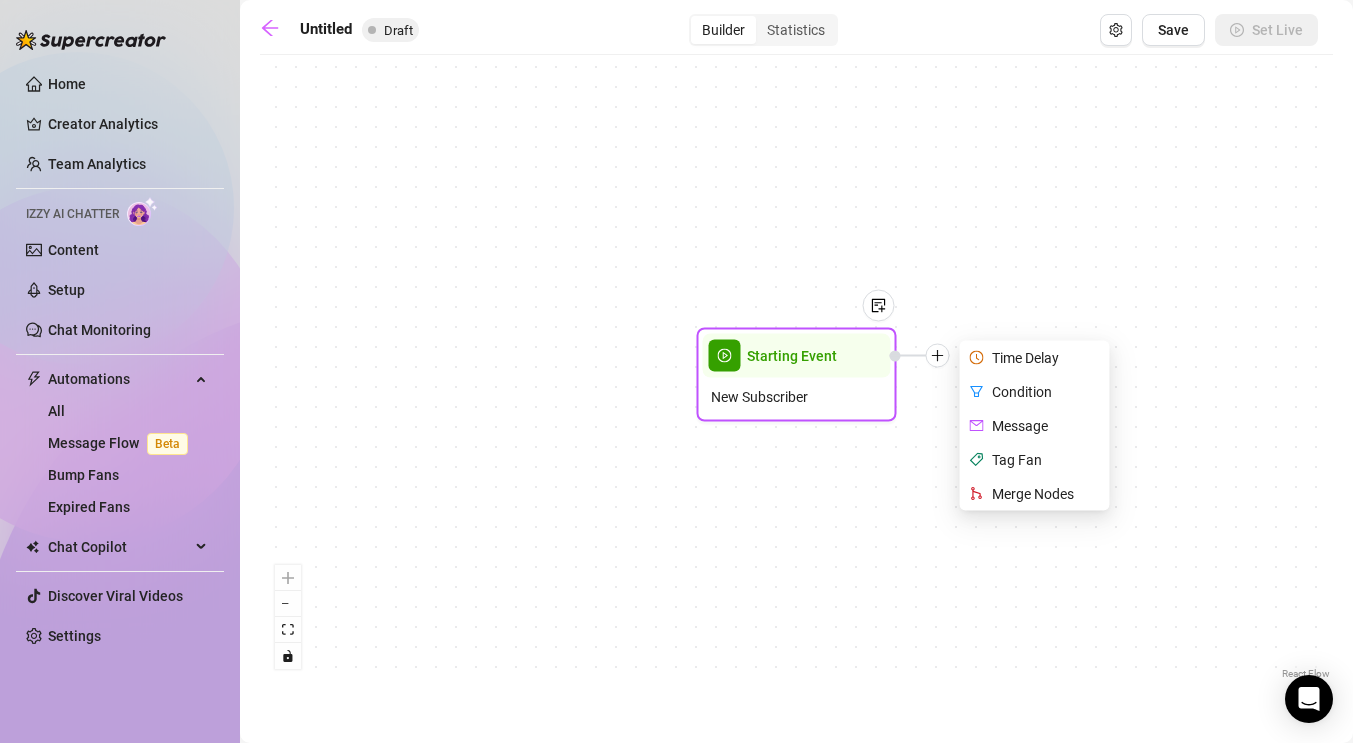 click on "Message" at bounding box center [1037, 426] 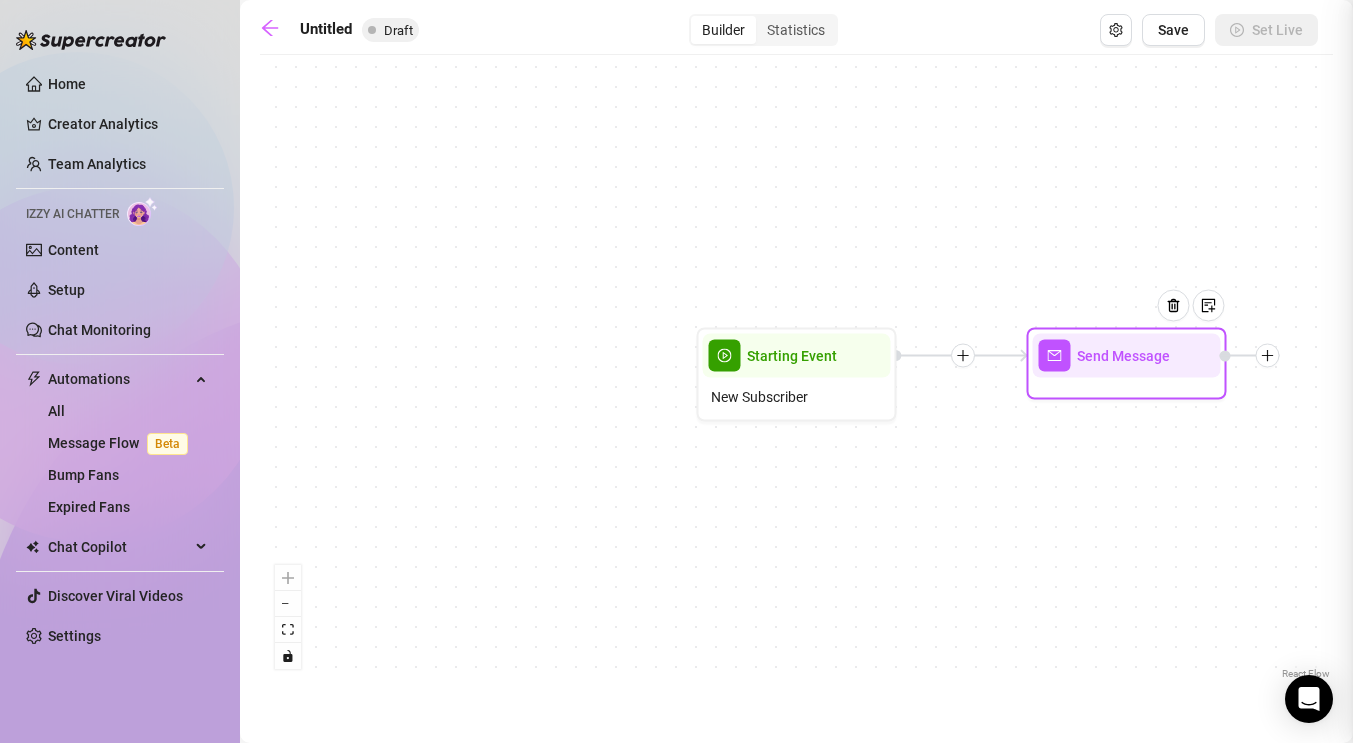 type on "Write your message here" 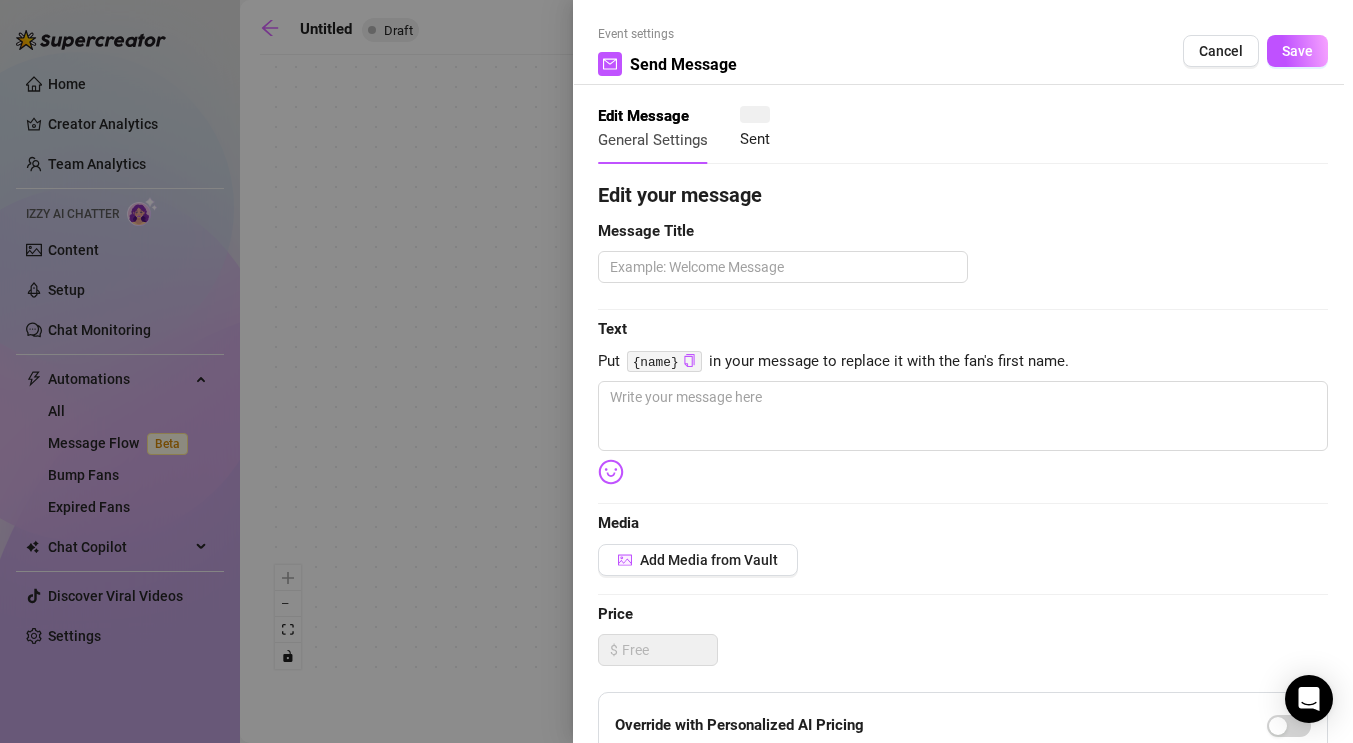 type 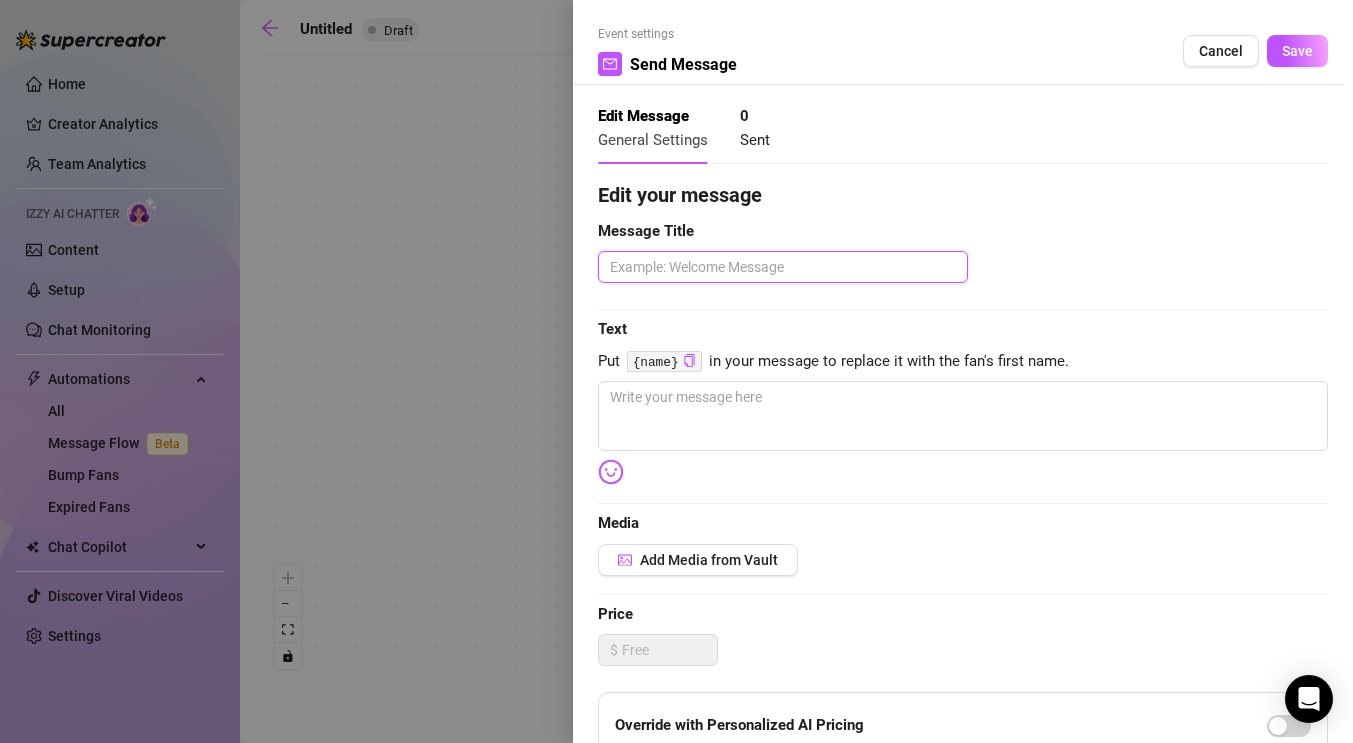 click at bounding box center [783, 267] 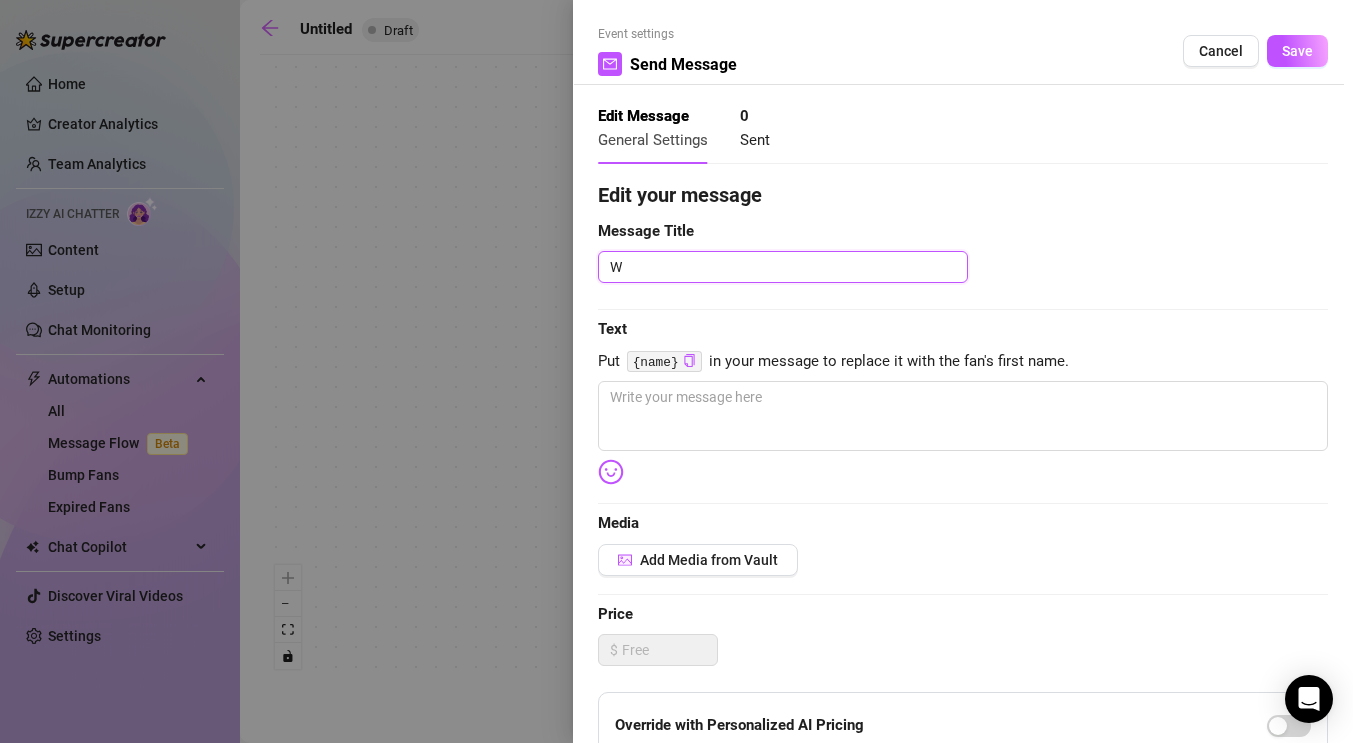 type on "We" 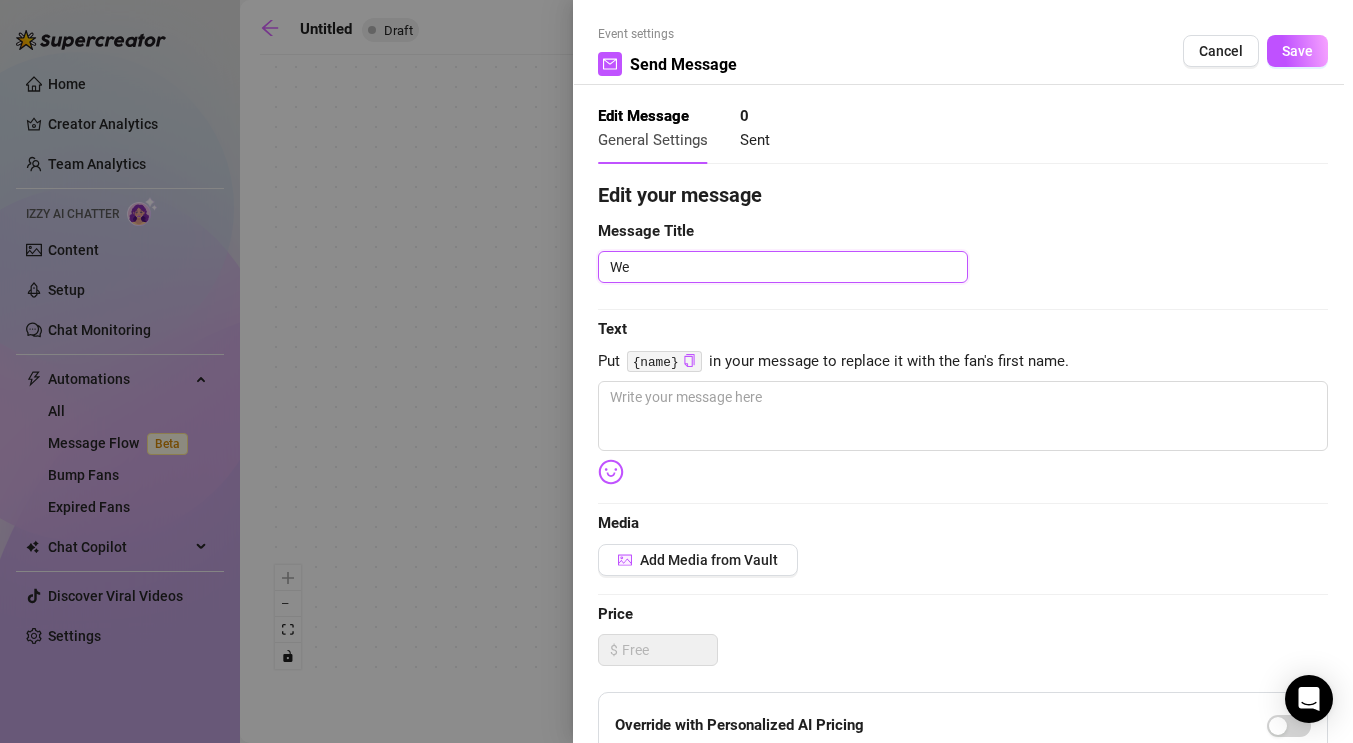 type on "Wel" 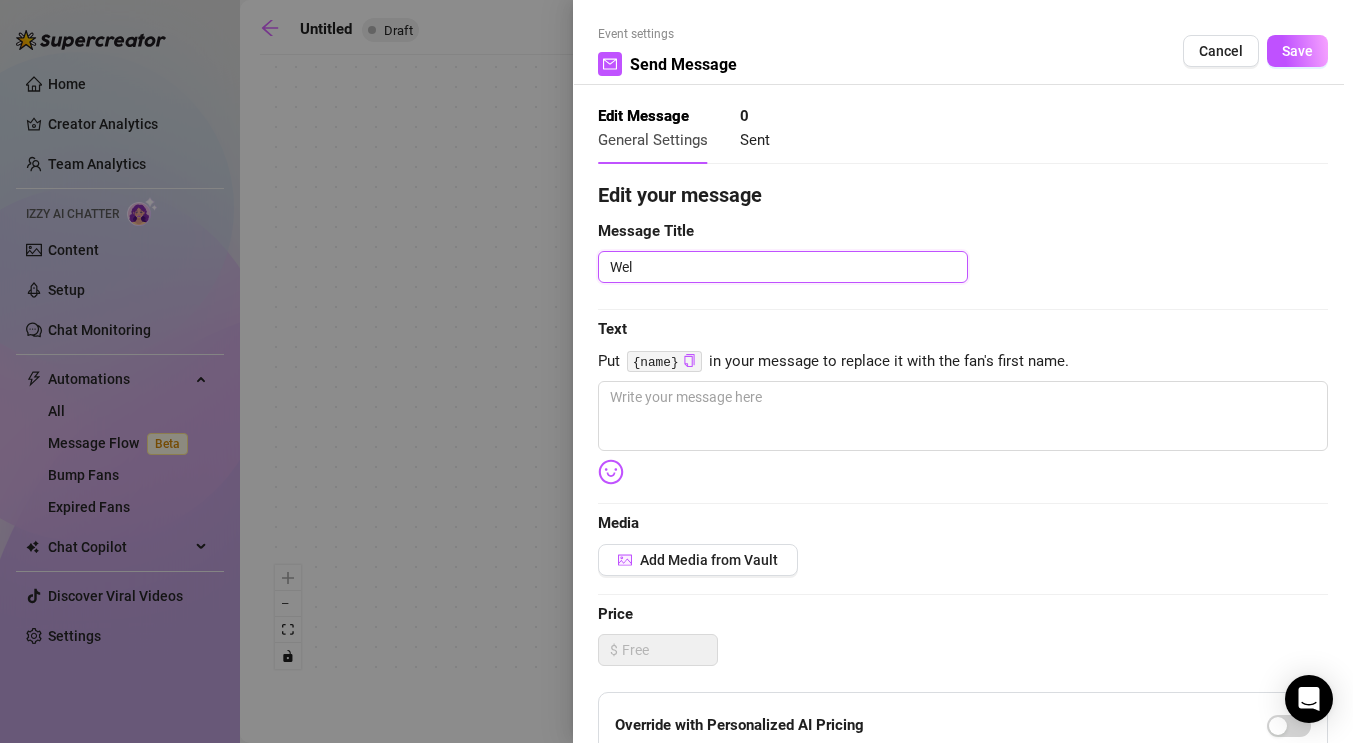 type on "Welc" 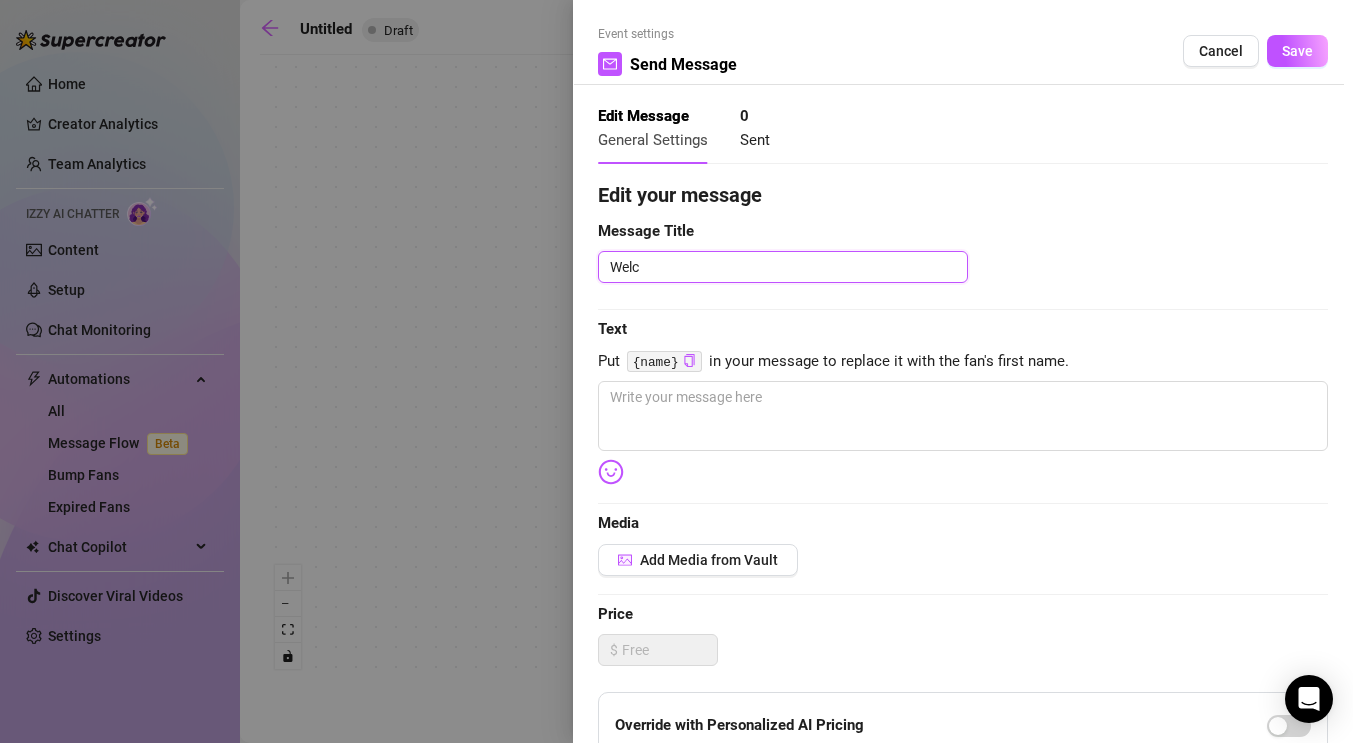 type on "Welco" 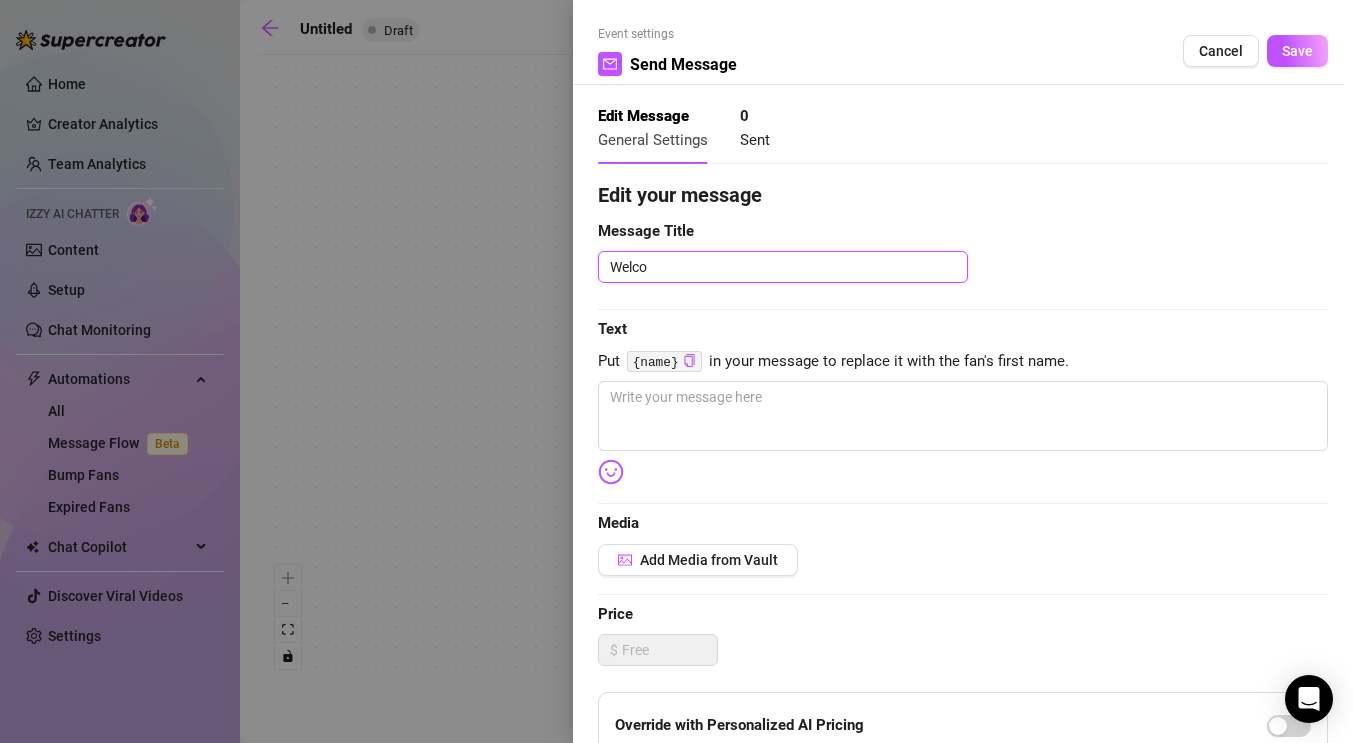 type on "Welcom" 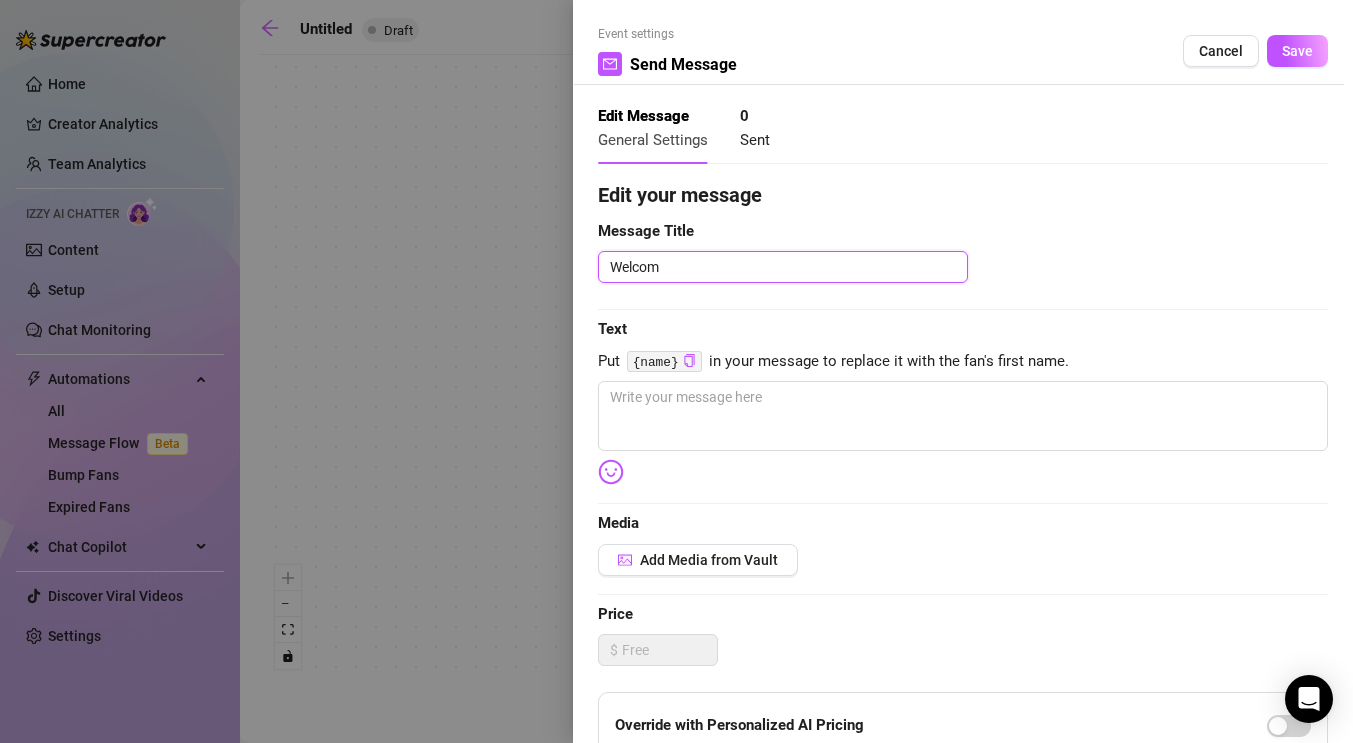 type on "Welcome" 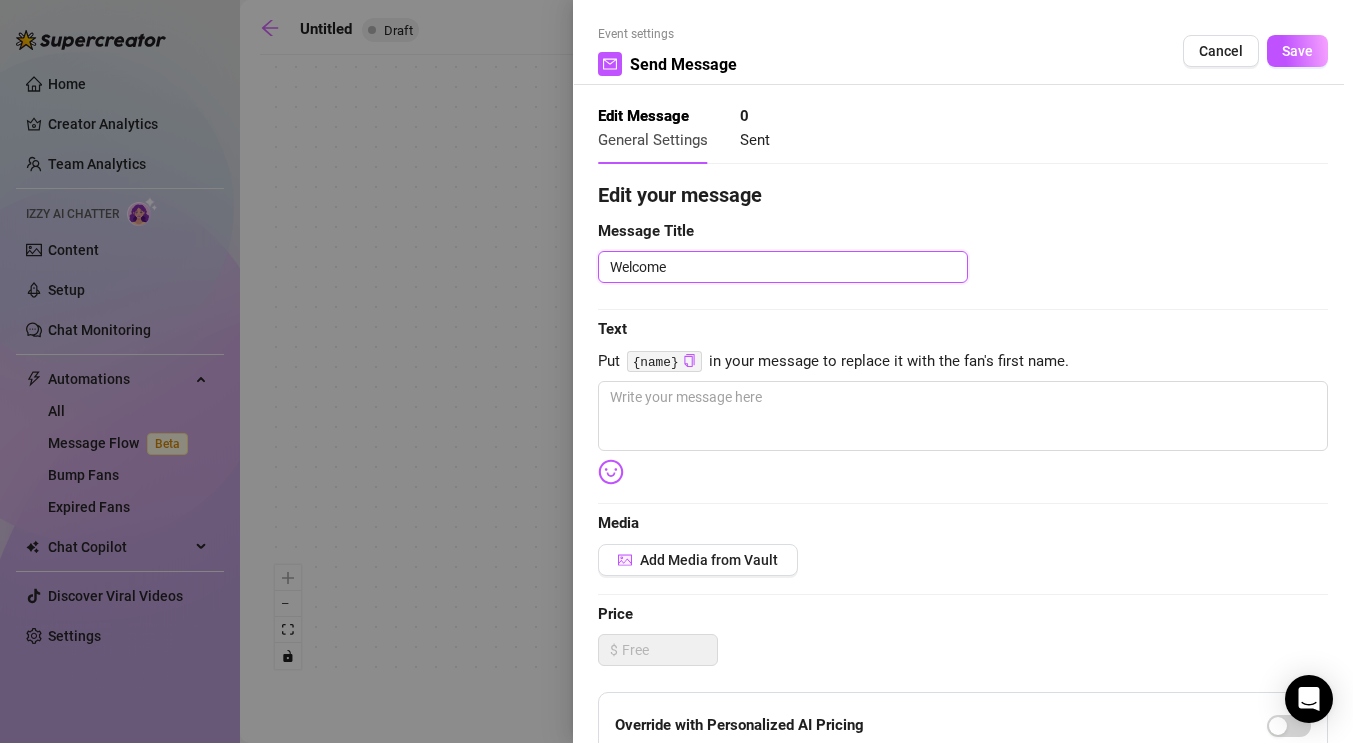 type on "Welcome" 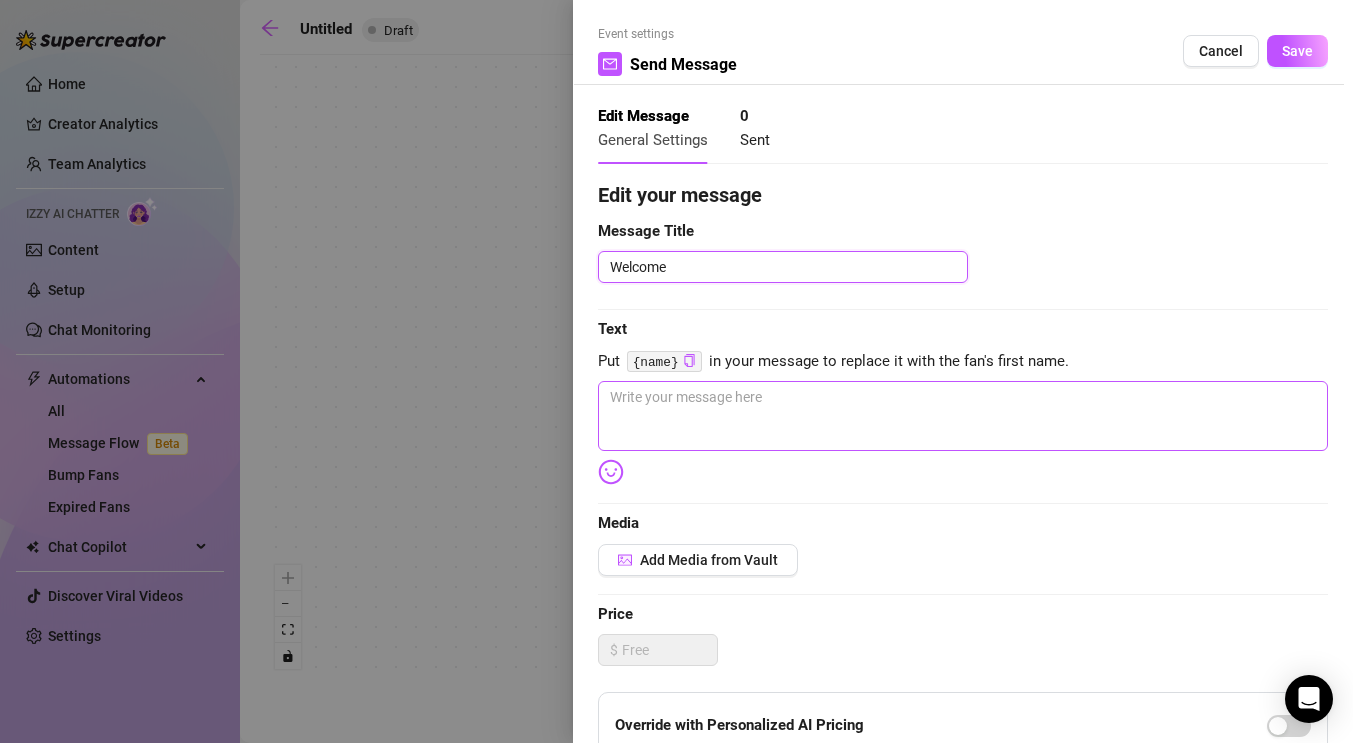type on "Welcome" 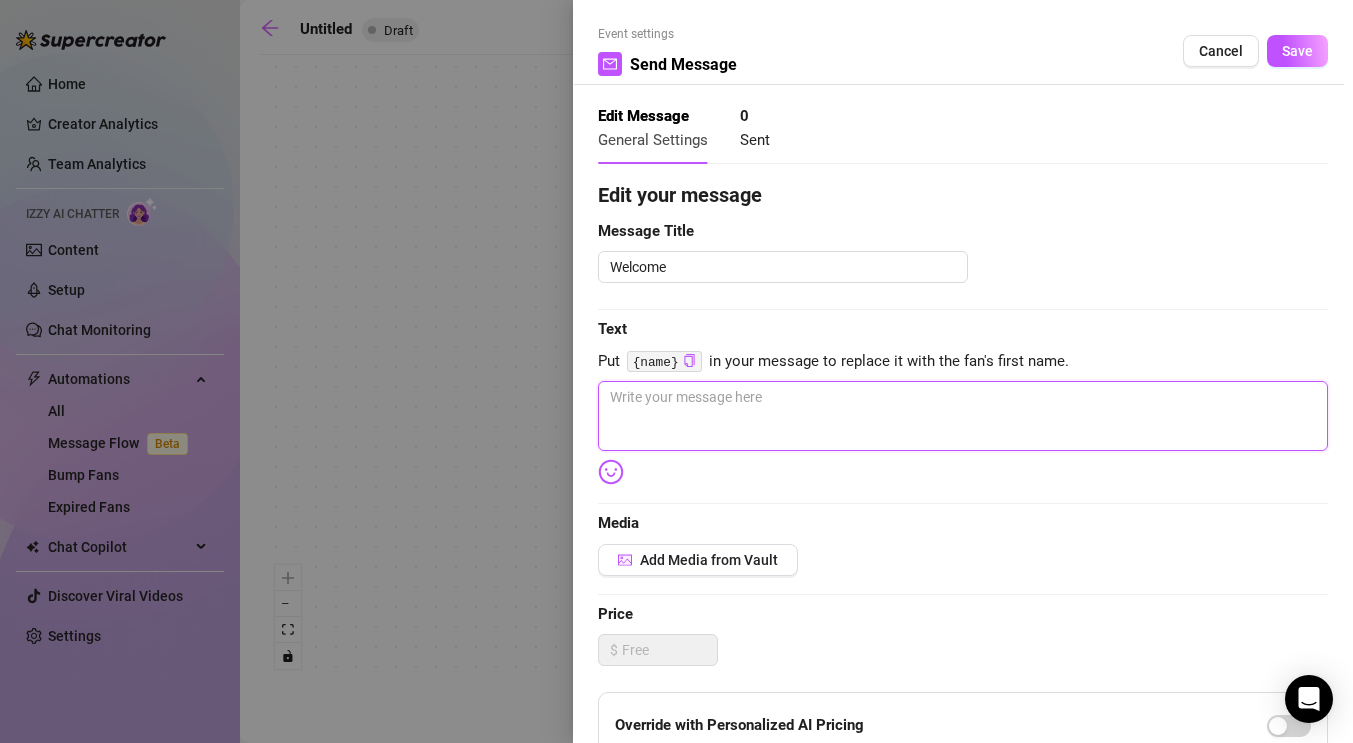 click at bounding box center [963, 416] 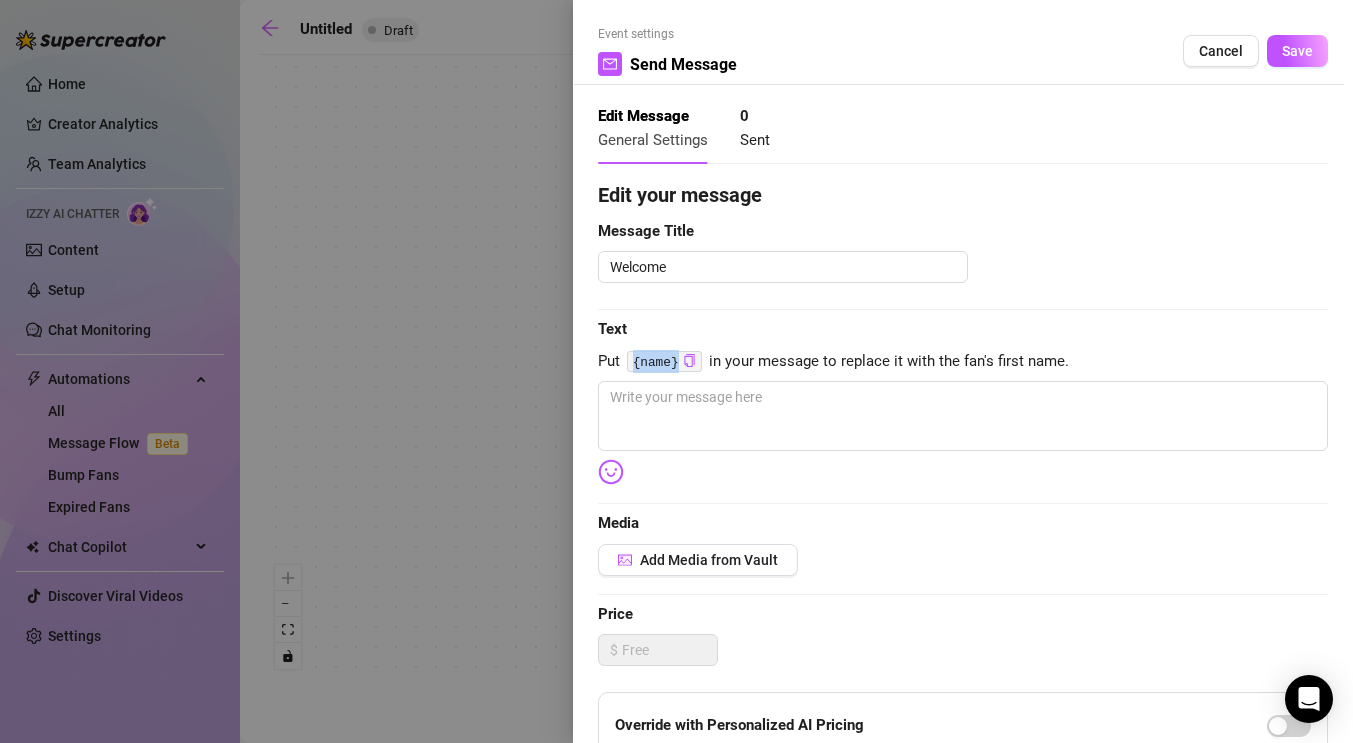 drag, startPoint x: 628, startPoint y: 361, endPoint x: 702, endPoint y: 362, distance: 74.00676 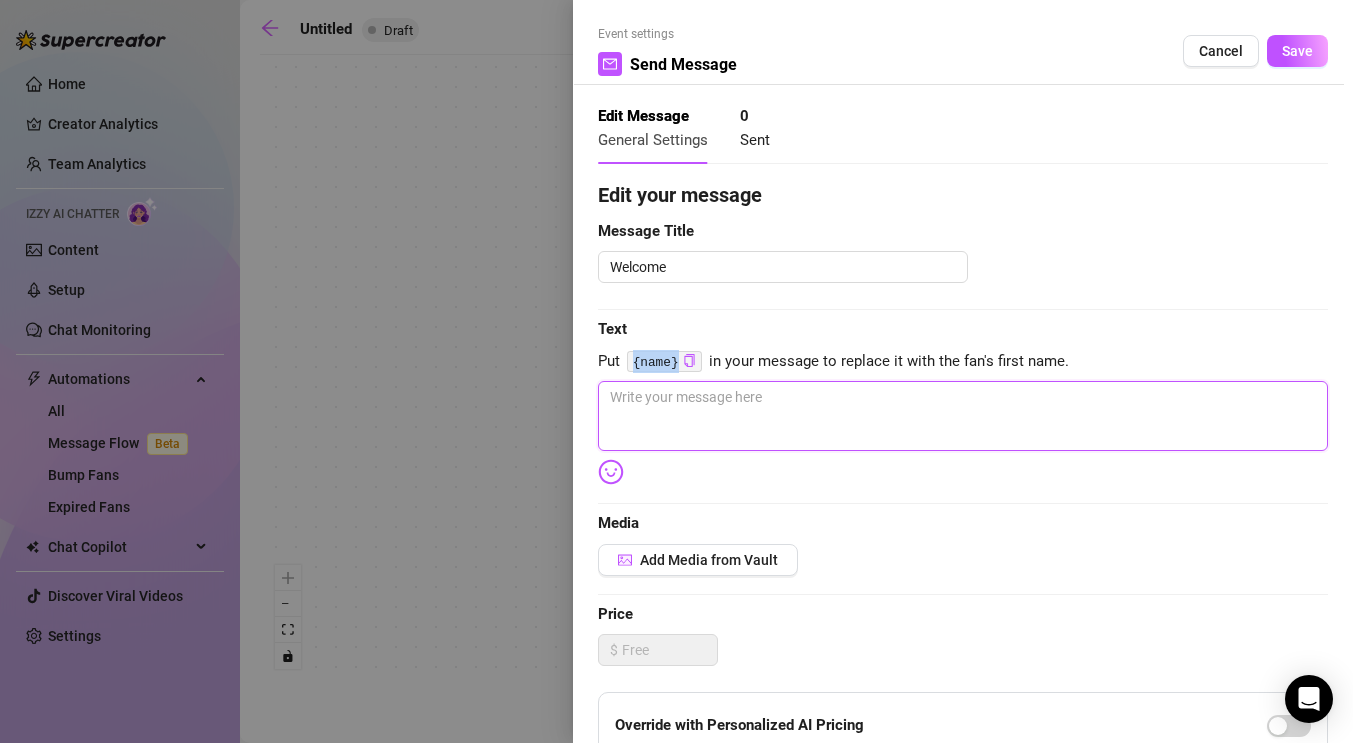 click at bounding box center [963, 416] 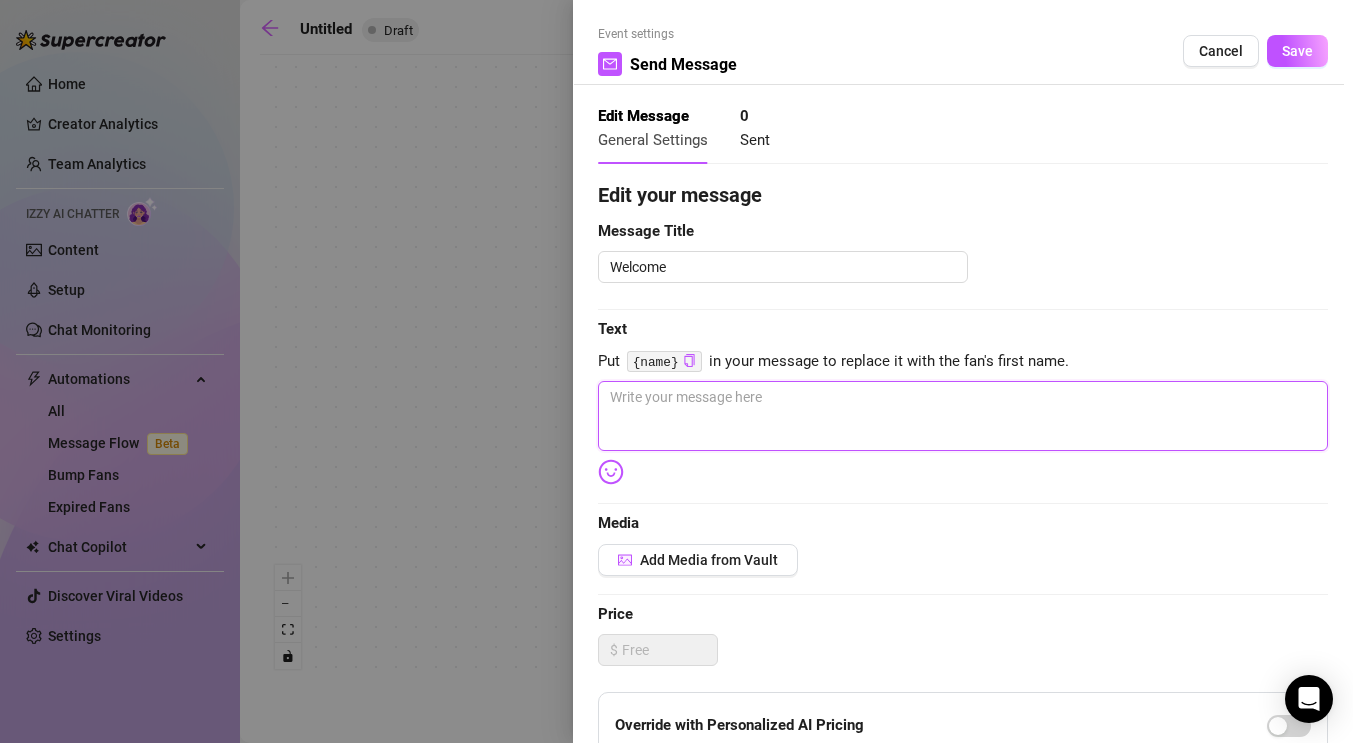 type on "H" 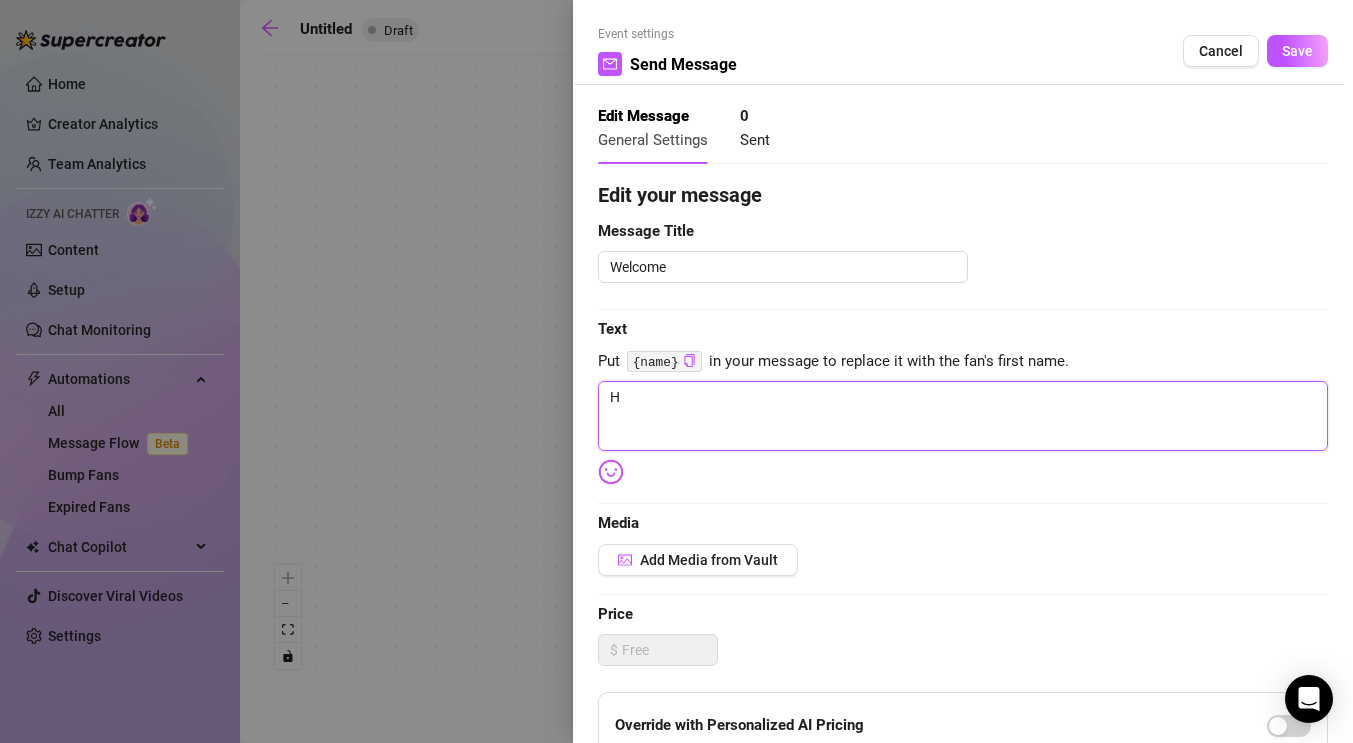 type on "Hi" 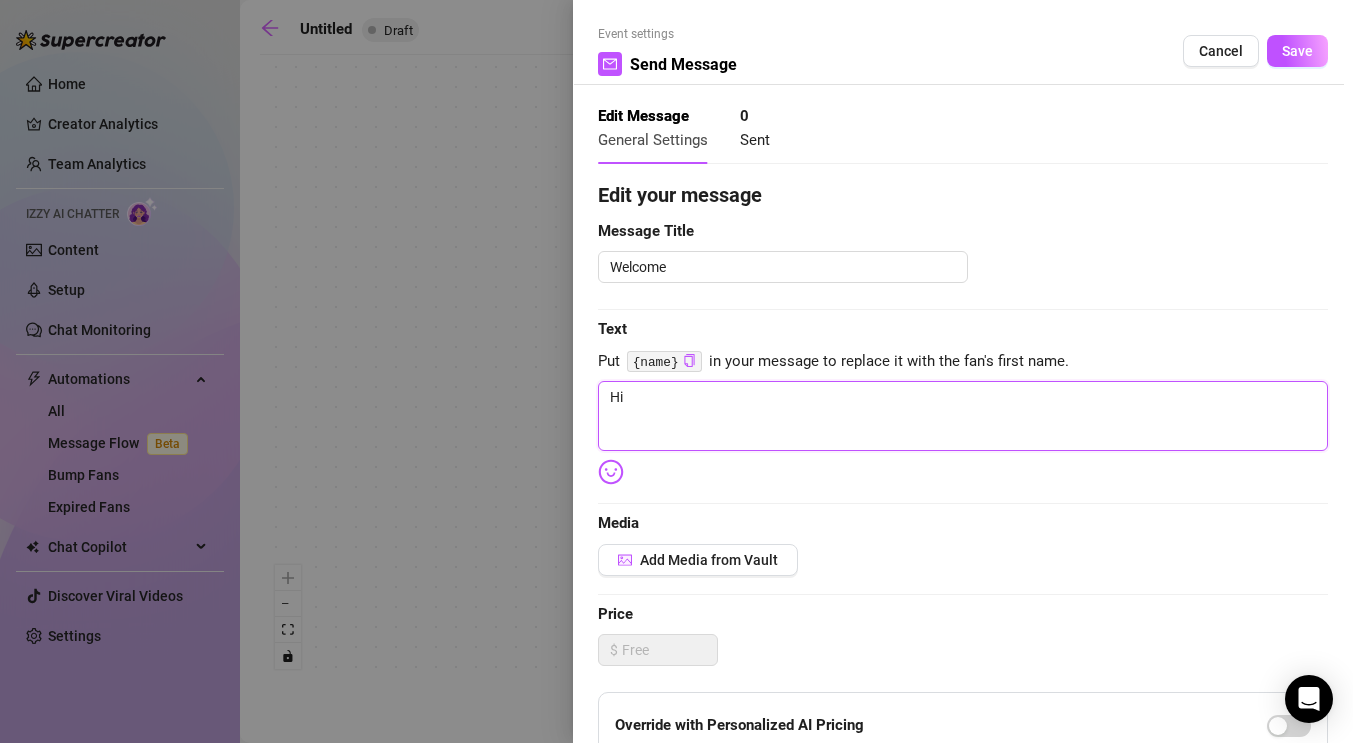 type on "Hi" 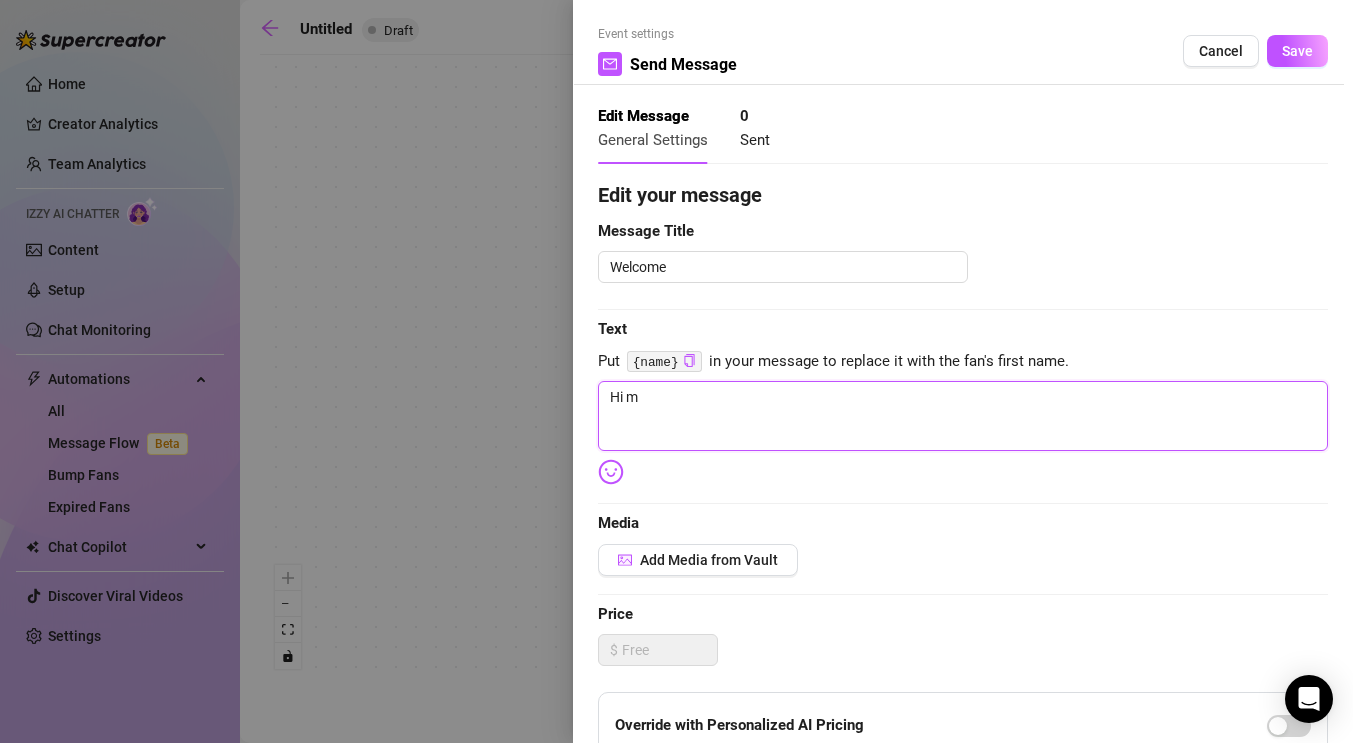 type on "Hi my" 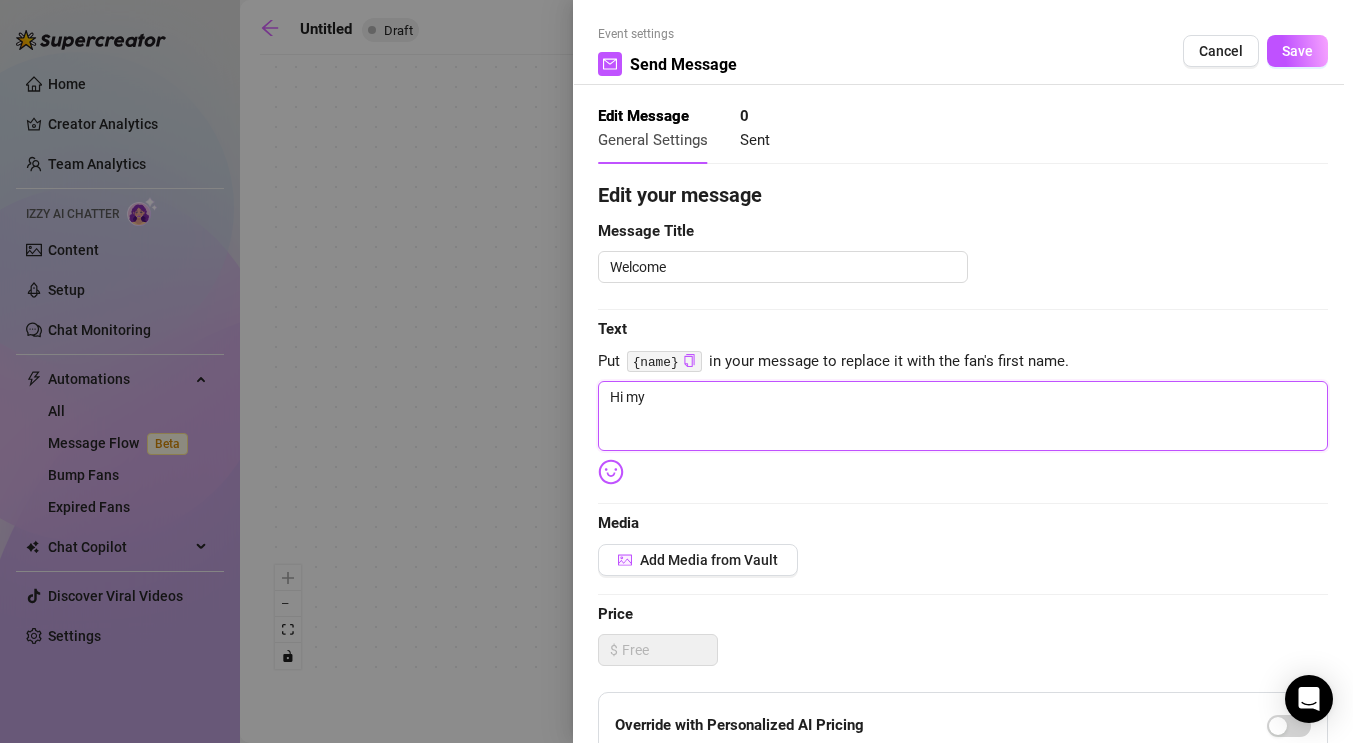 type on "Hi my" 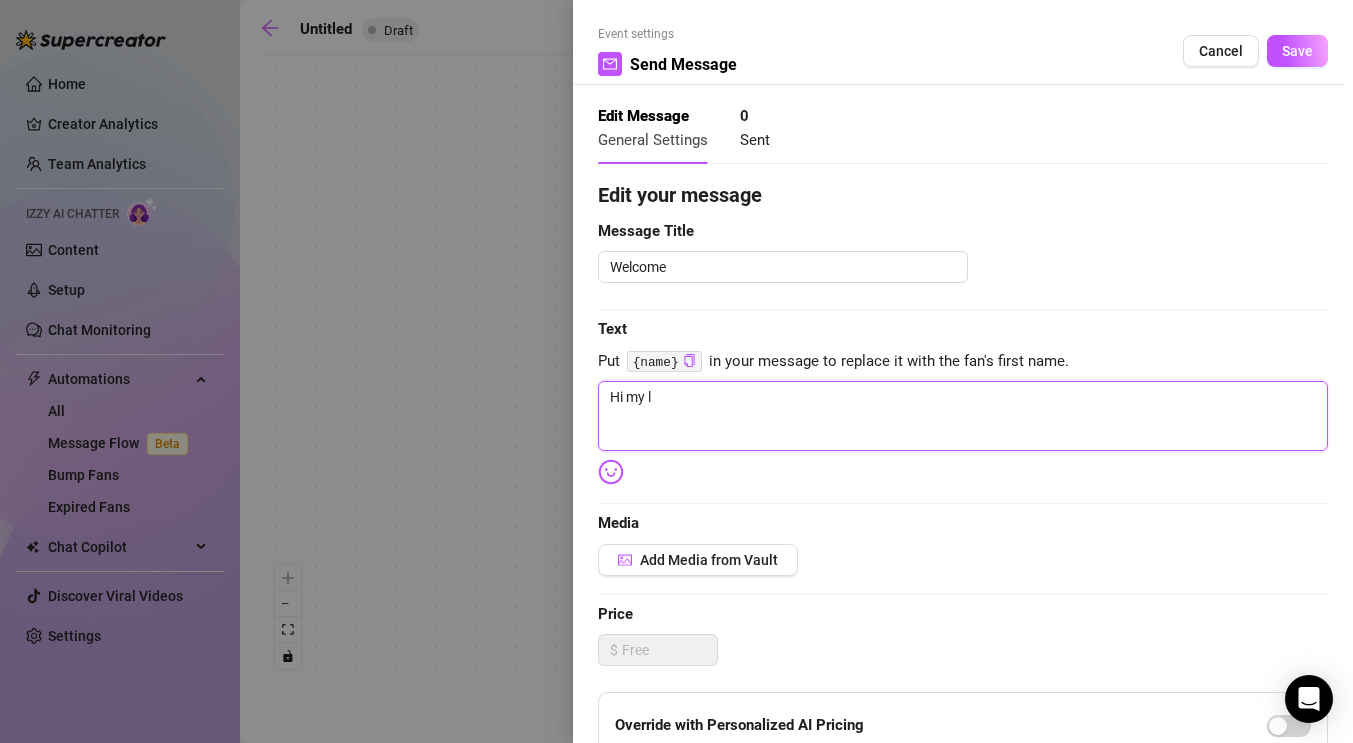 type on "Hi my lo" 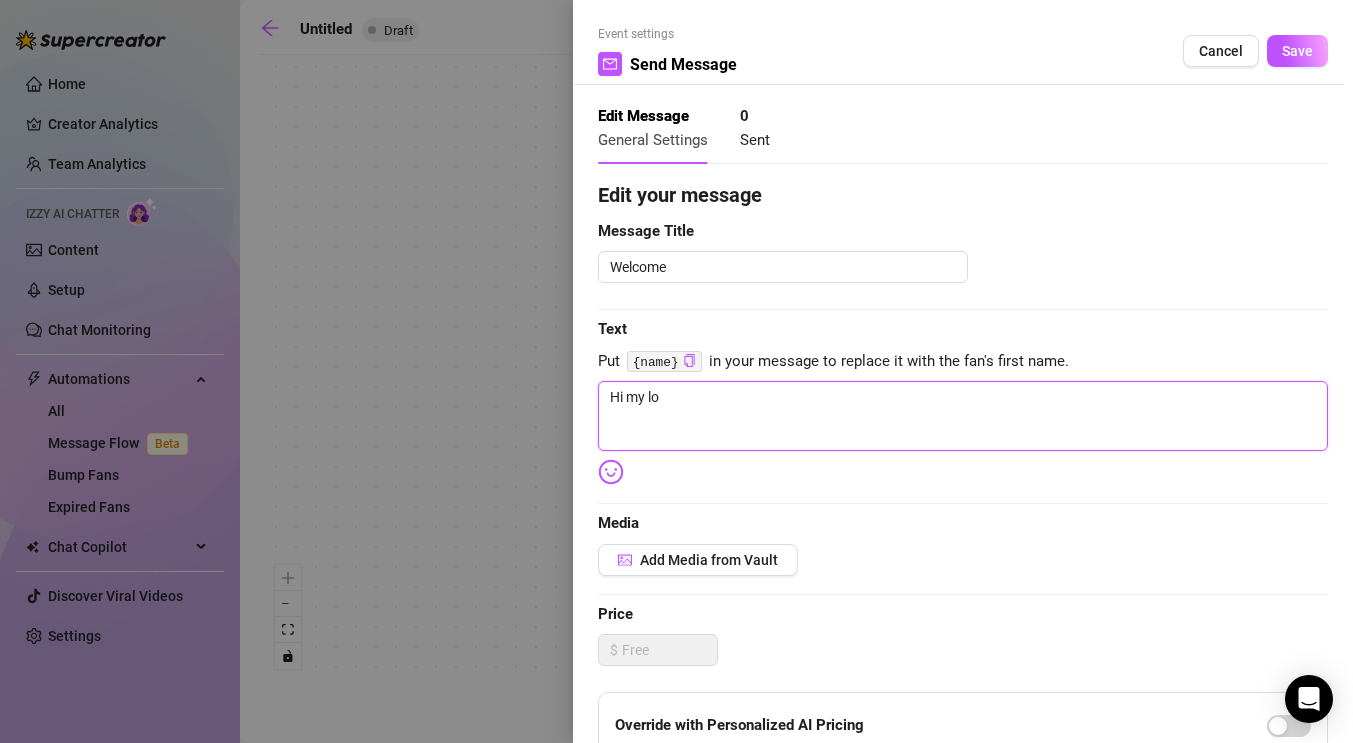 type on "Hi my lov" 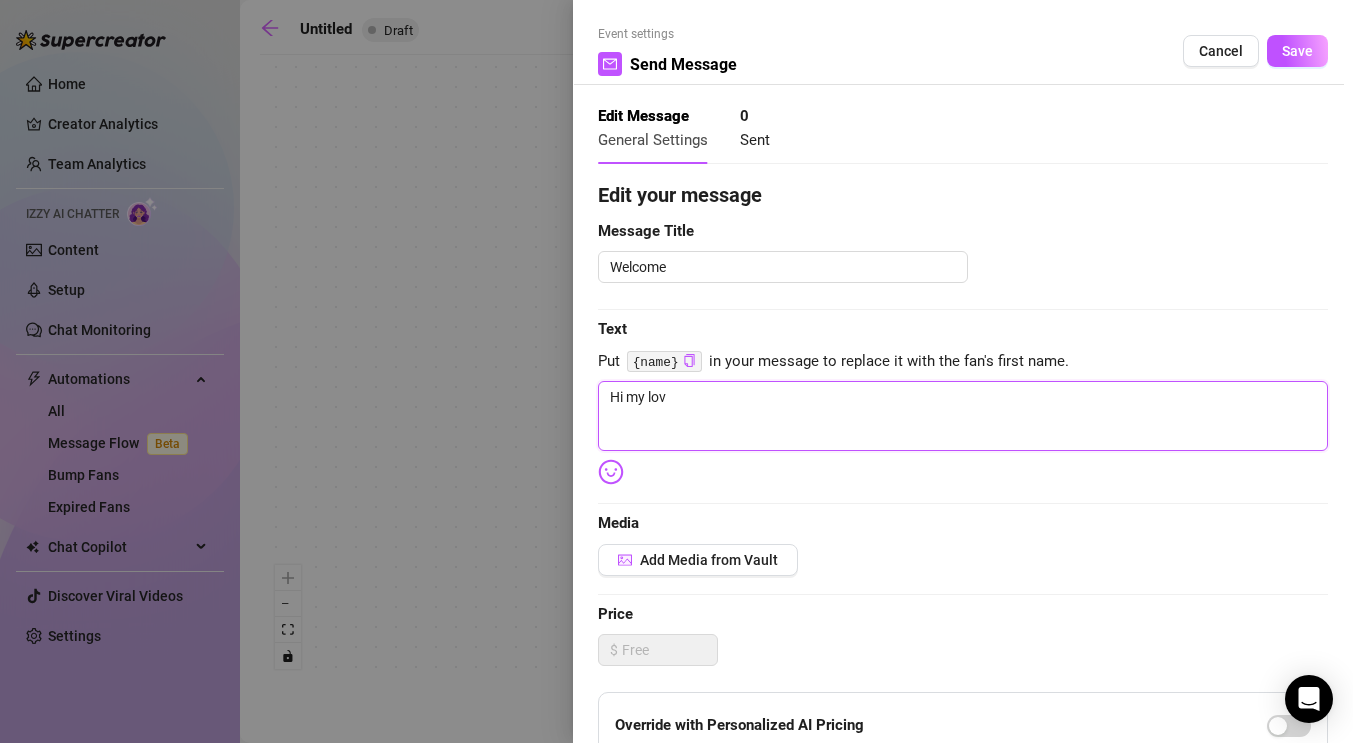 type on "Hi my love" 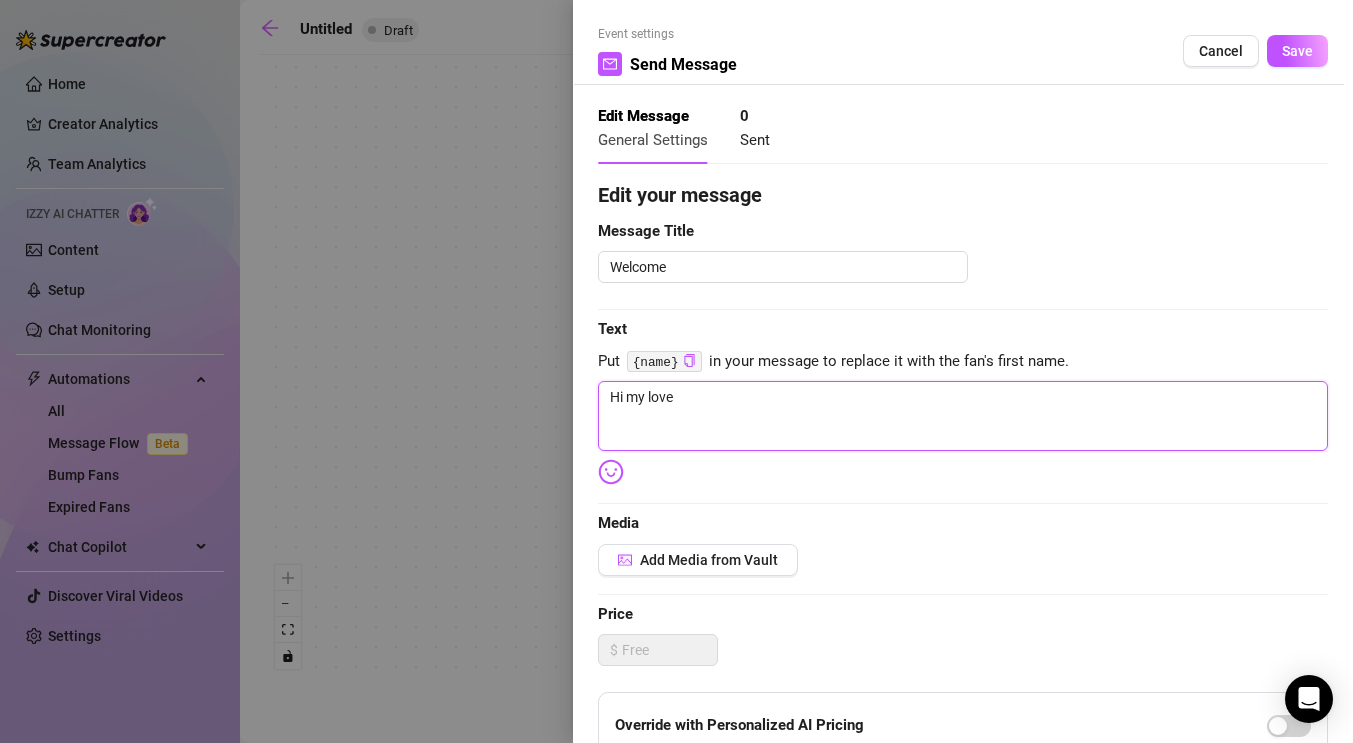 type on "Hi my love," 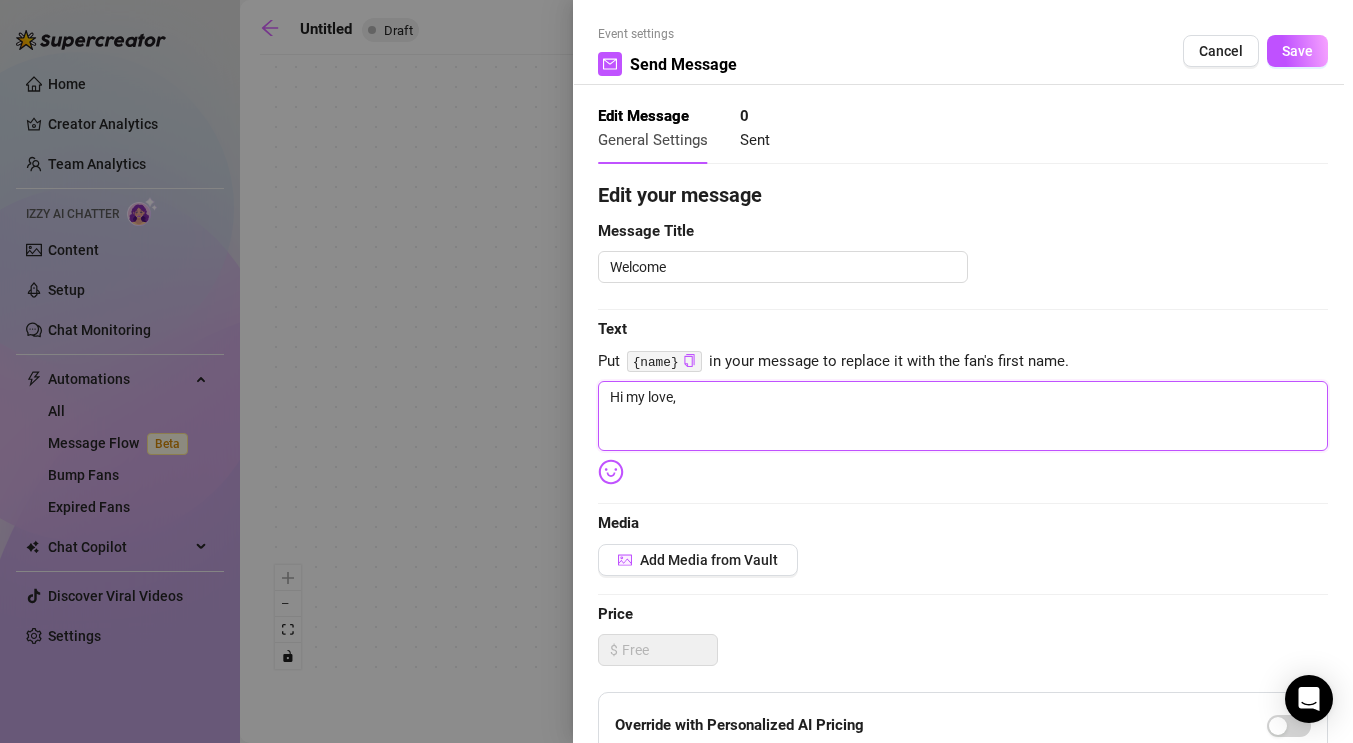type on "Hi my love," 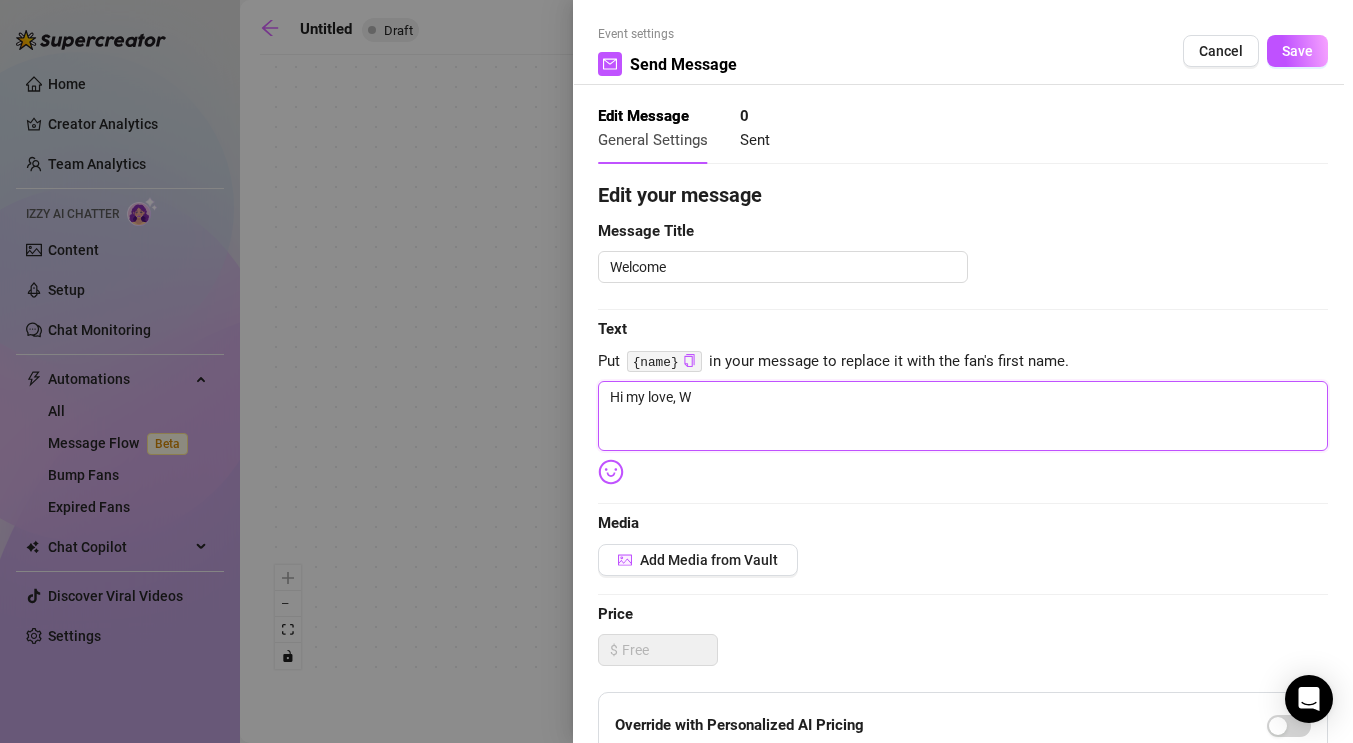 type on "Hi my love, We" 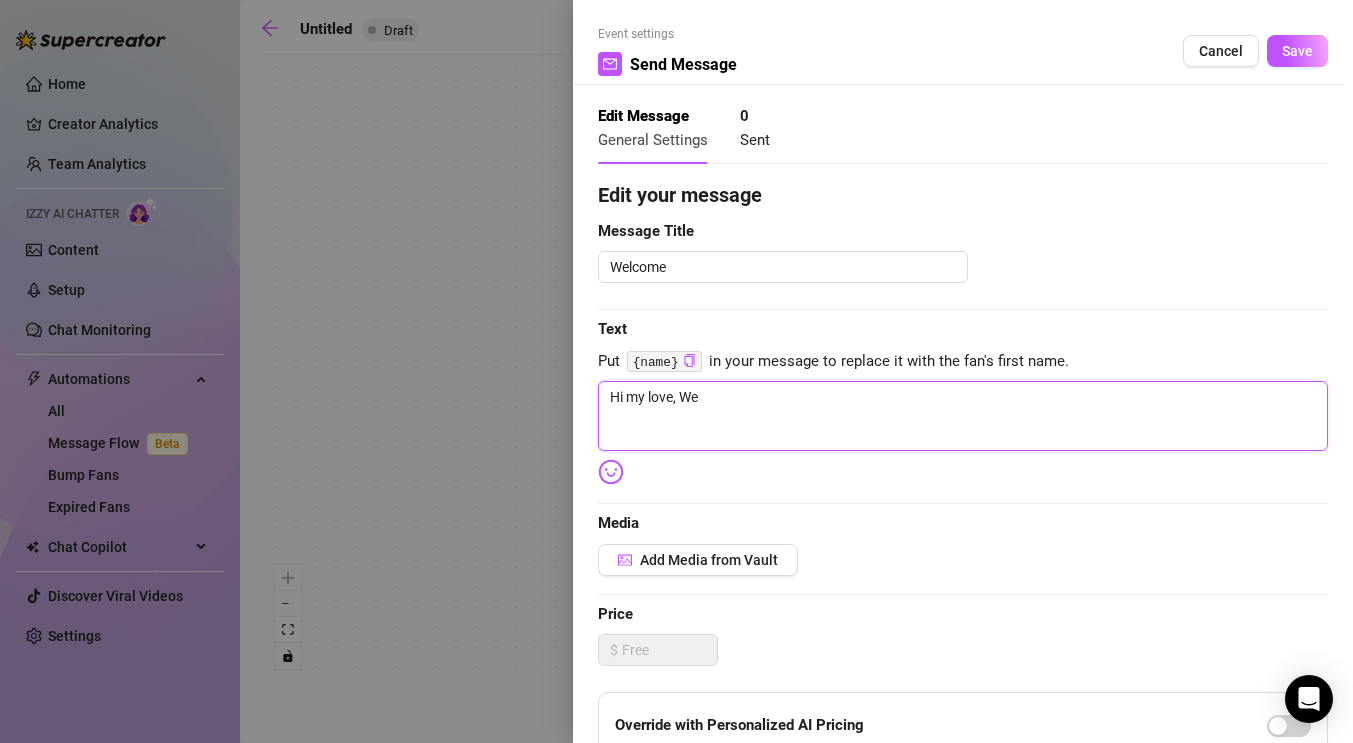 type on "Hi my love, Wel" 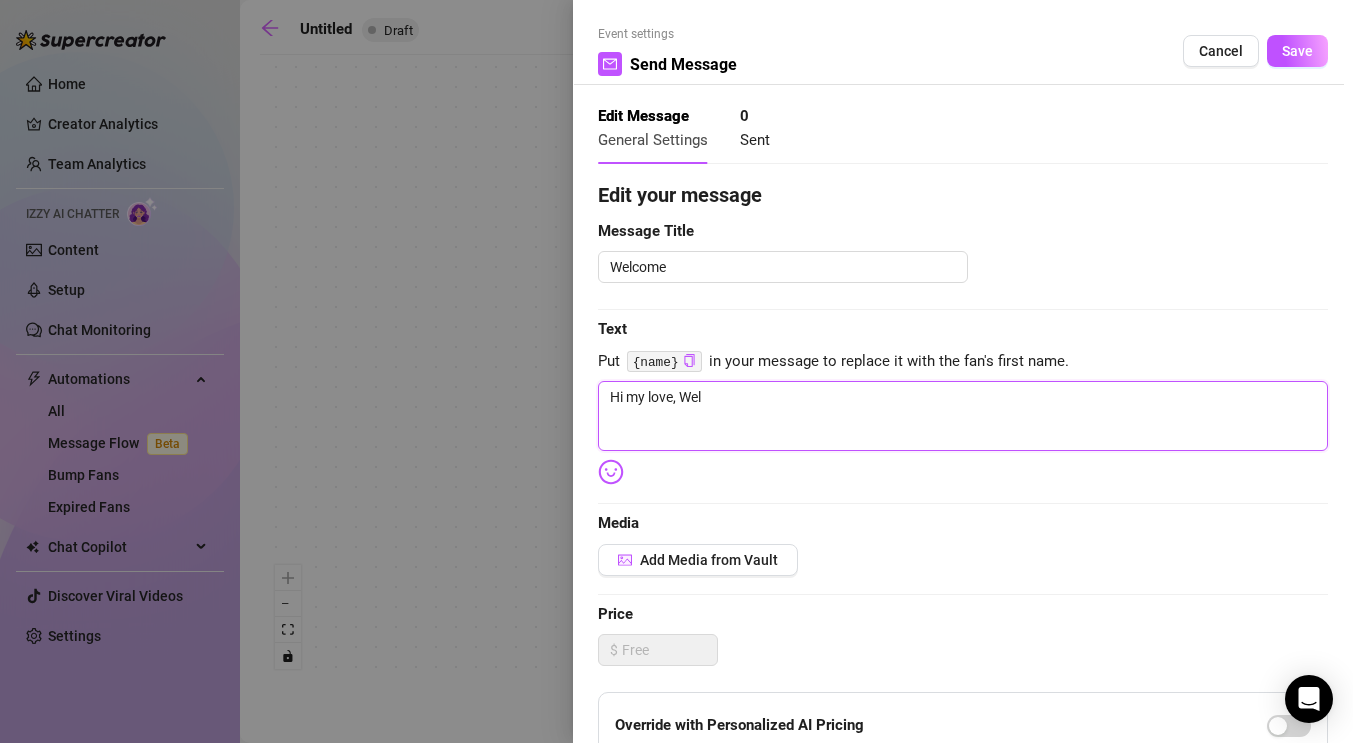type on "Hi my love, Welc" 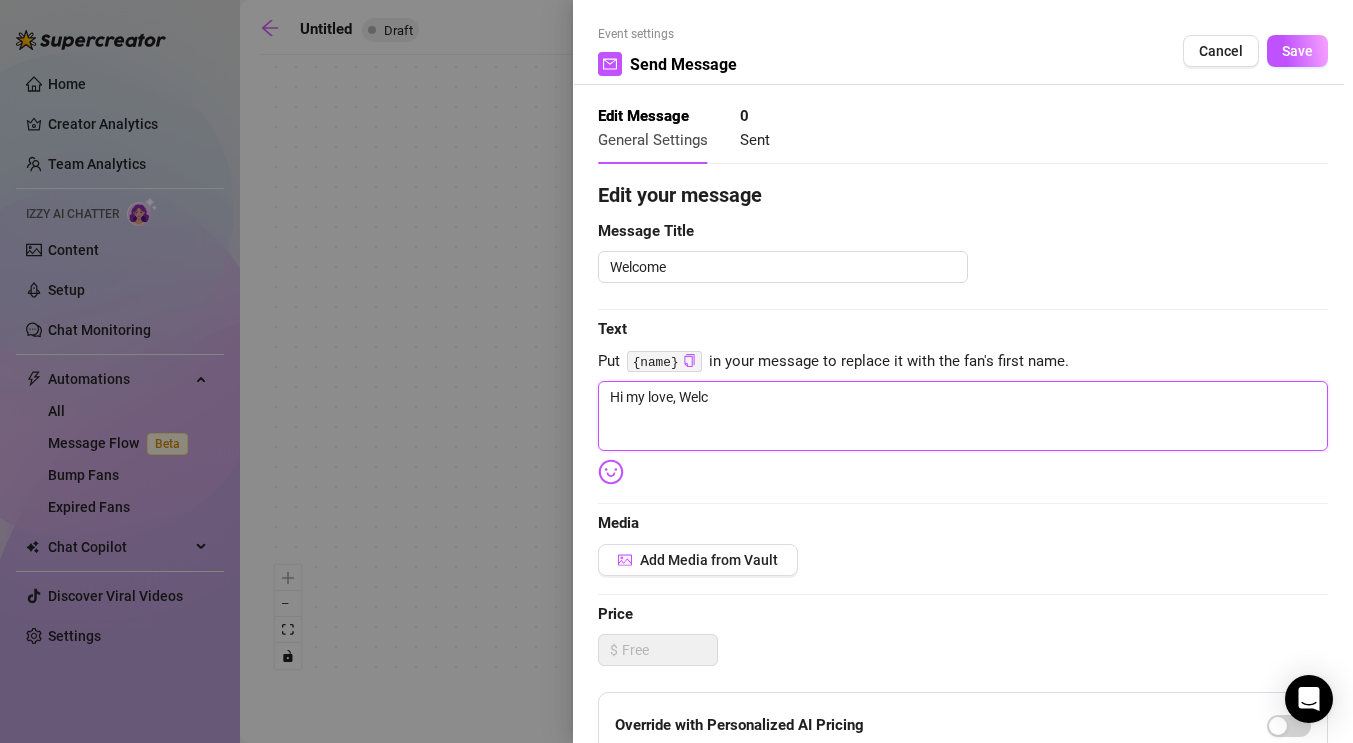 type on "Hi my love, Welco" 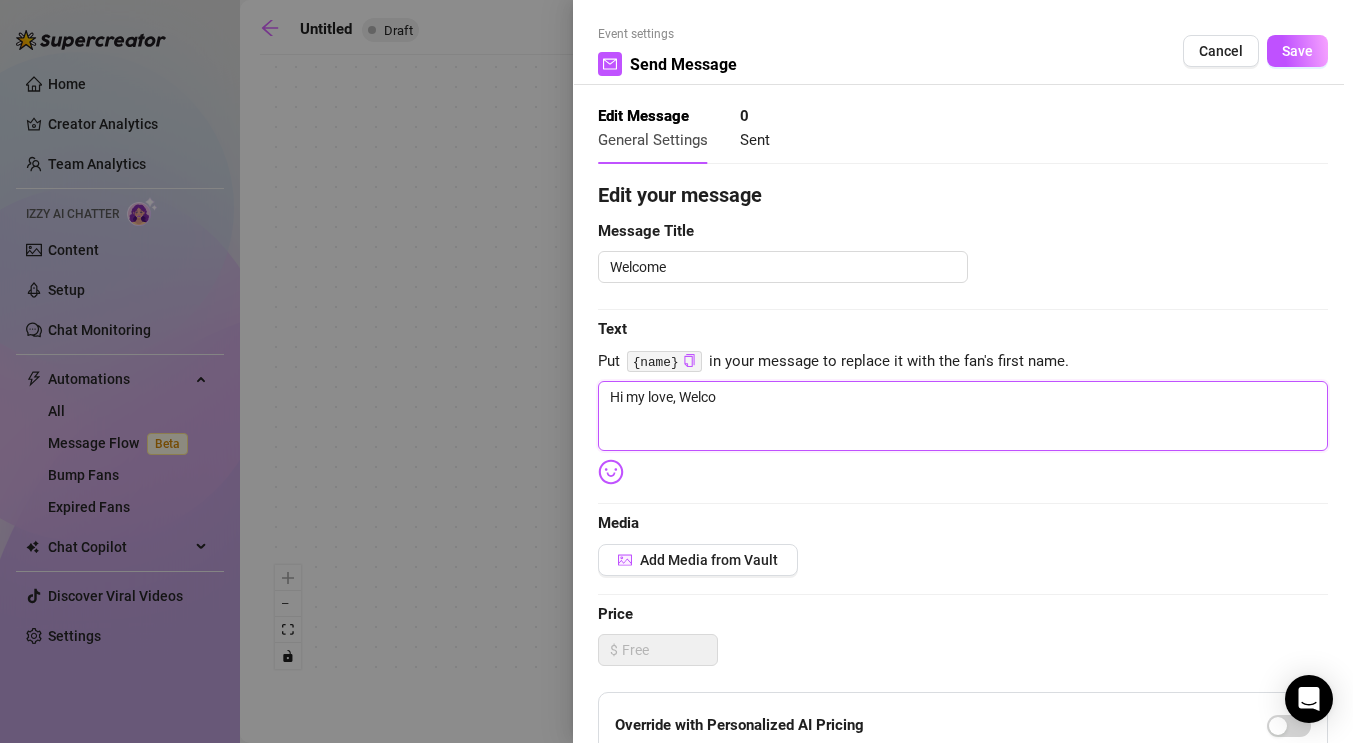 type on "Hi my love, Welco" 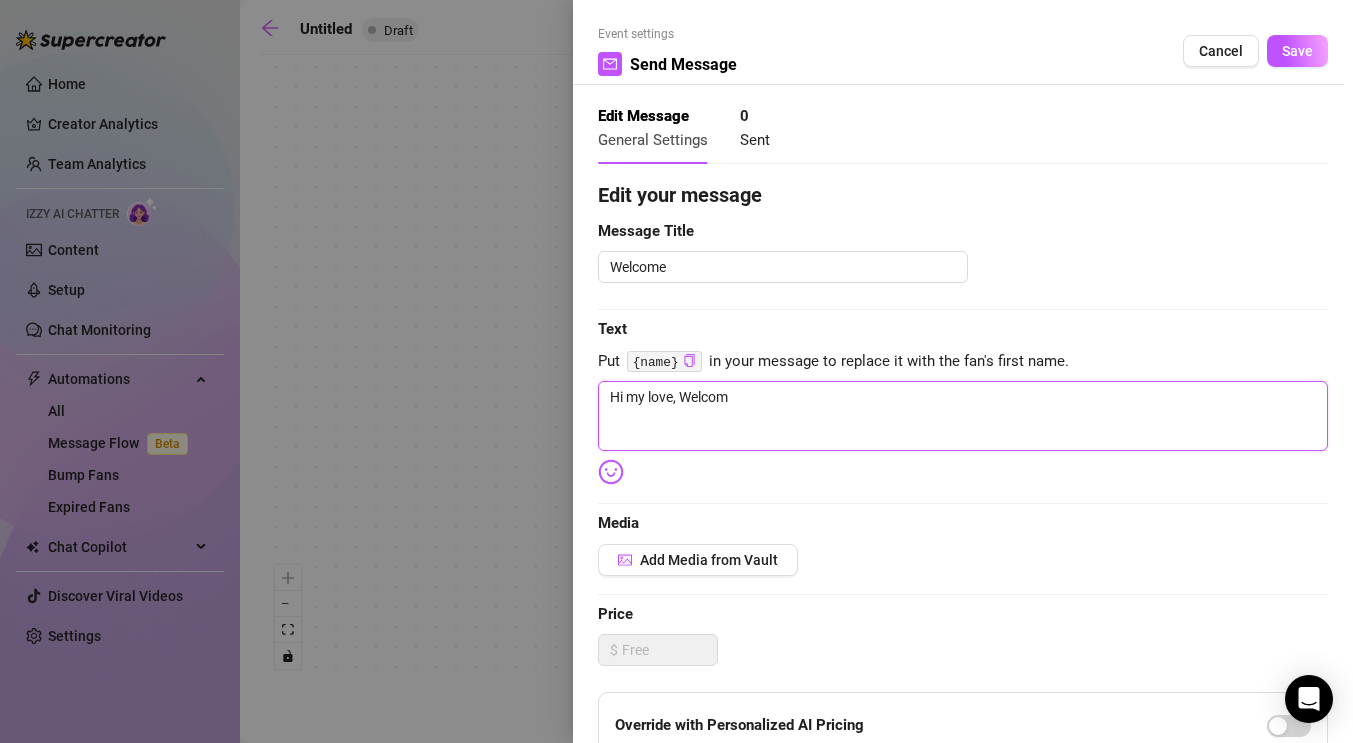 type on "Hi my love, Welcome" 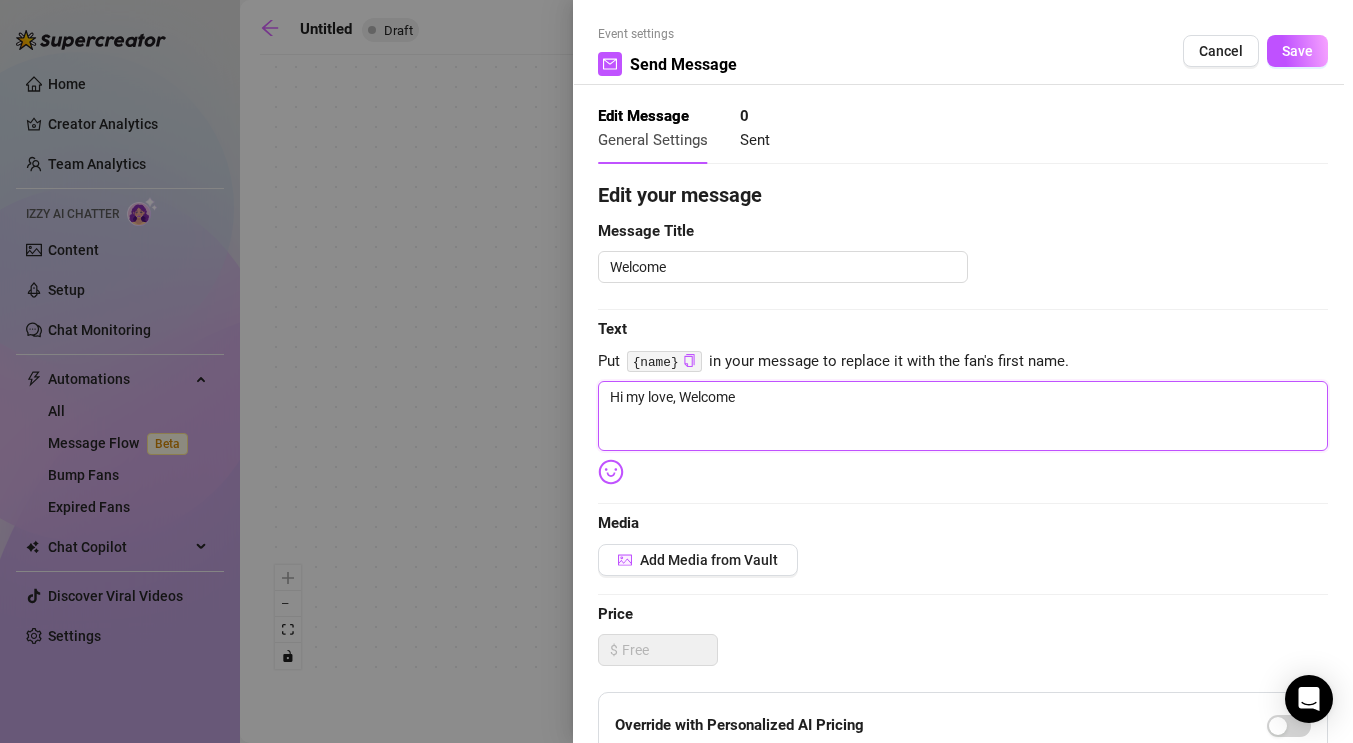 type on "Hi my love, Welcome" 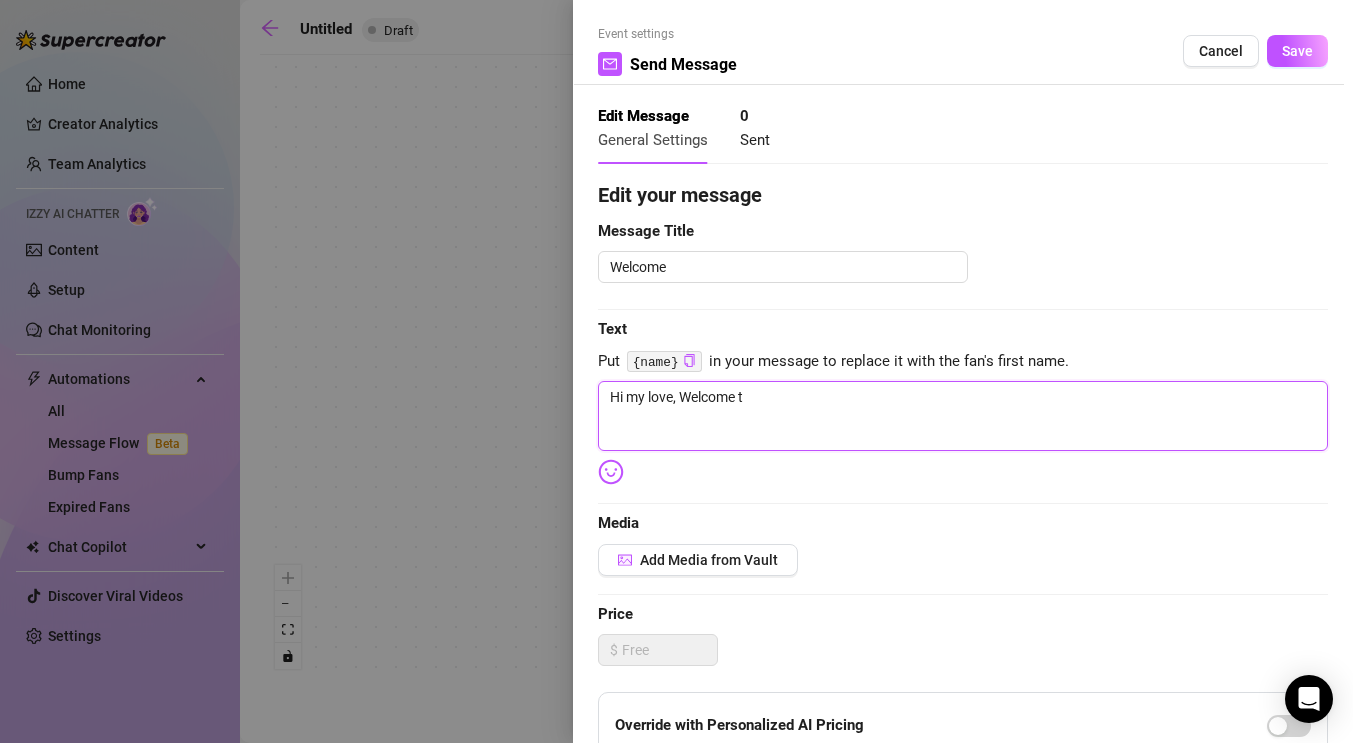 type on "Hi my love, Welcome t" 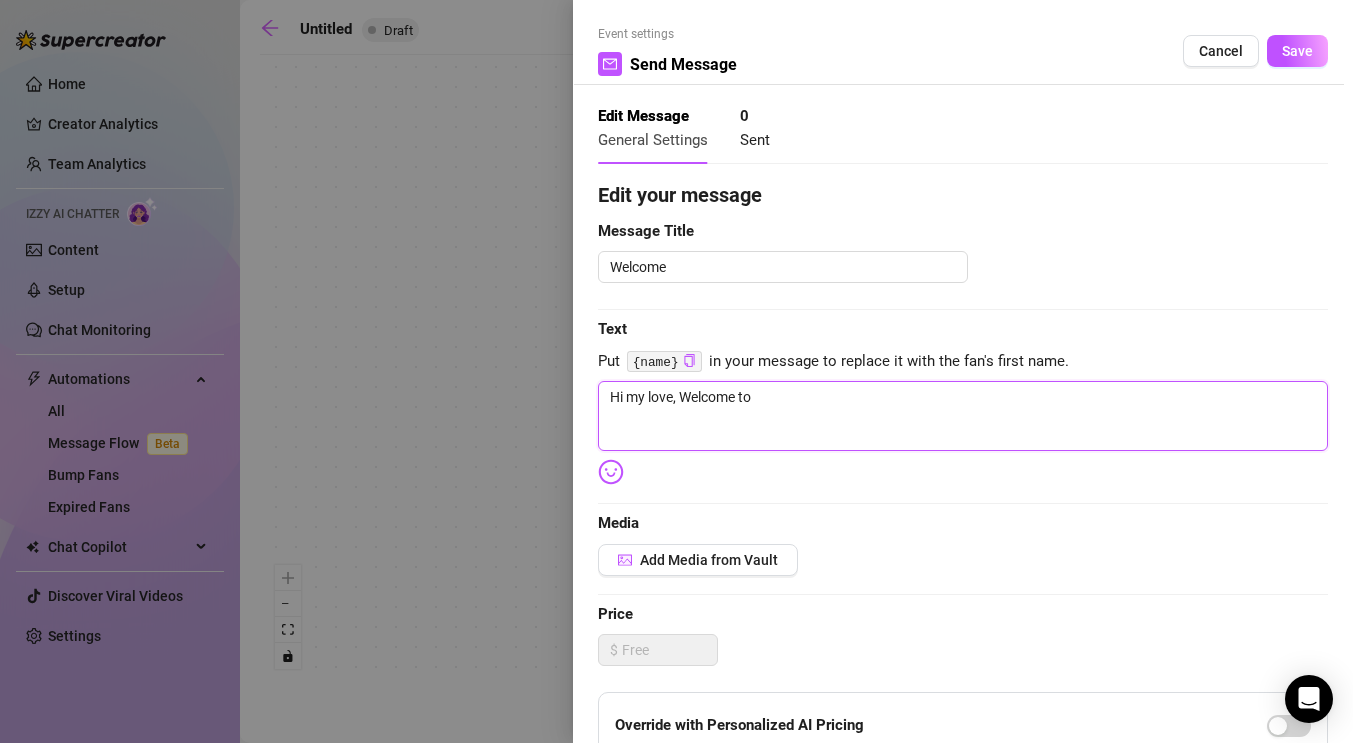 type on "Hi my love, Welcome to" 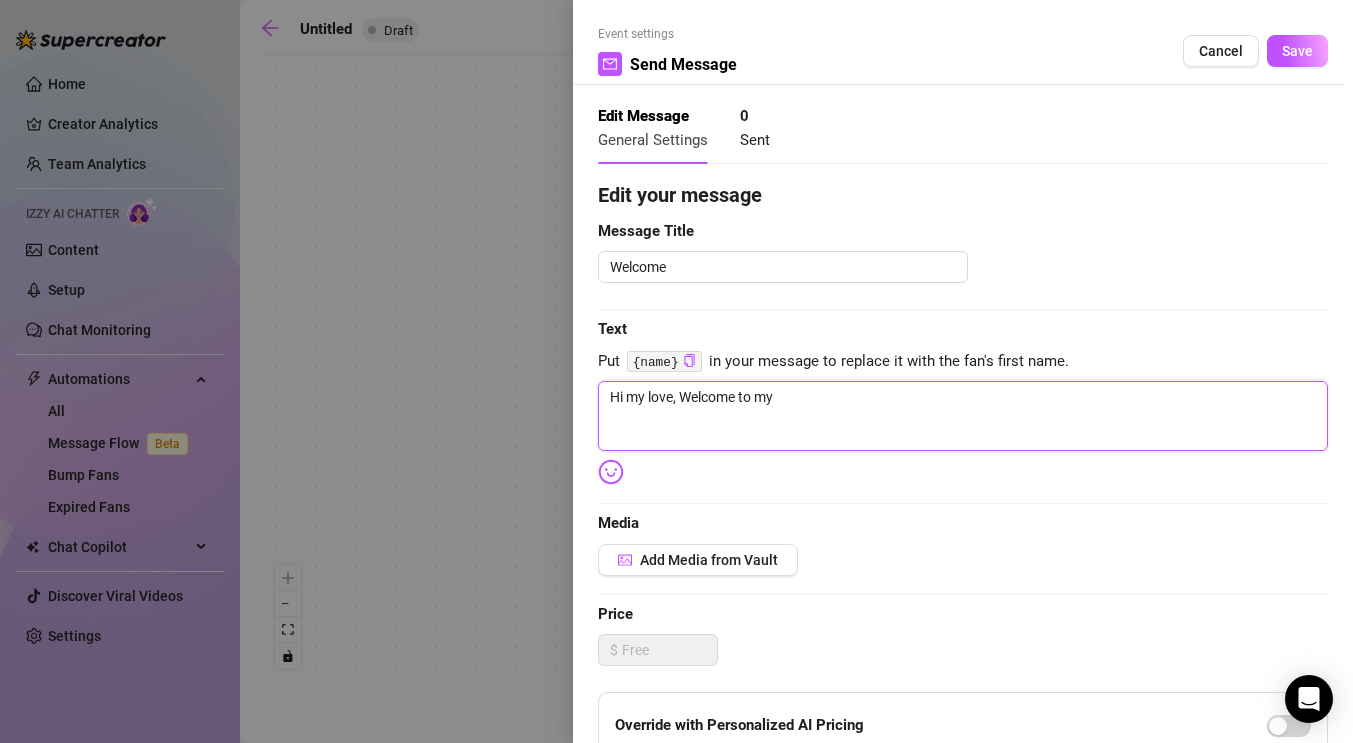 type on "Hi my love, Welcome to my" 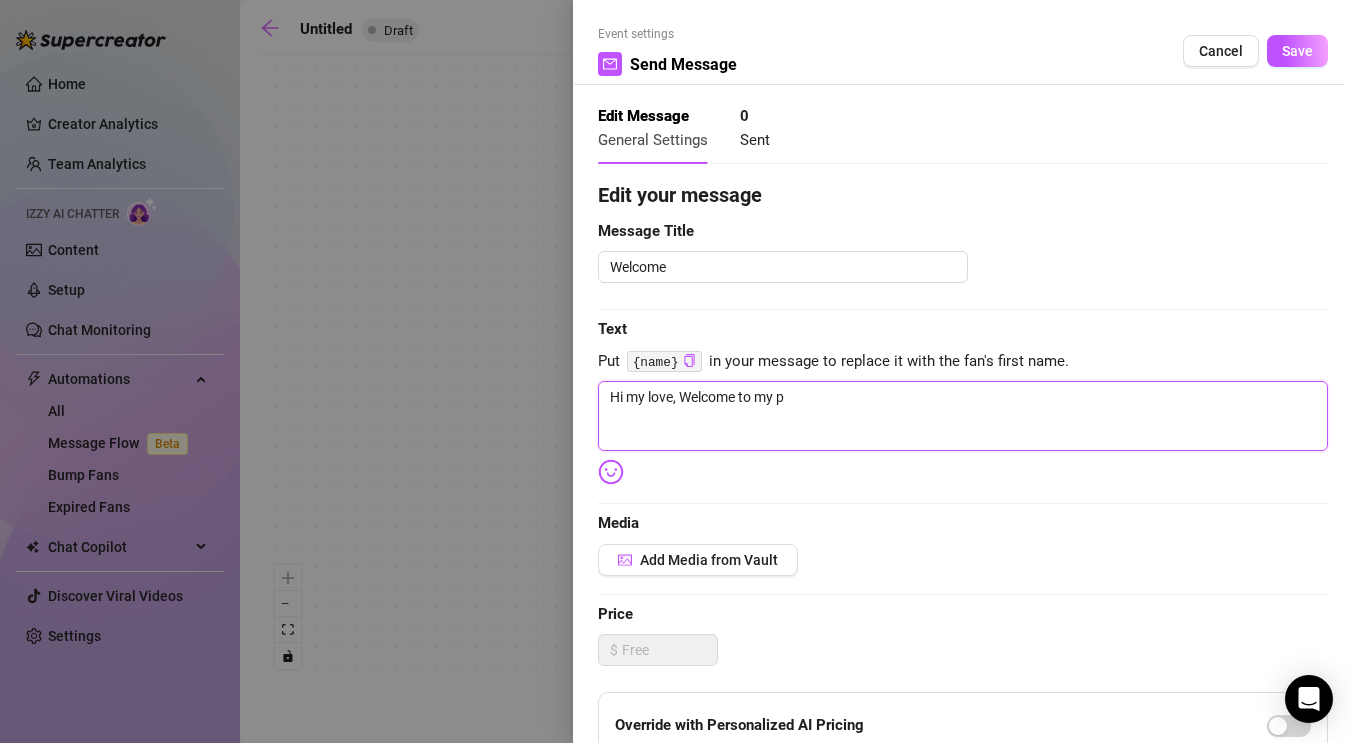 type on "Hi my love, Welcome to my pa" 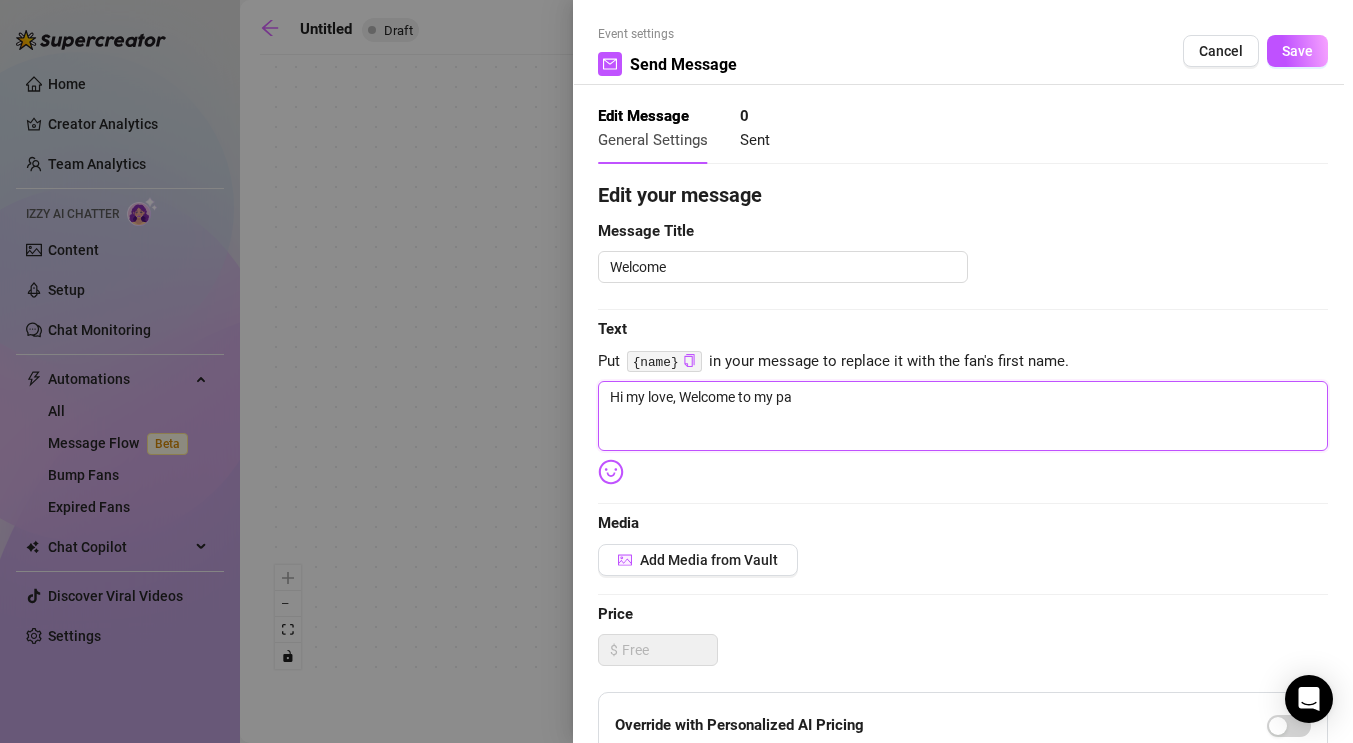 type on "Hi my love, Welcome to my pah" 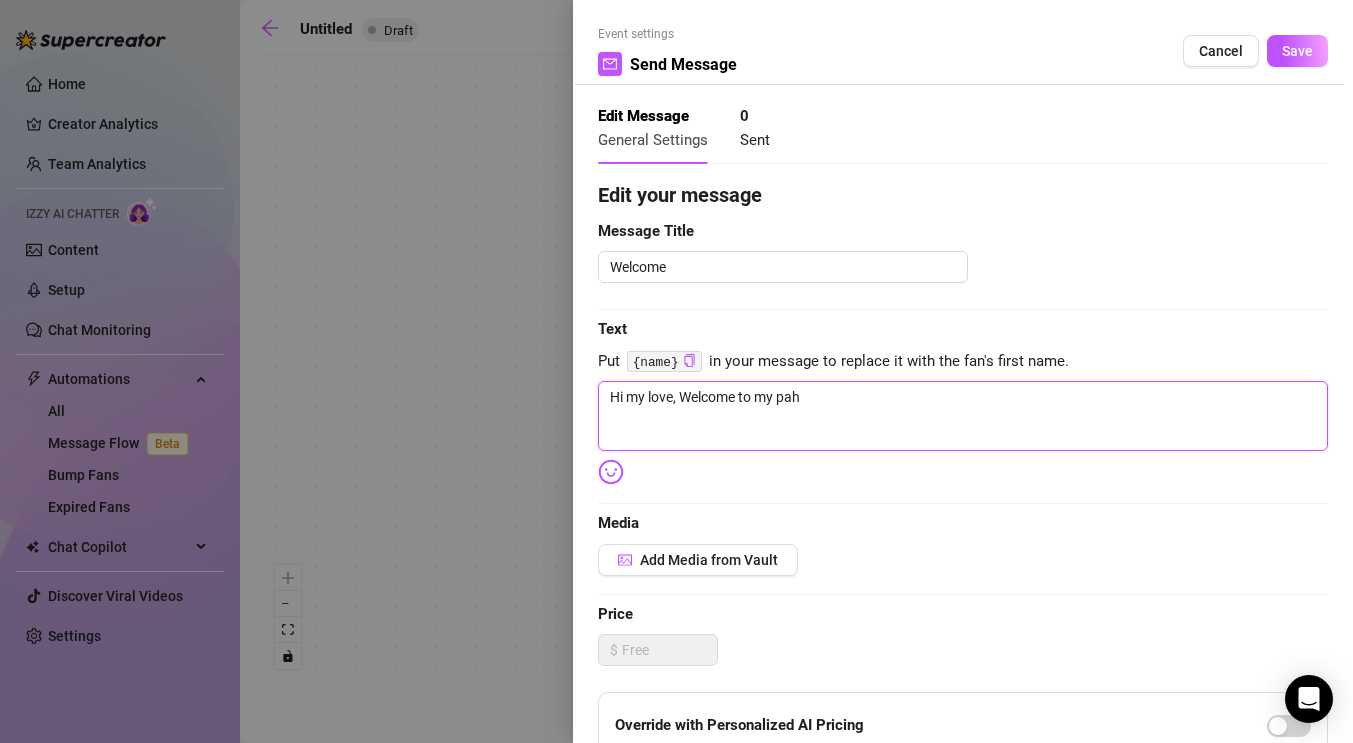 type on "Hi my love, Welcome to my pa" 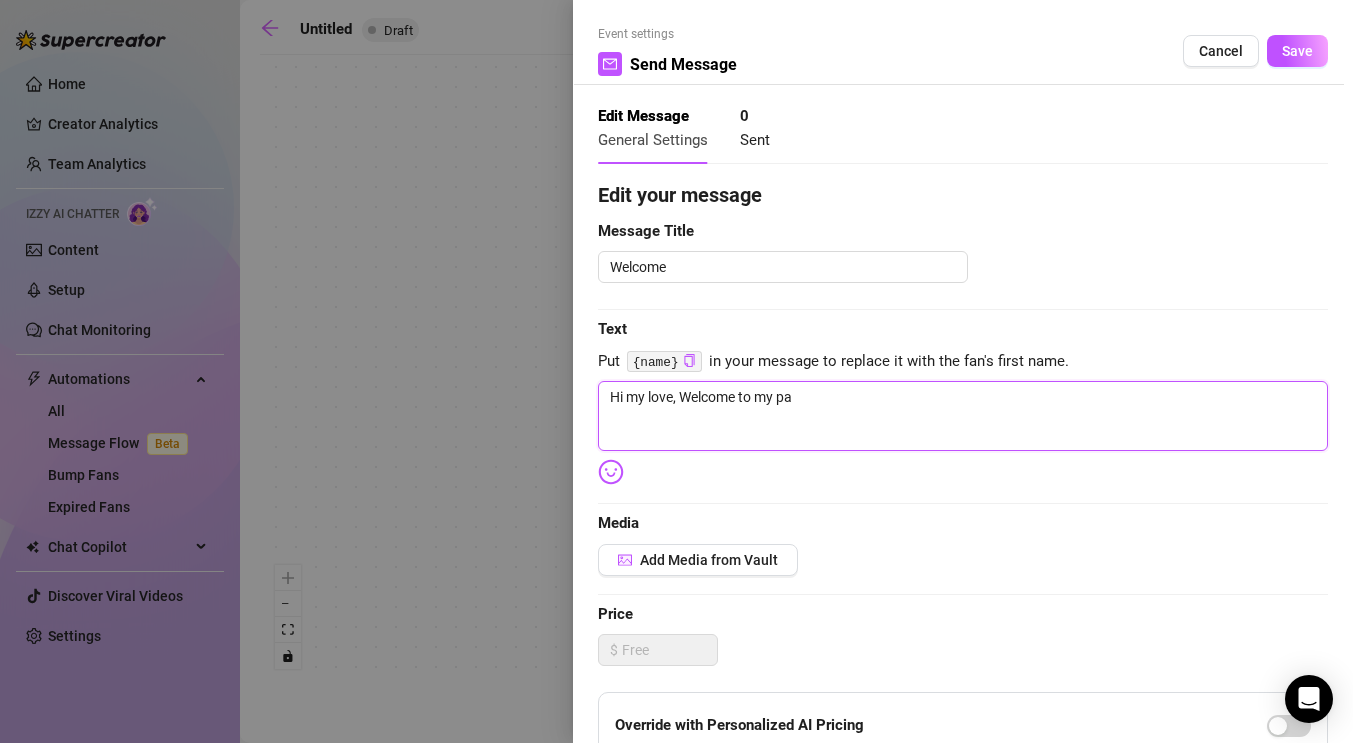 type on "Hi my love, Welcome to my pag" 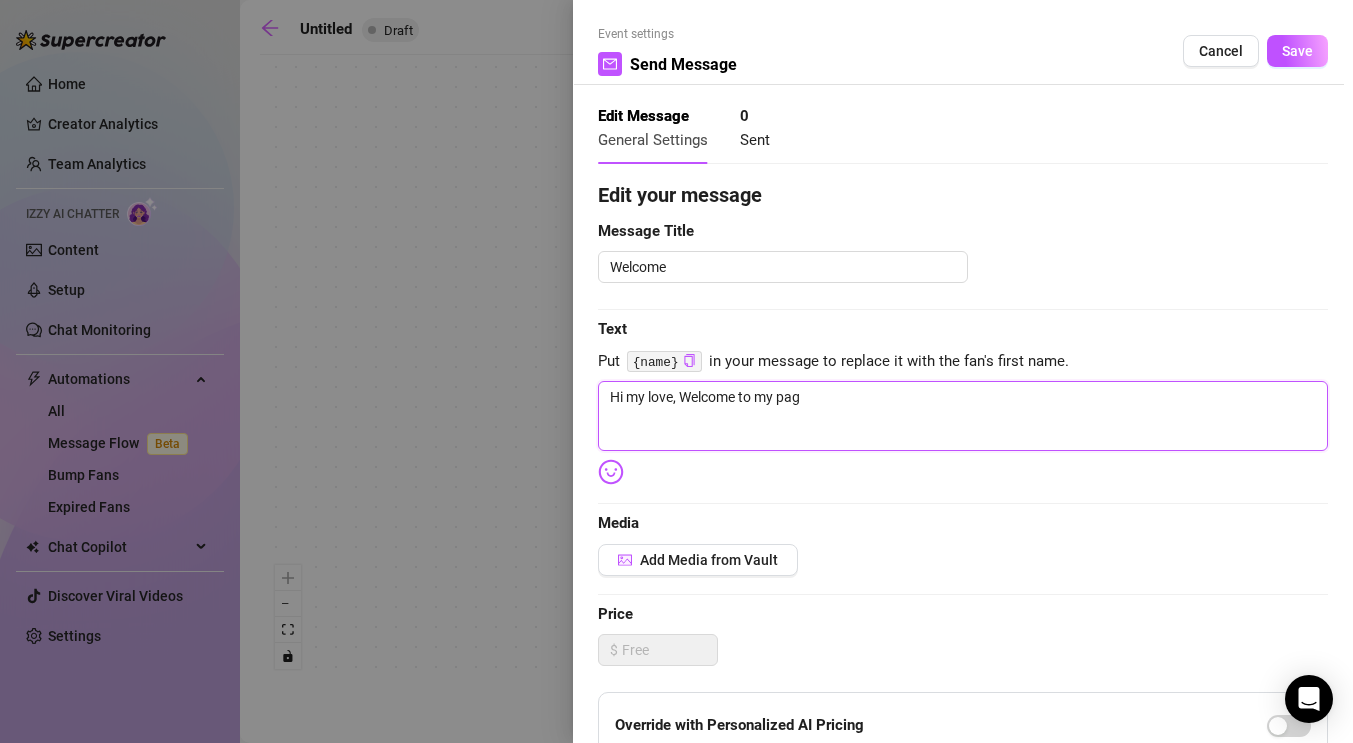 type on "Hi my love, Welcome to my page" 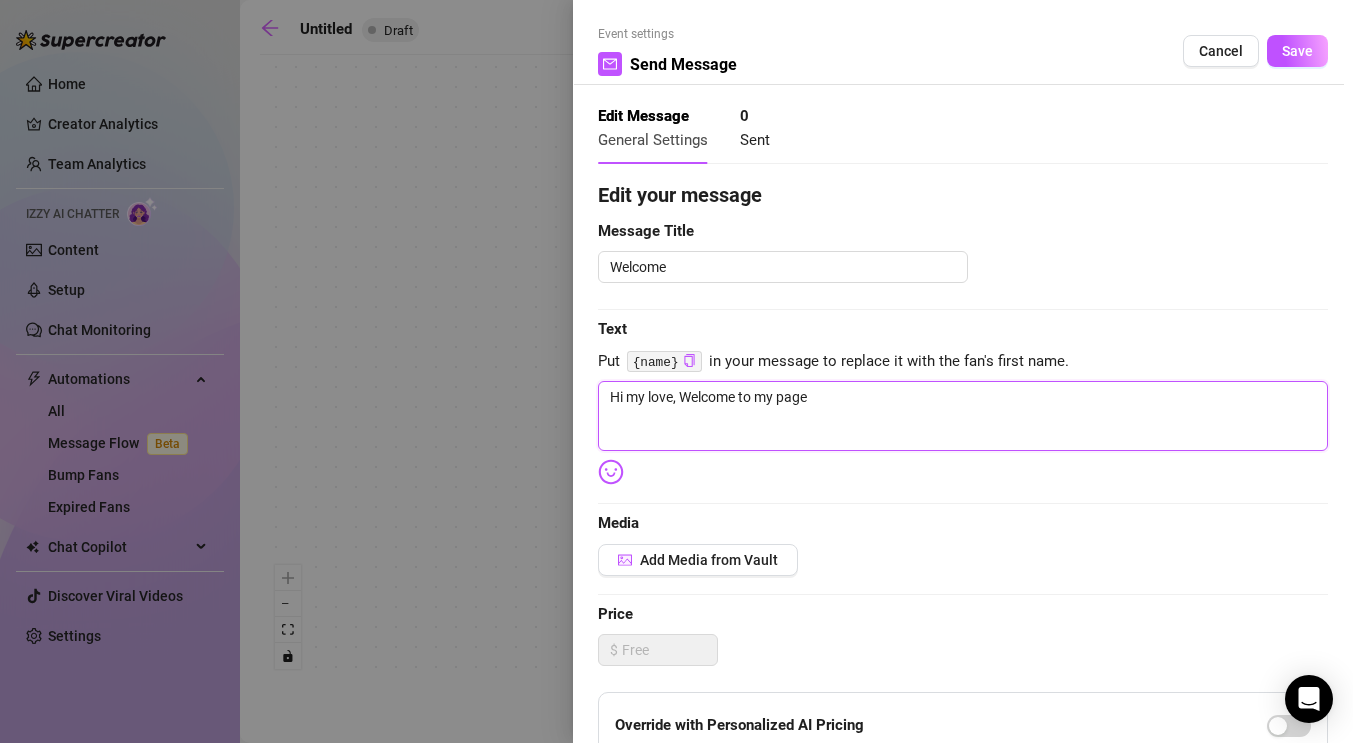 type on "Hi my love, Welcome to my page" 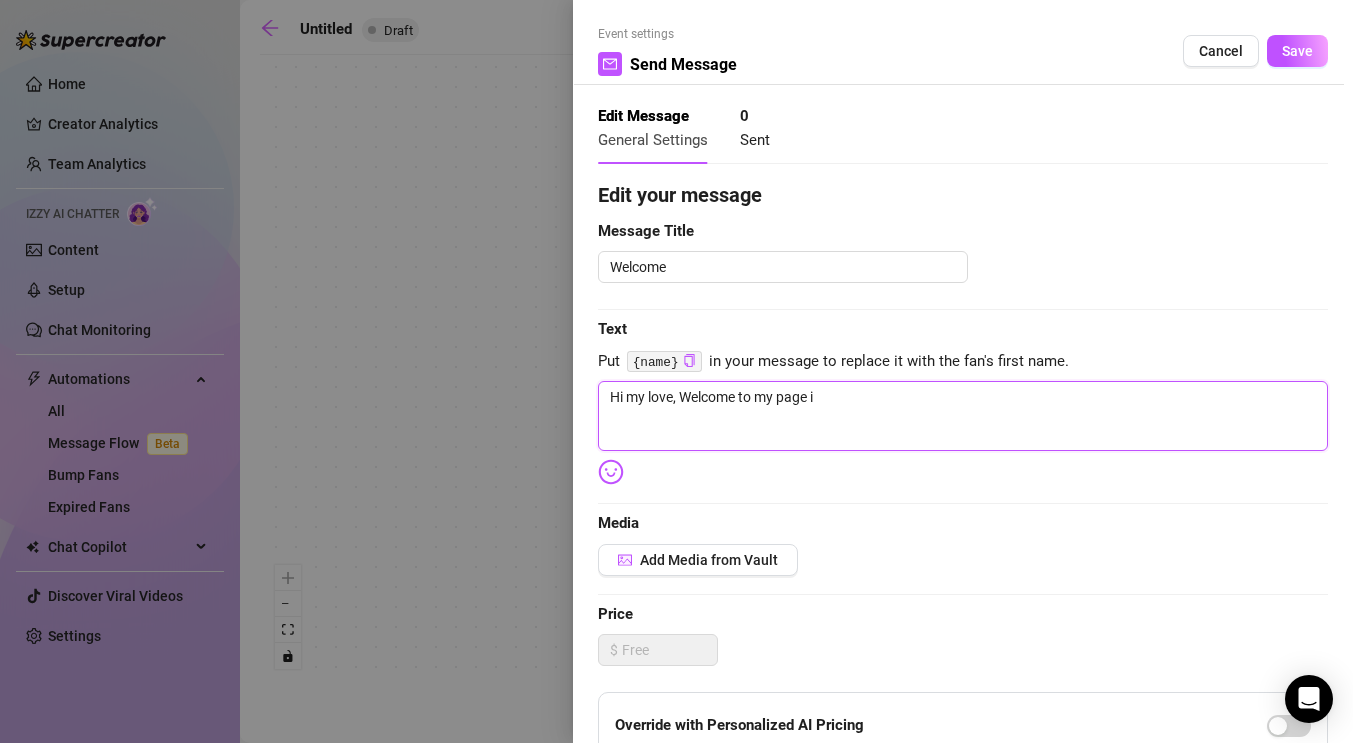 type on "Hi my love, Welcome to my page" 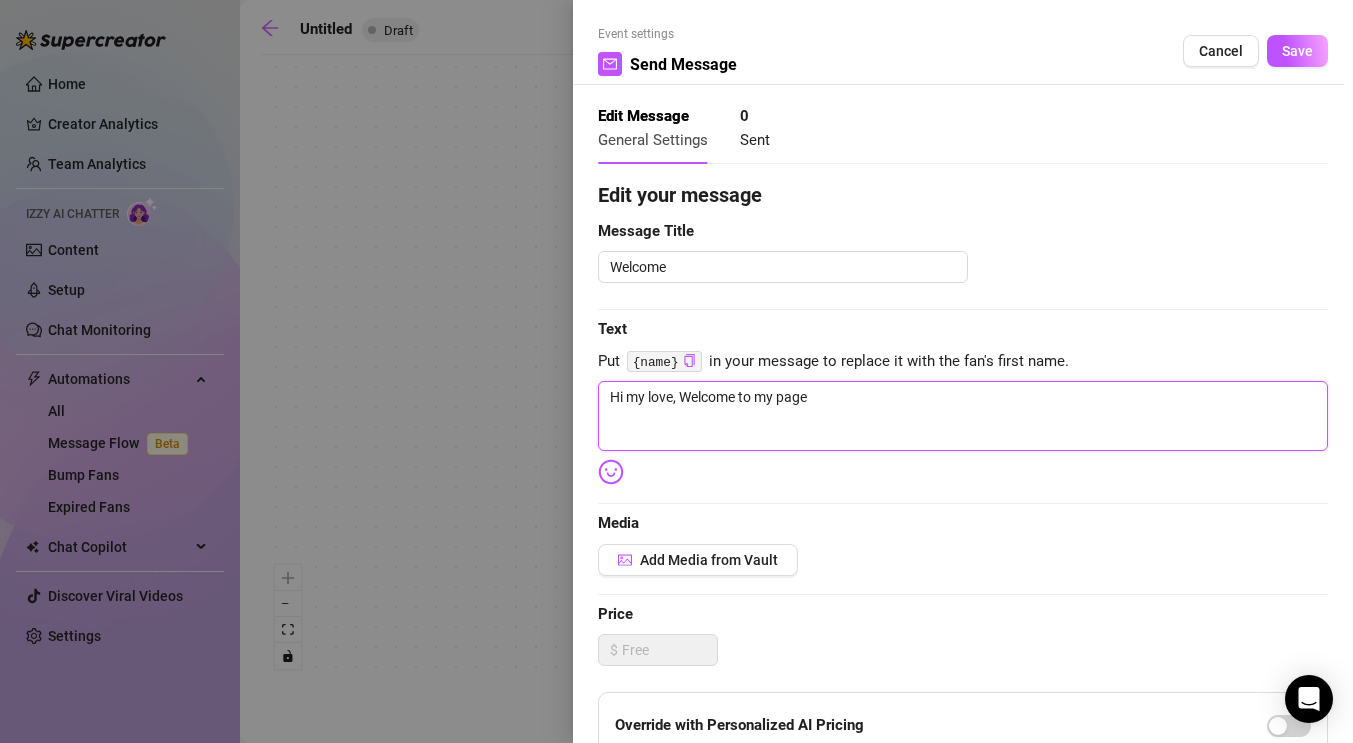 type on "Hi my love, Welcome to my page I" 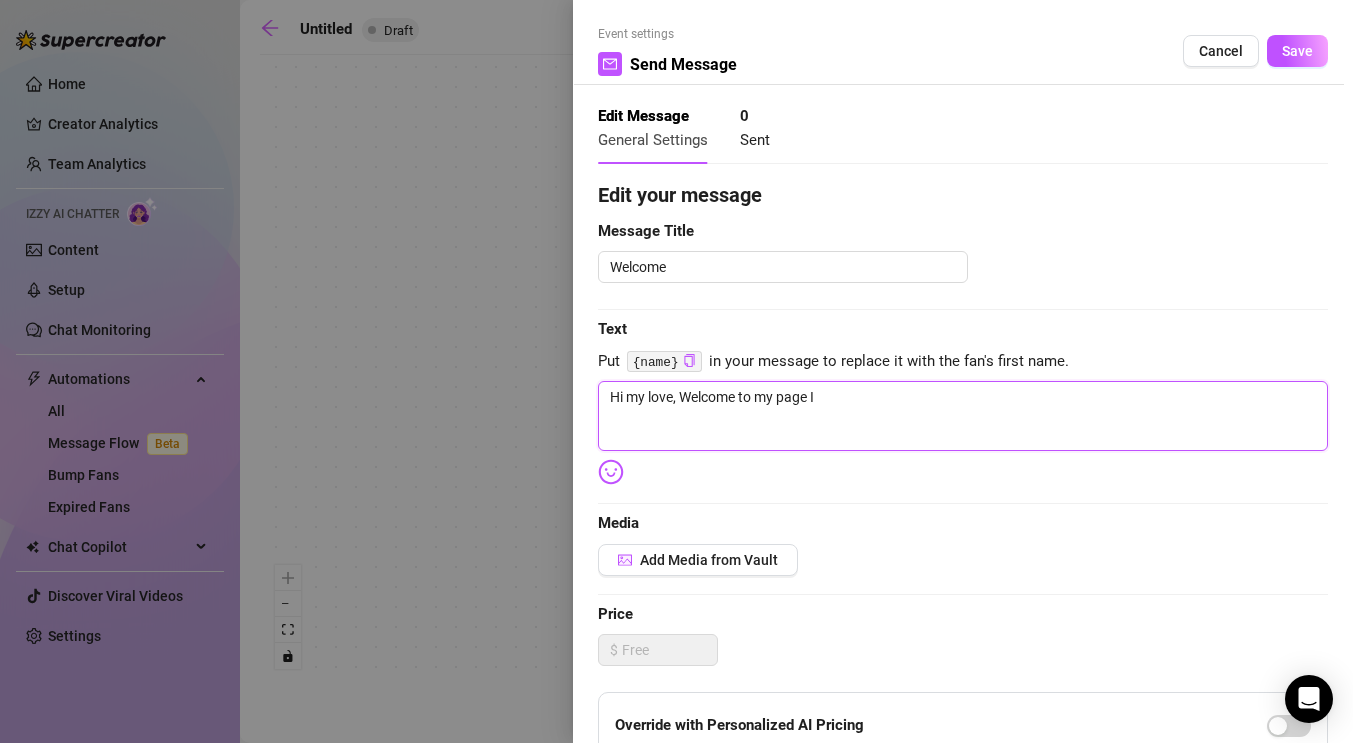type on "Hi my love, Welcome to my page I" 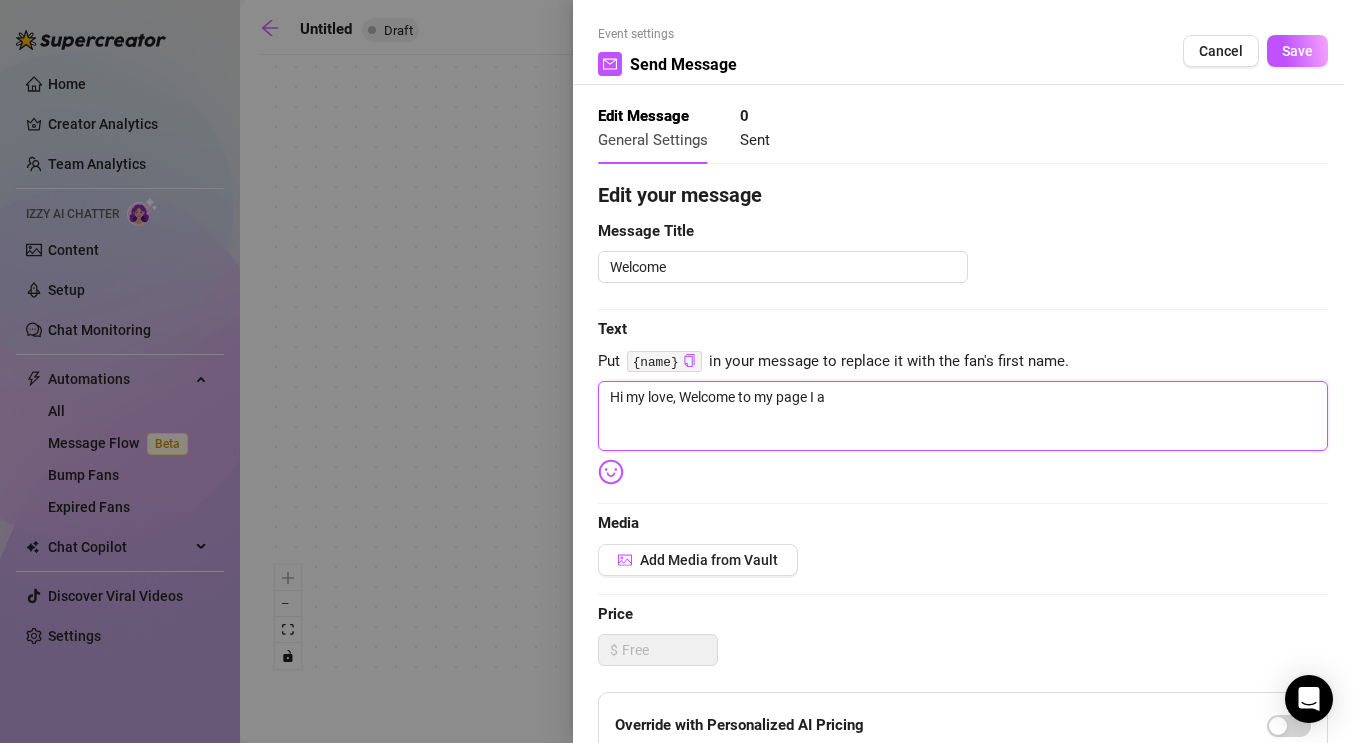 type on "Hi my love, Welcome to my page I am" 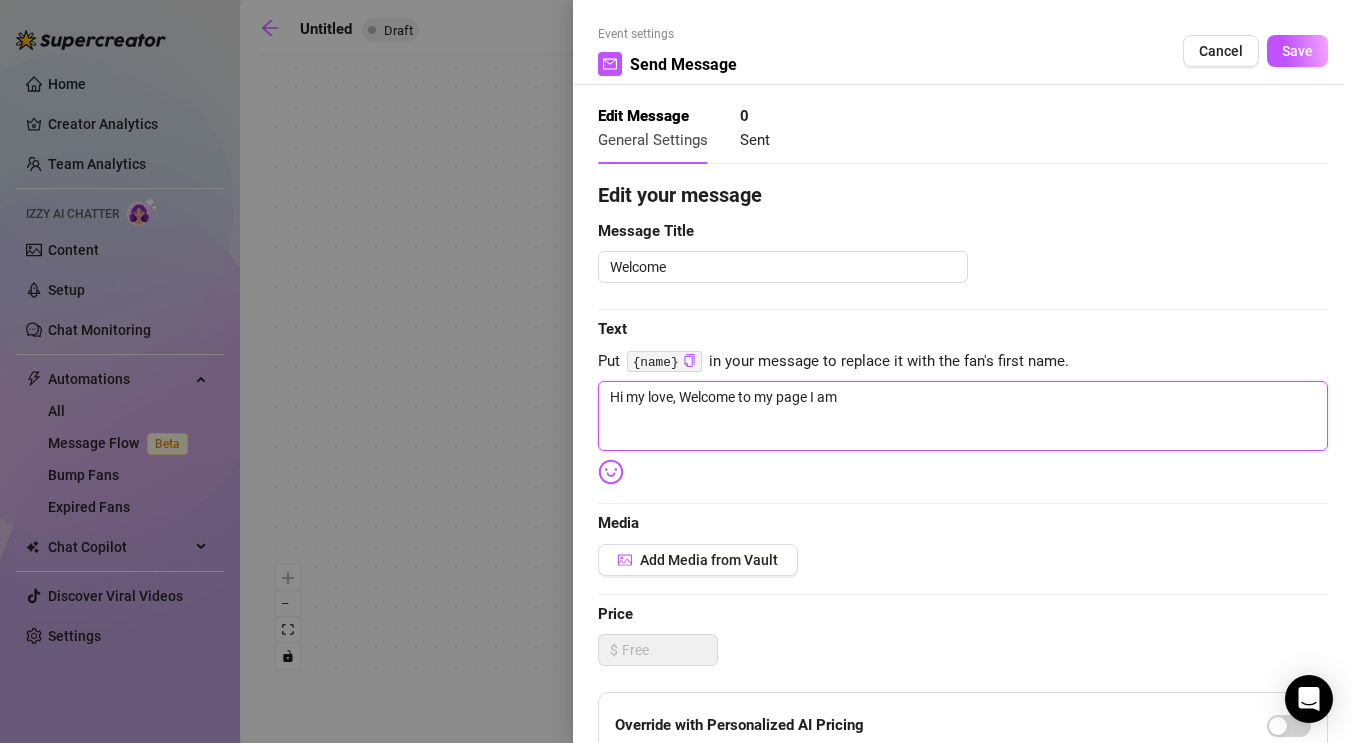 type on "Hi my love, Welcome to my page I am f" 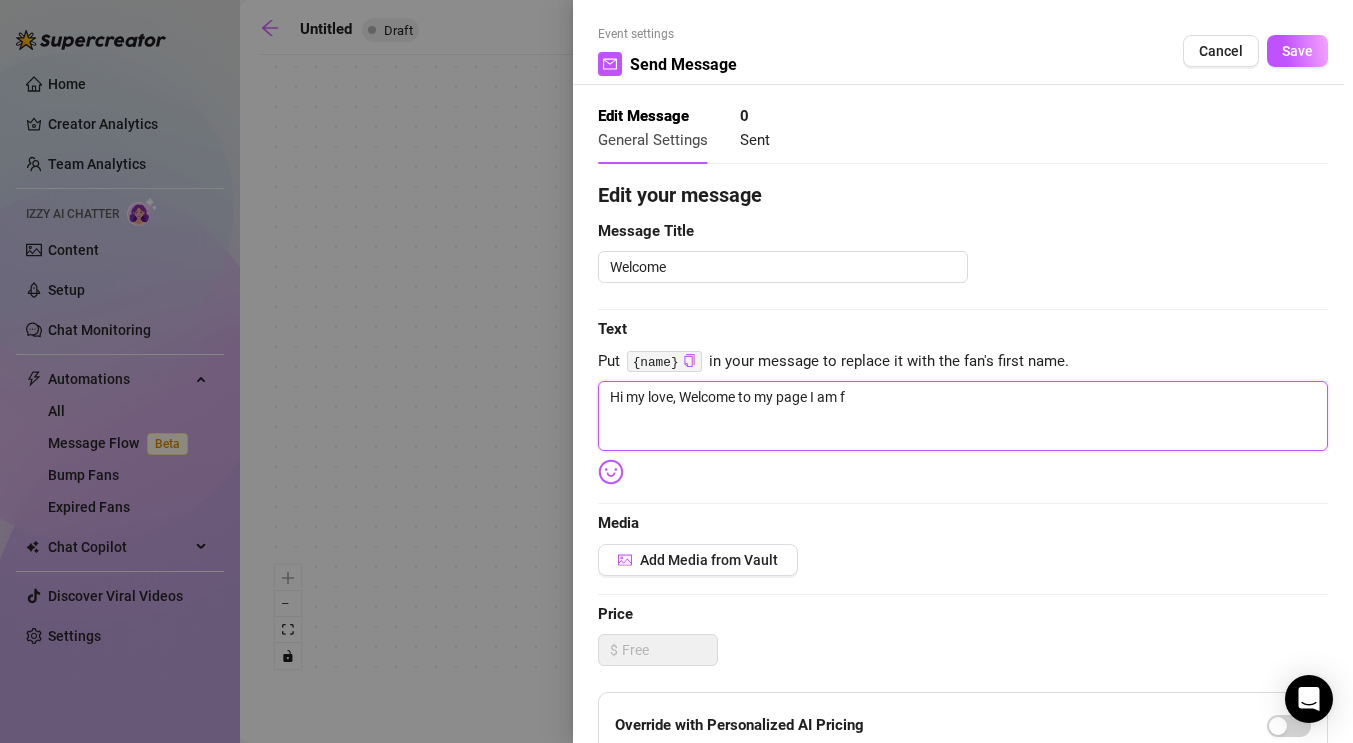 type on "Hi my love, Welcome to my page I am" 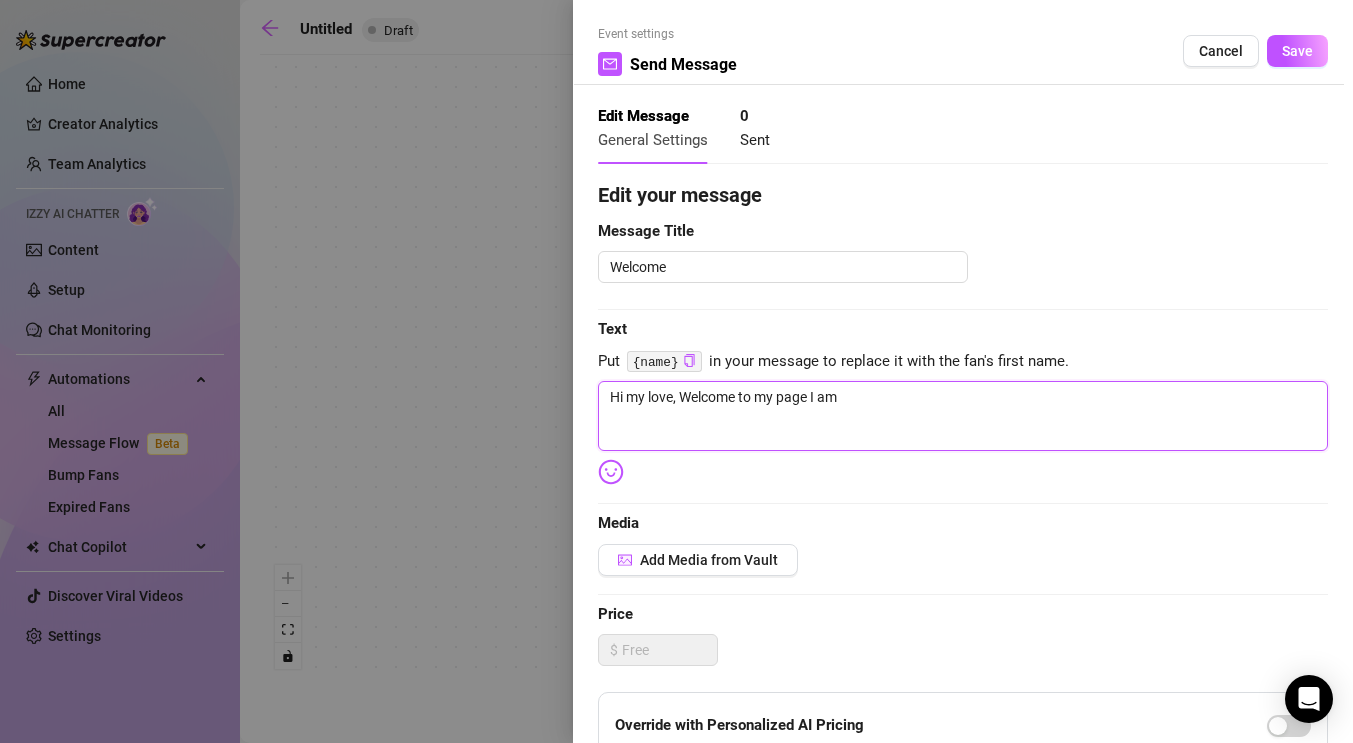 type on "Hi my love, Welcome to my page I am s" 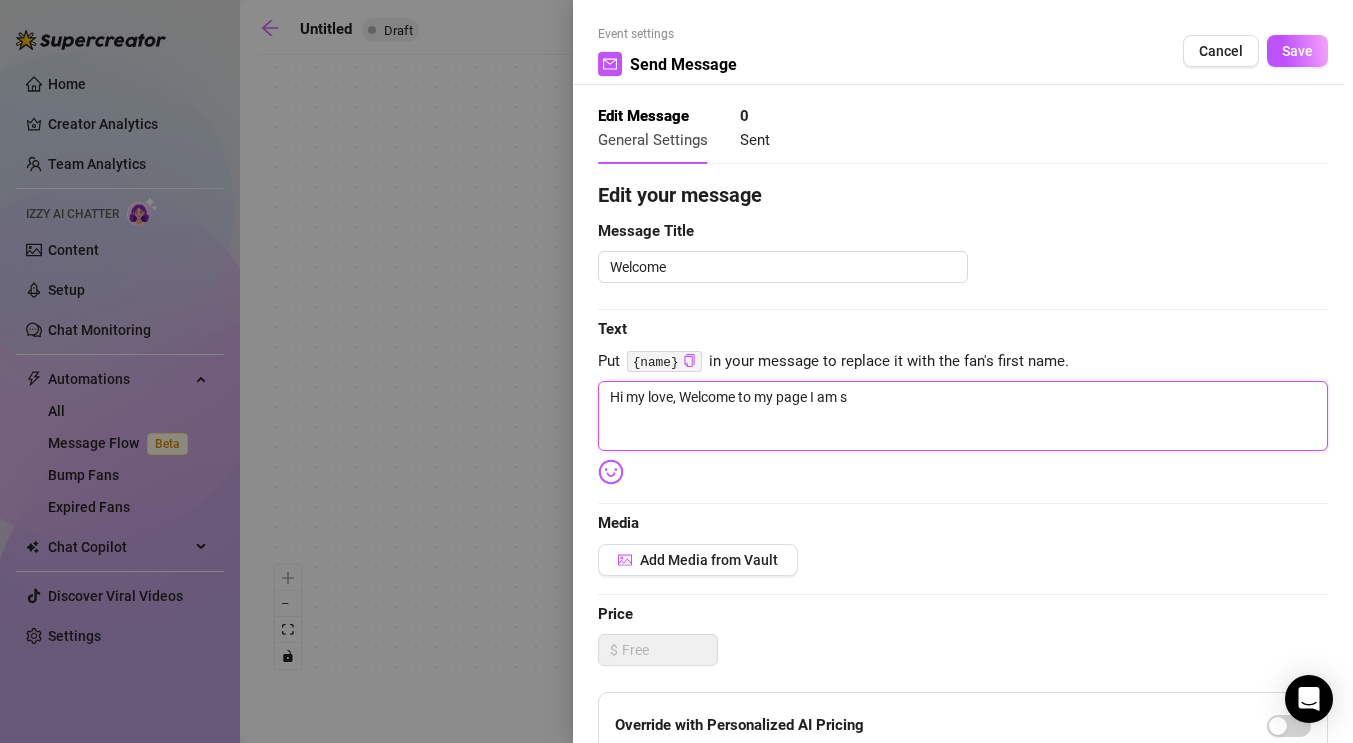 type on "Hi my love, Welcome to my page I am so" 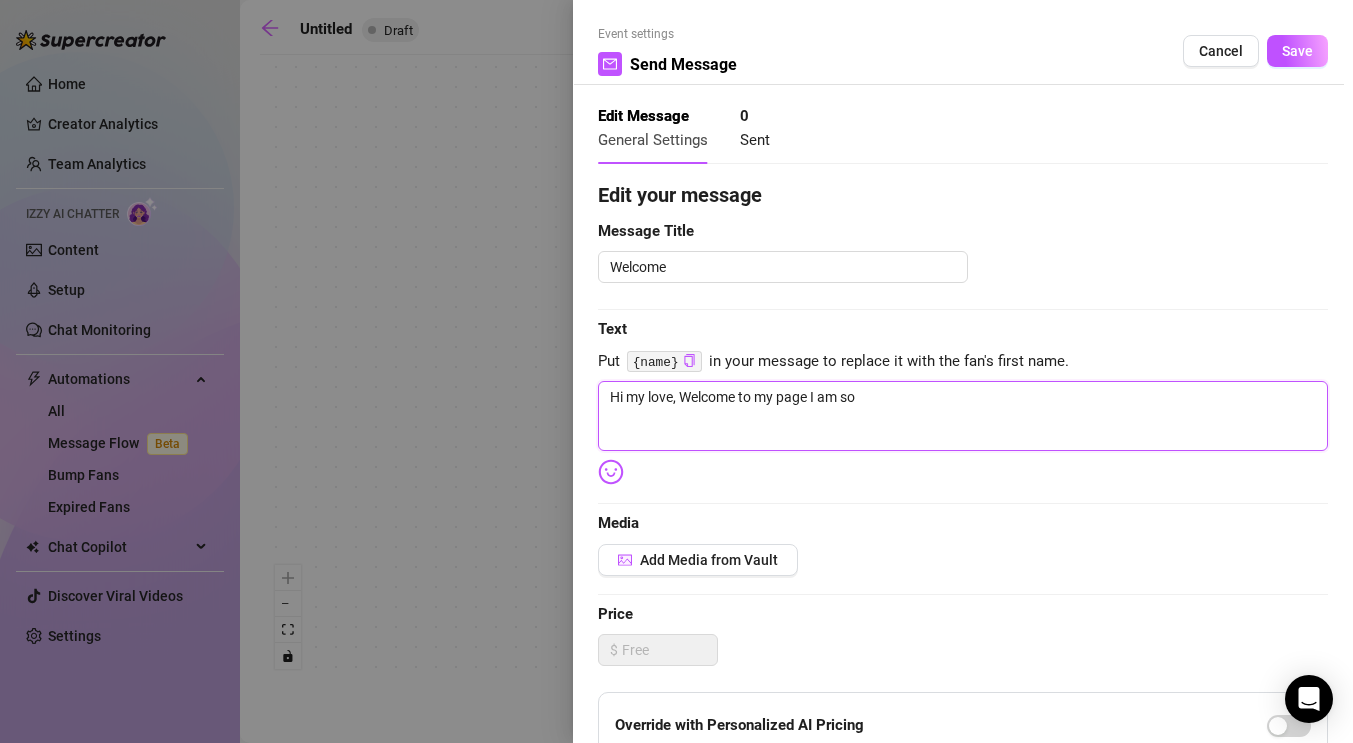 type on "Hi my love, Welcome to my page I am so" 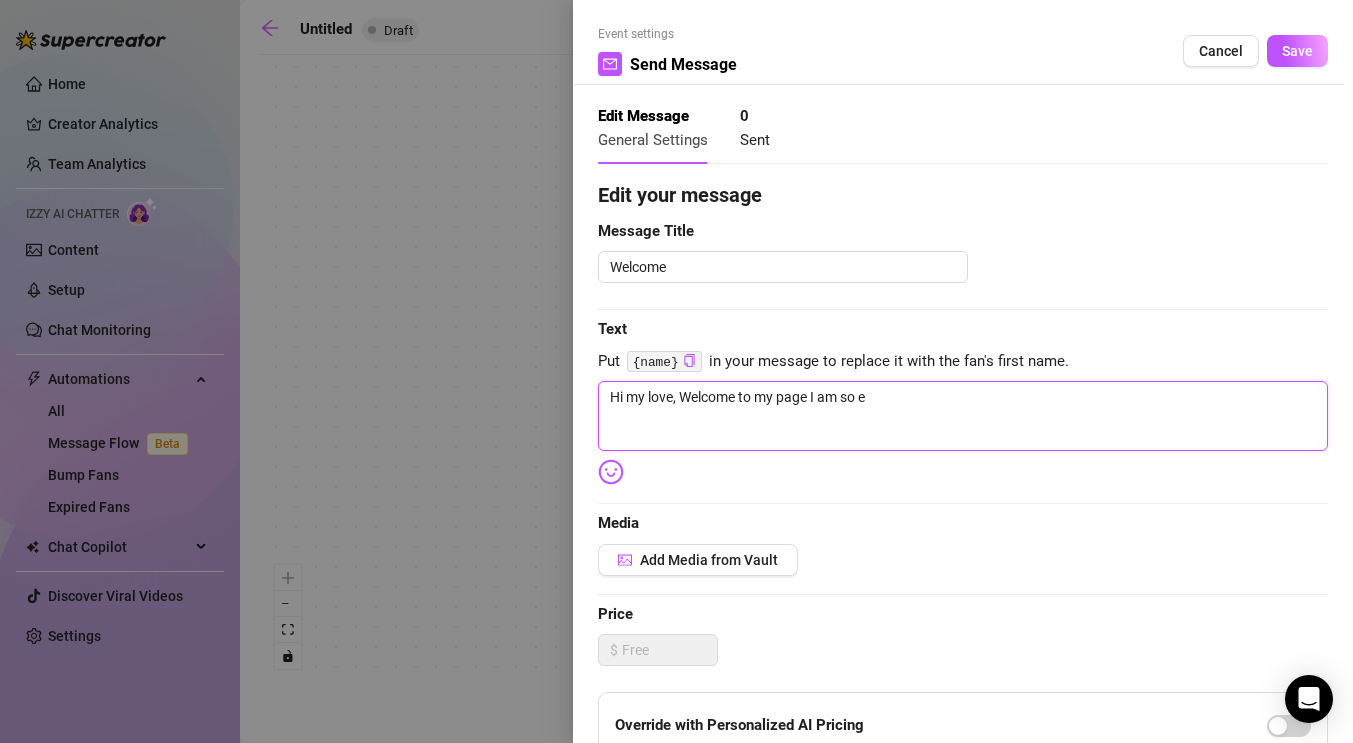 type on "Hi my love, Welcome to my page I am so ex" 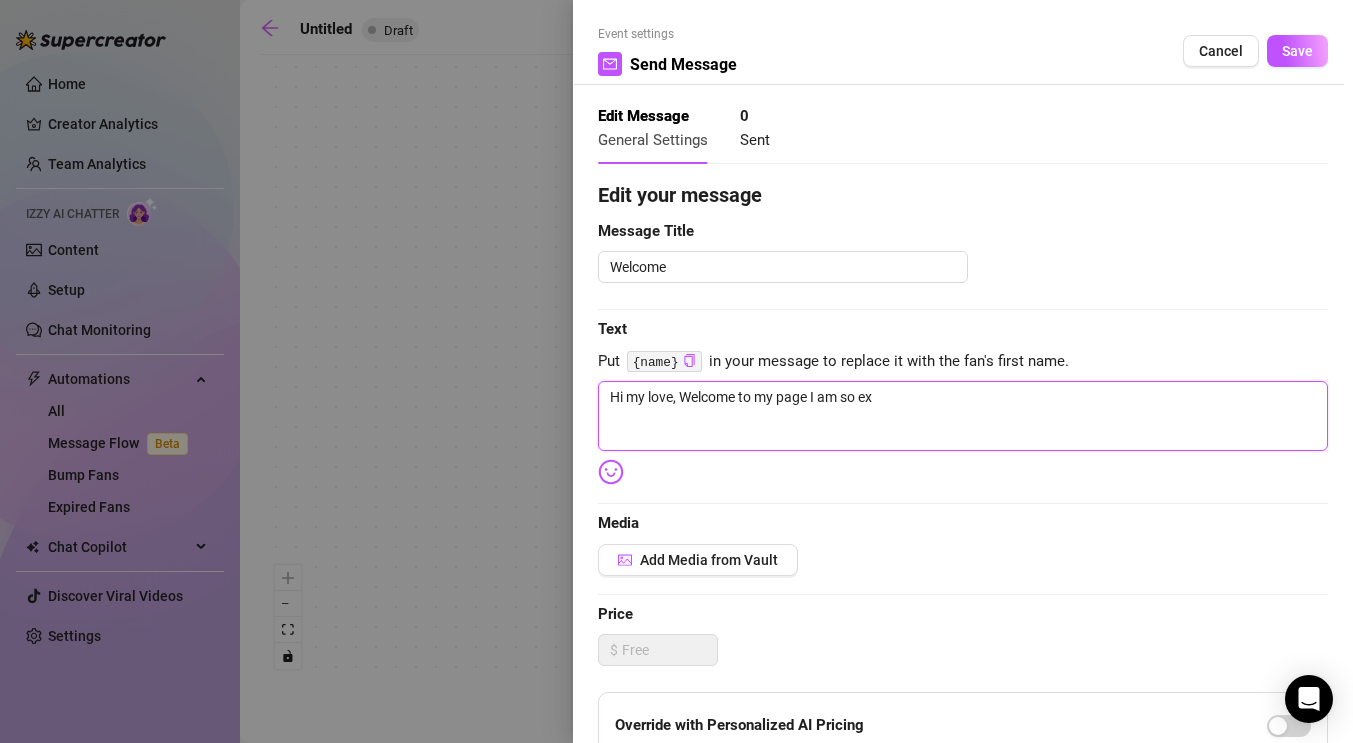 type on "Hi my love, Welcome to my page I am so exc" 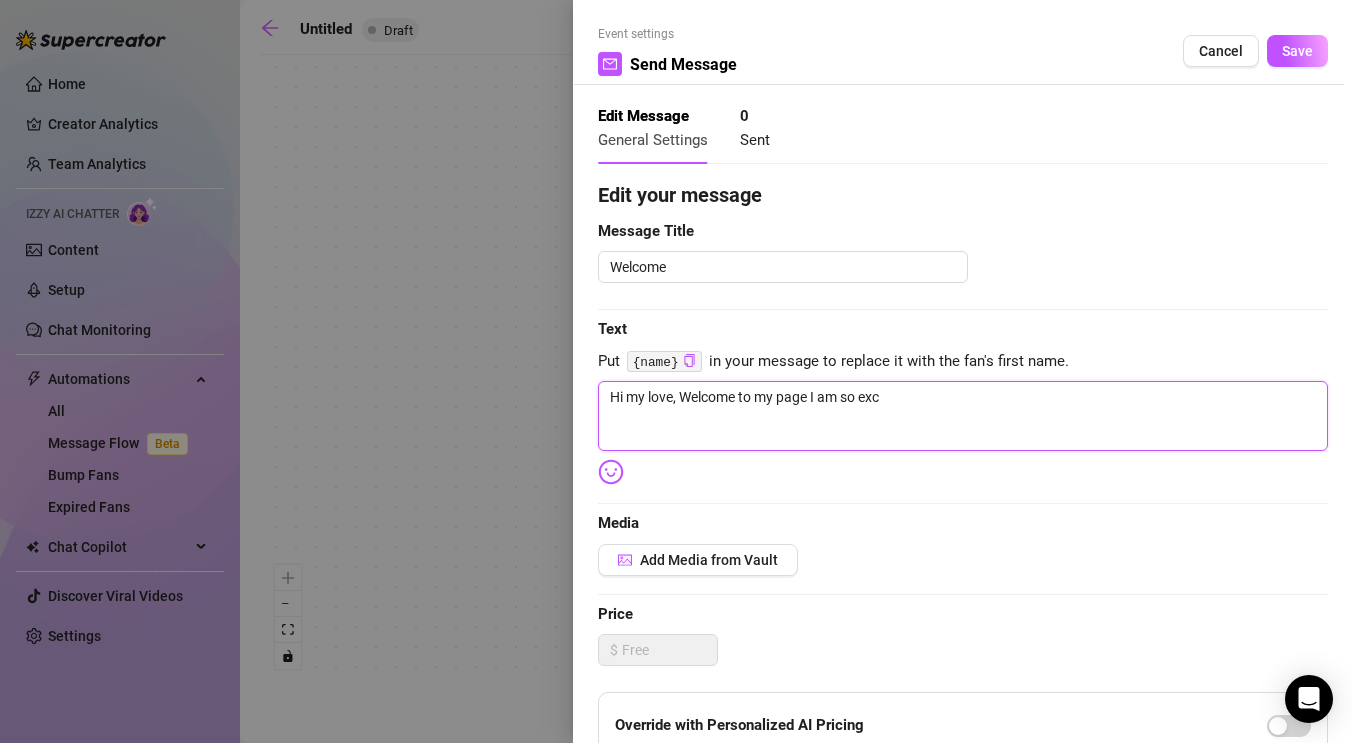 type on "Hi my love, Welcome to my page I am so exci" 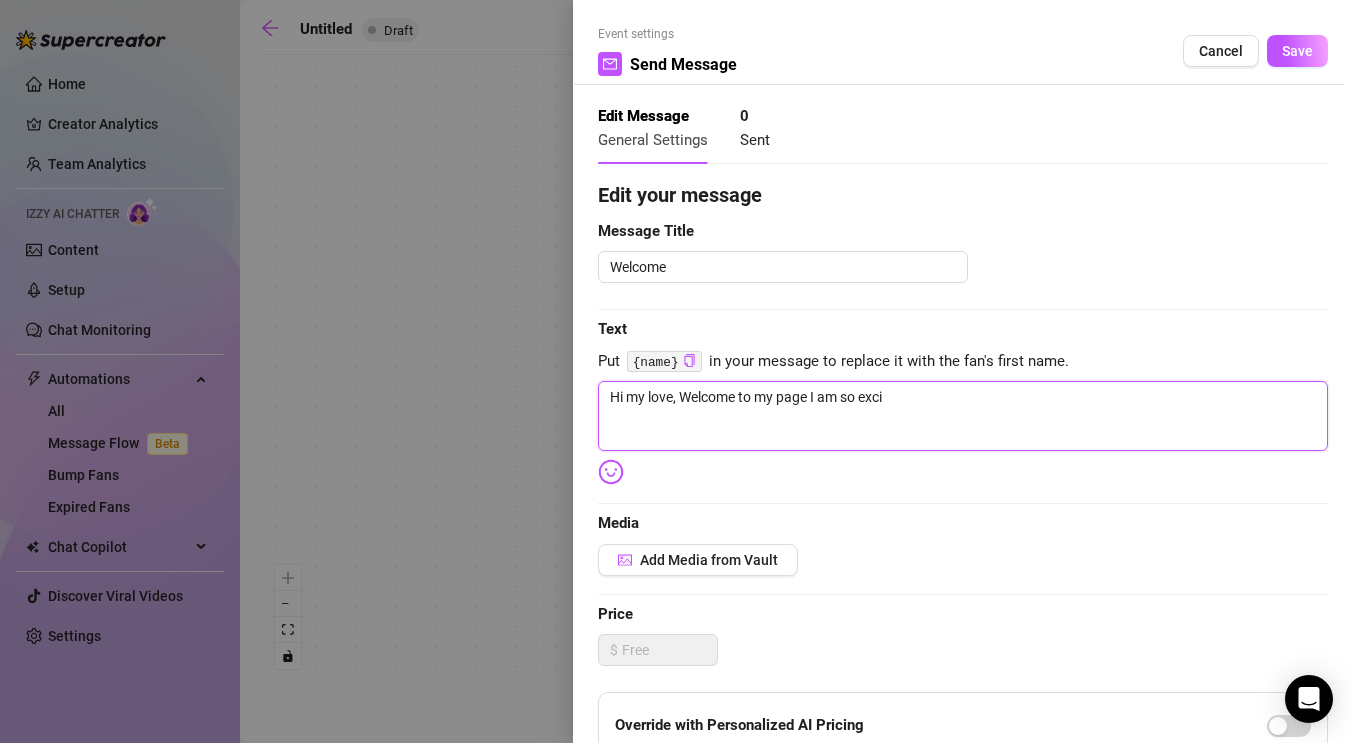 type on "Hi my love, Welcome to my page I am so excit" 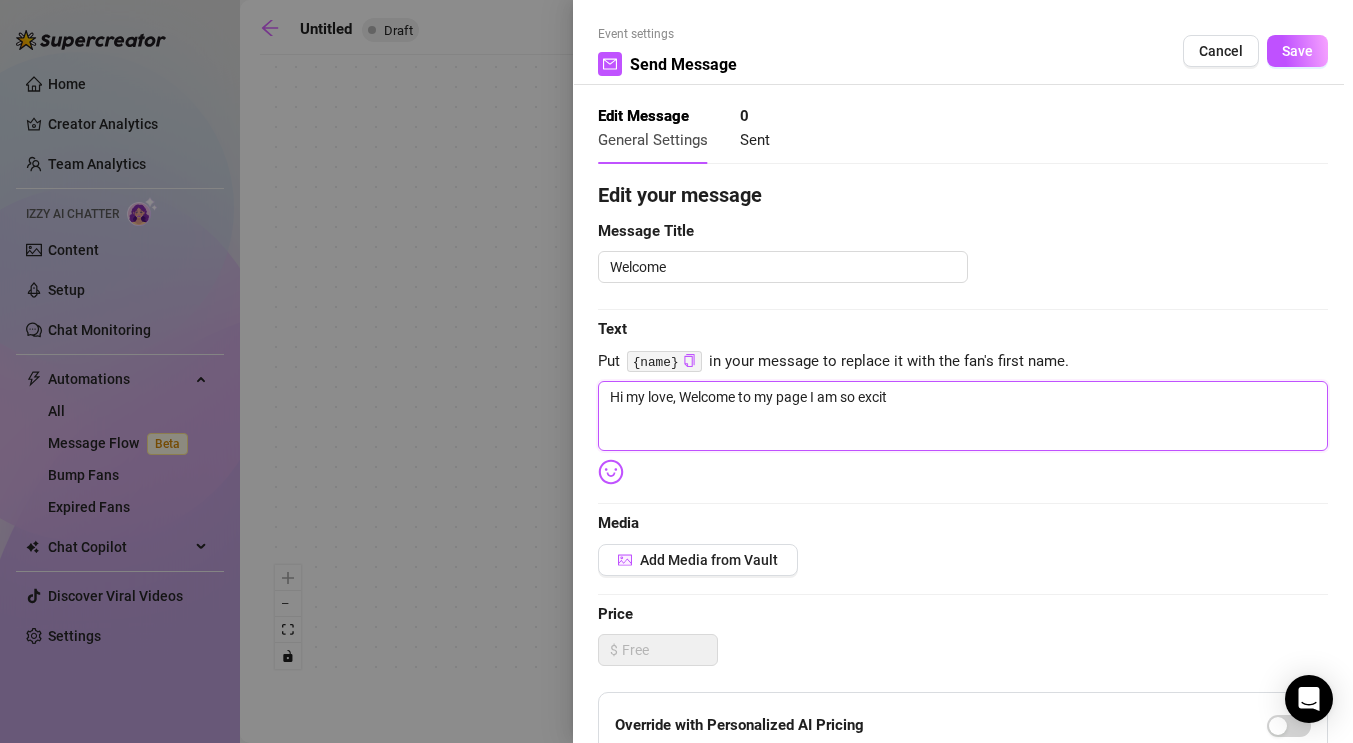 type on "Hi my love, Welcome to my page I am so excitd" 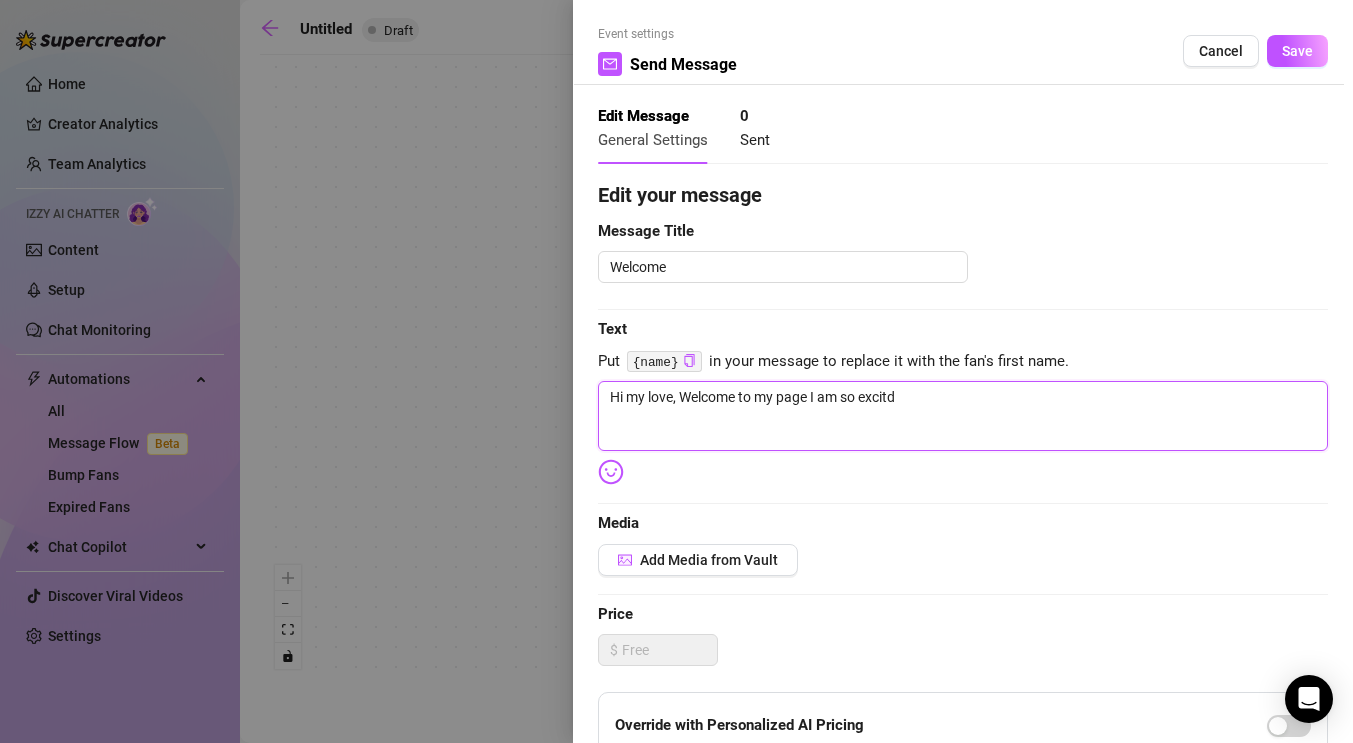 type on "Hi my love, Welcome to my page I am so excit" 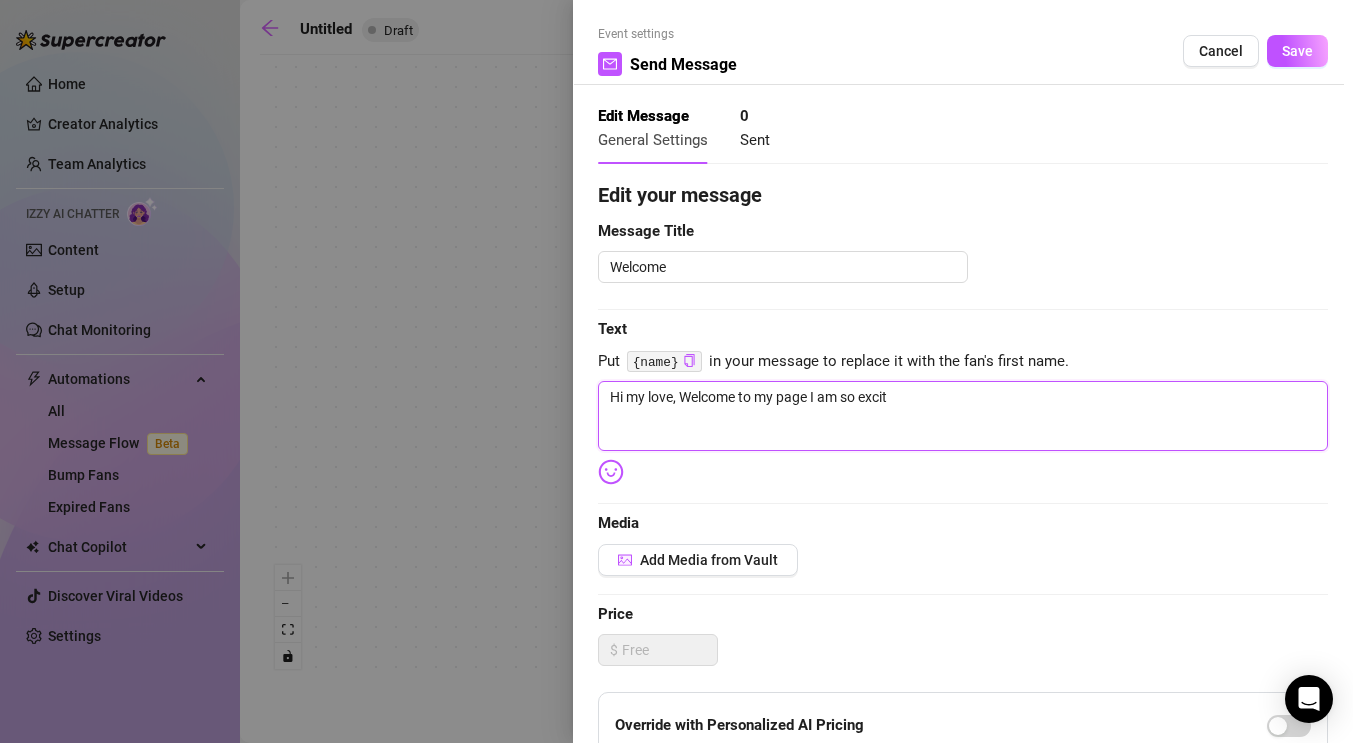 type on "Hi my love, Welcome to my page I am so excite" 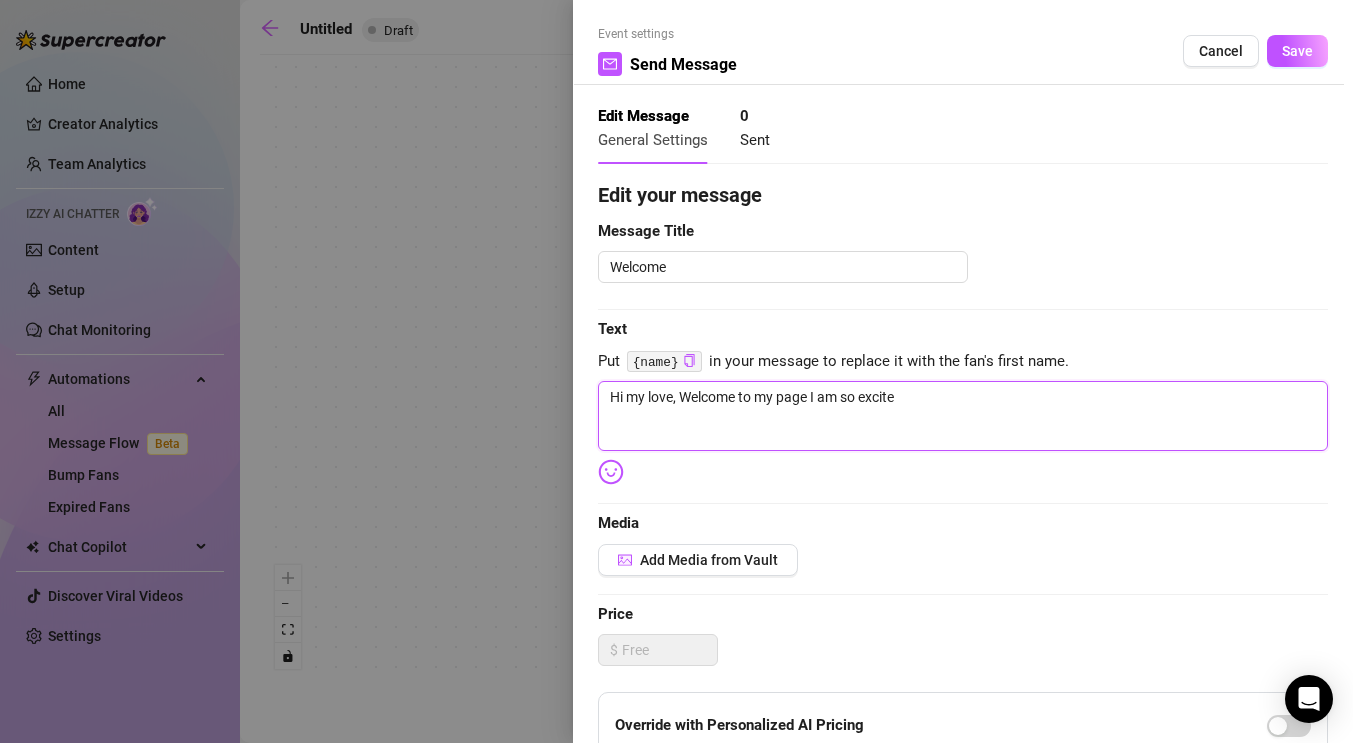 type on "Hi my love, Welcome to my page I am so excited" 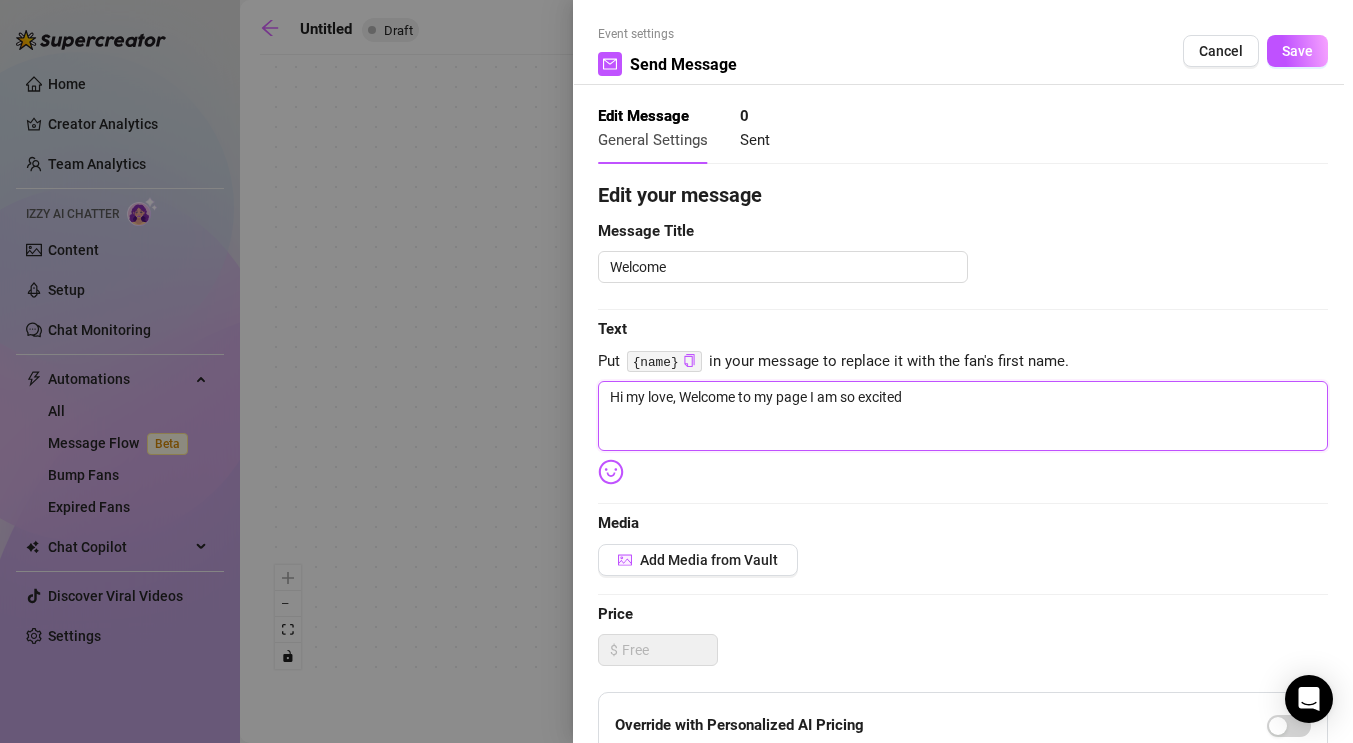 type on "Hi my love, Welcome to my page I am so excited" 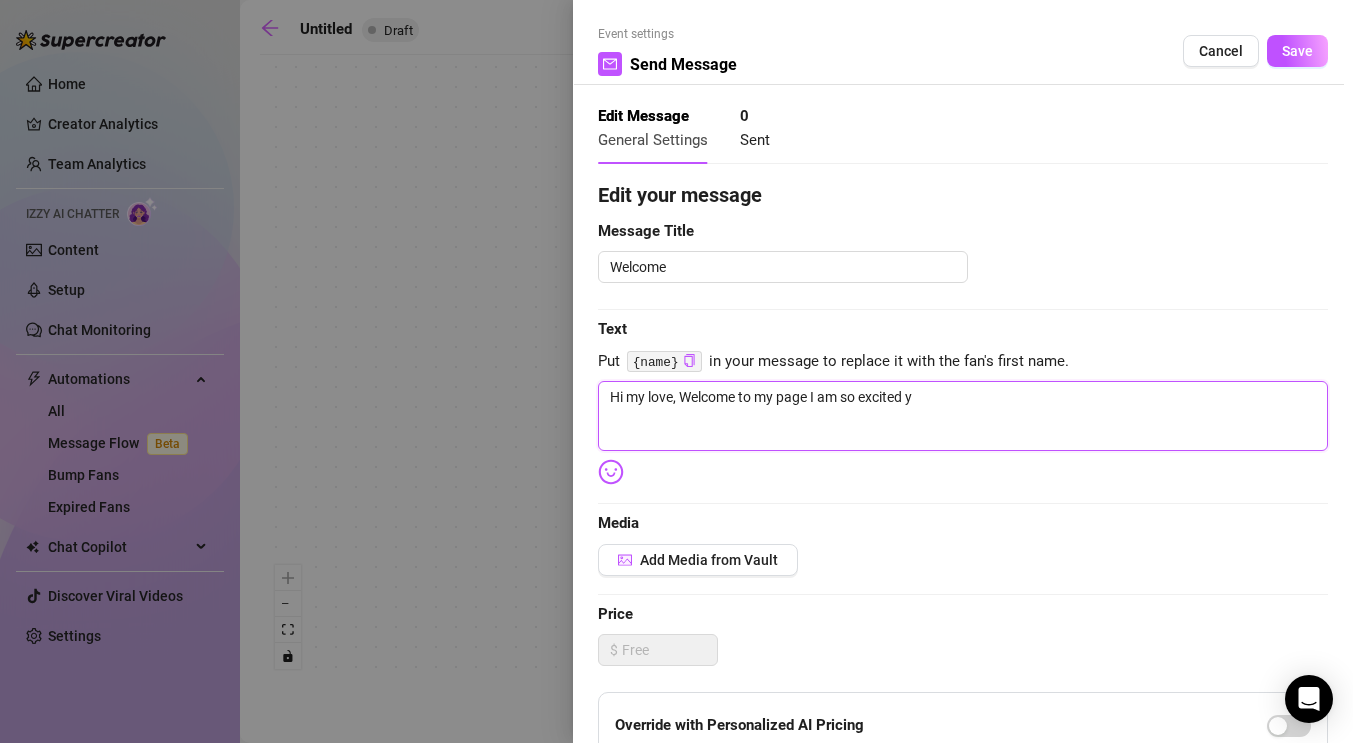 type on "Hi my love, Welcome to my page I am so excited yo" 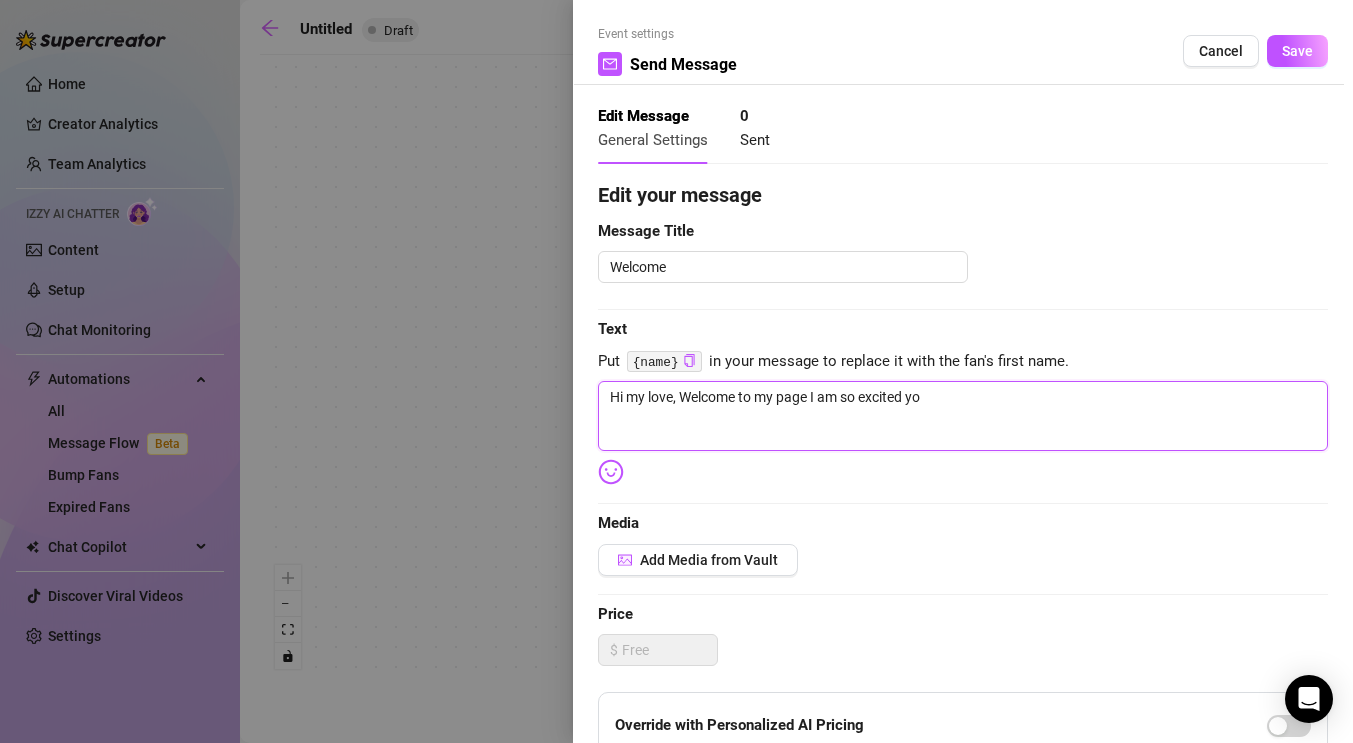 type on "Hi my love, Welcome to my page I am so excited yo" 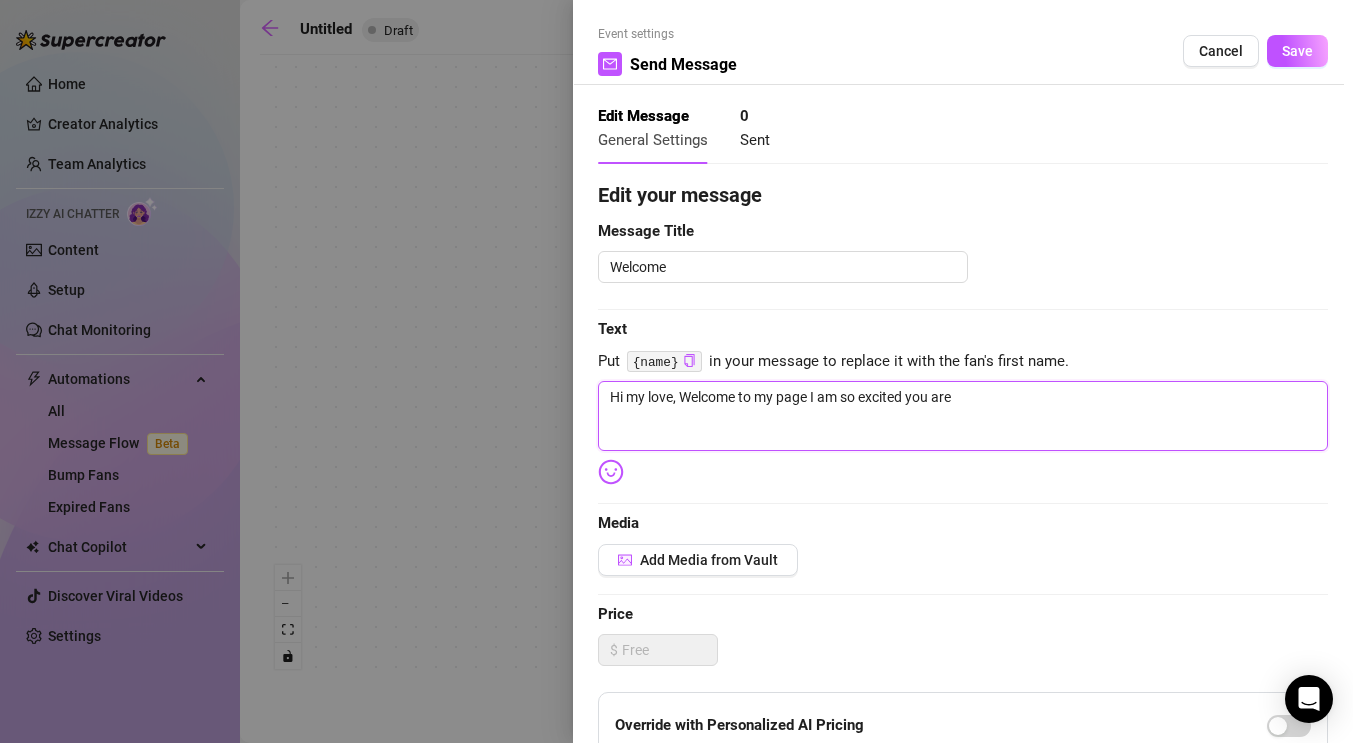 type on "Hi my love, Welcome to my page I am so excited you are" 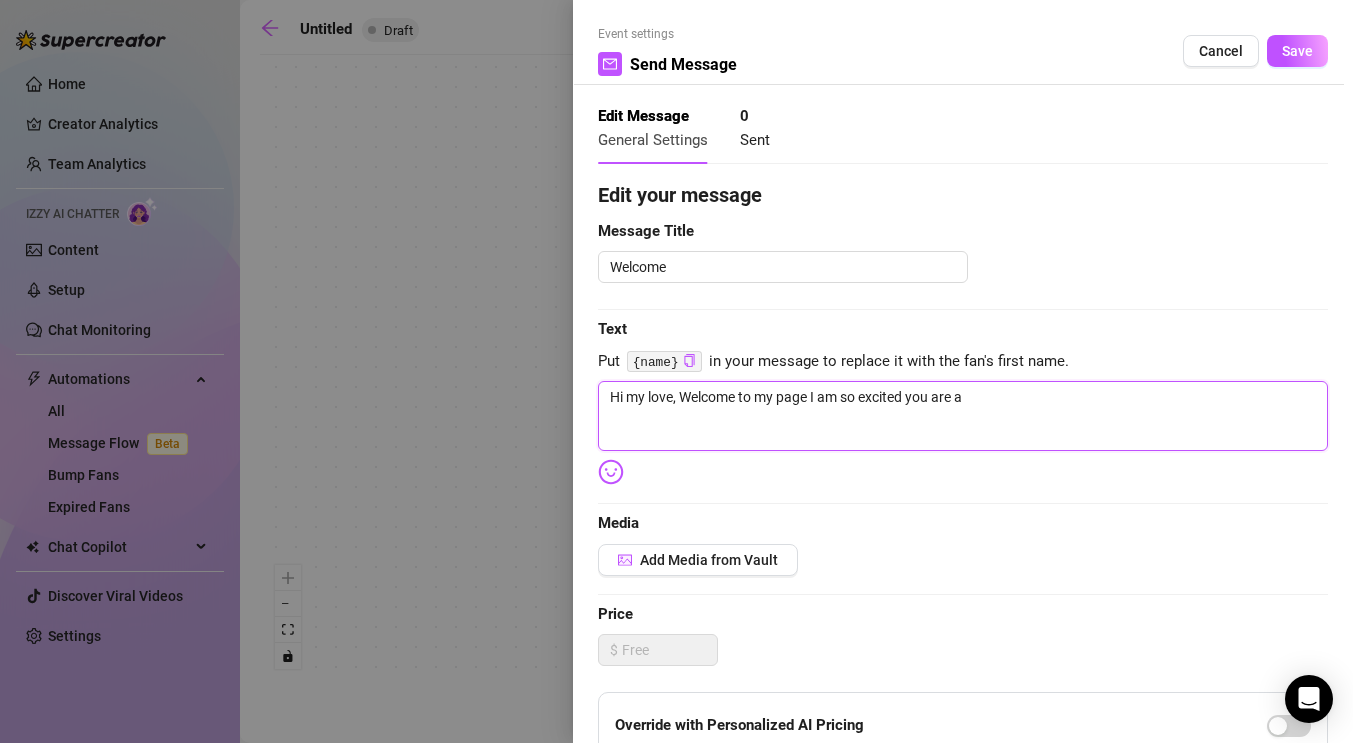 type on "Hi my love, Welcome to my page I am so excited you ar" 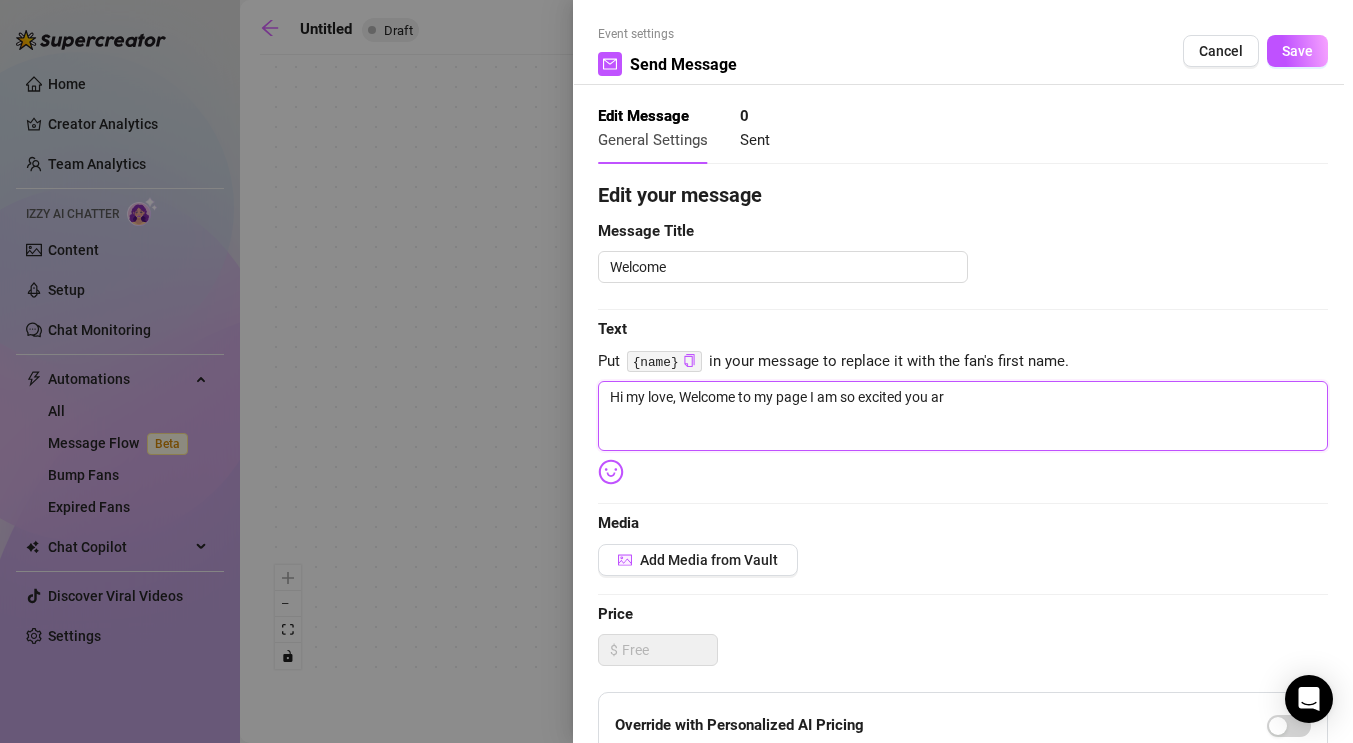 type on "Hi my love, Welcome to my page I am so excited you are" 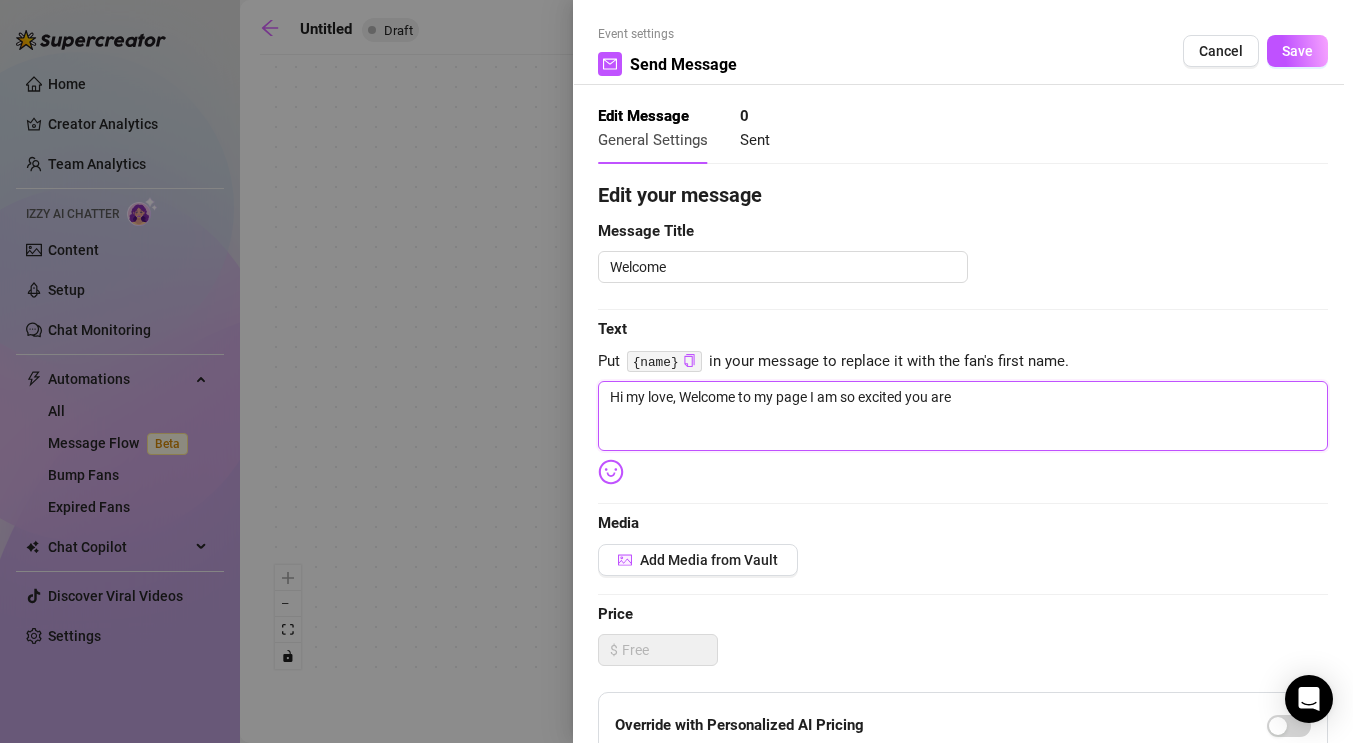 type on "Hi my love, Welcome to my page I am so excited you are" 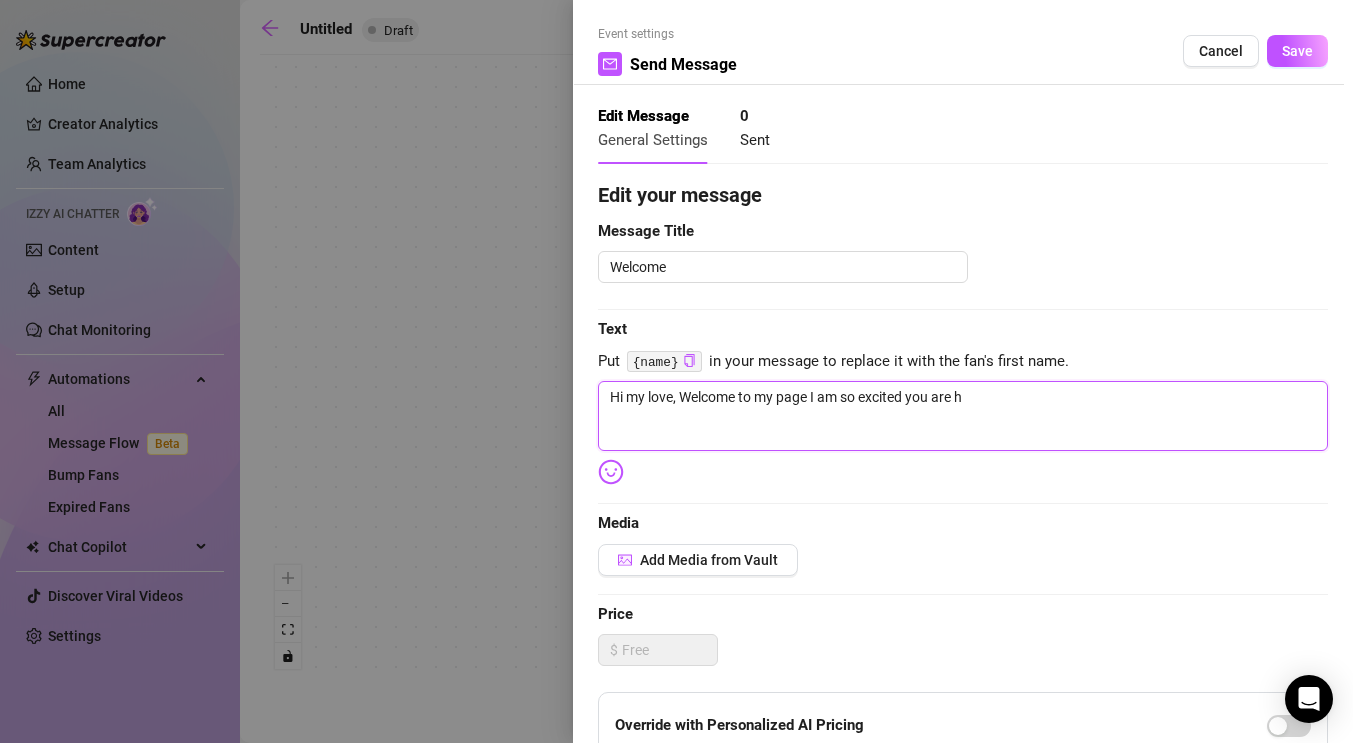 type on "Hi my love, Welcome to my page I am so excited you are h" 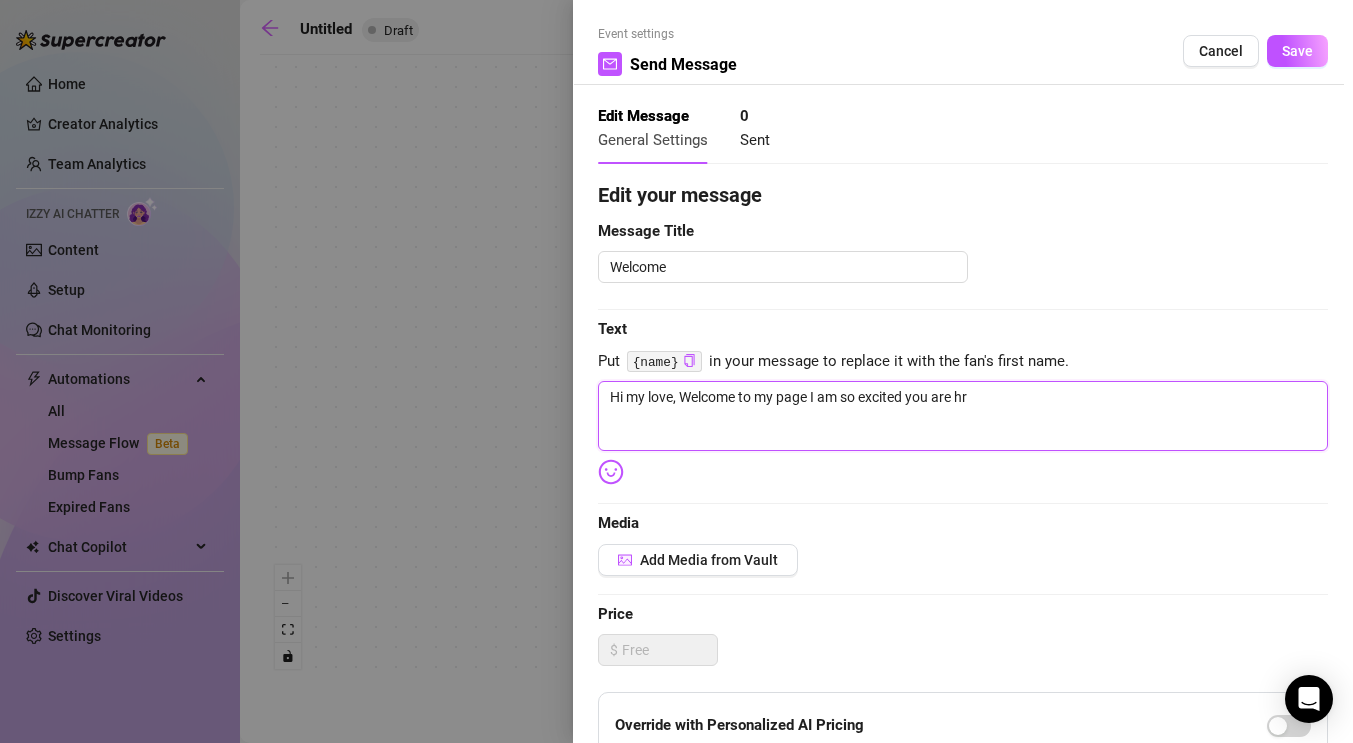 type on "Hi my love, Welcome to my page I am so excited you are hre" 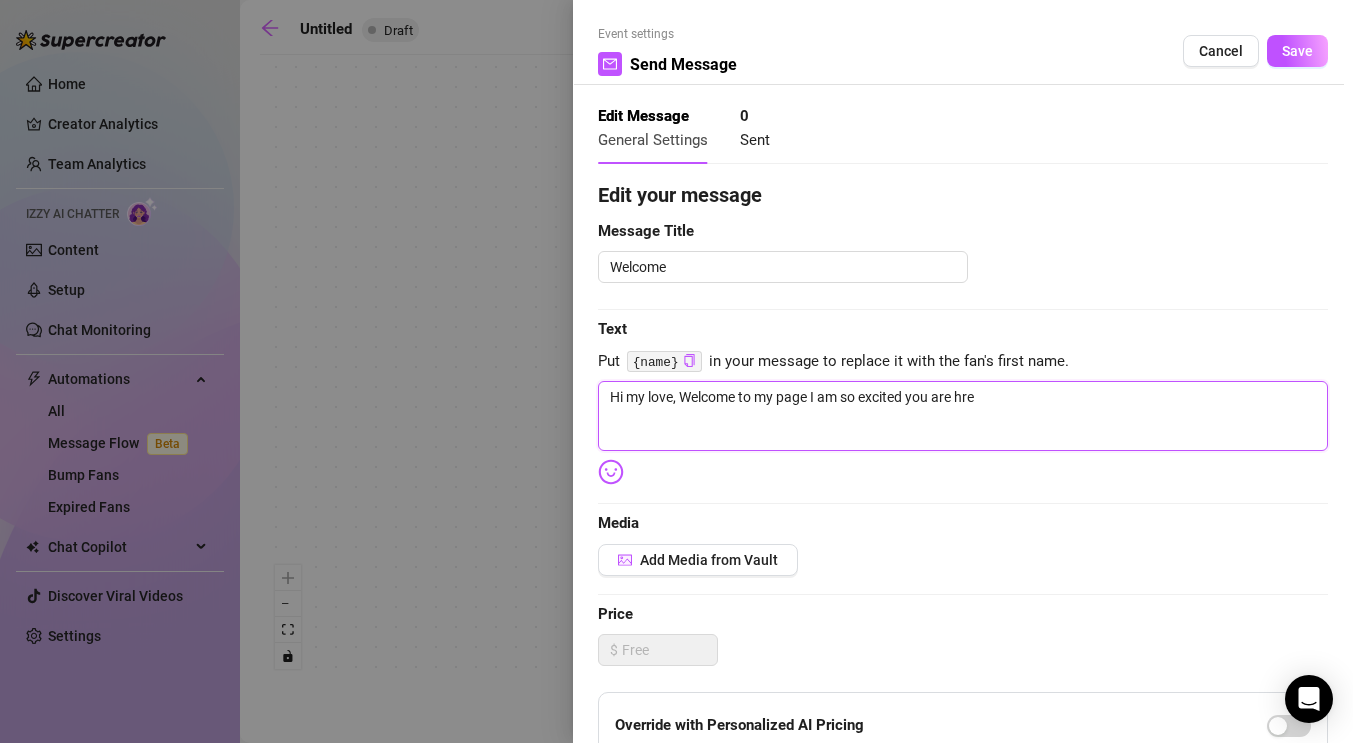 type on "Hi my love, Welcome to my page I am so excited you are hr" 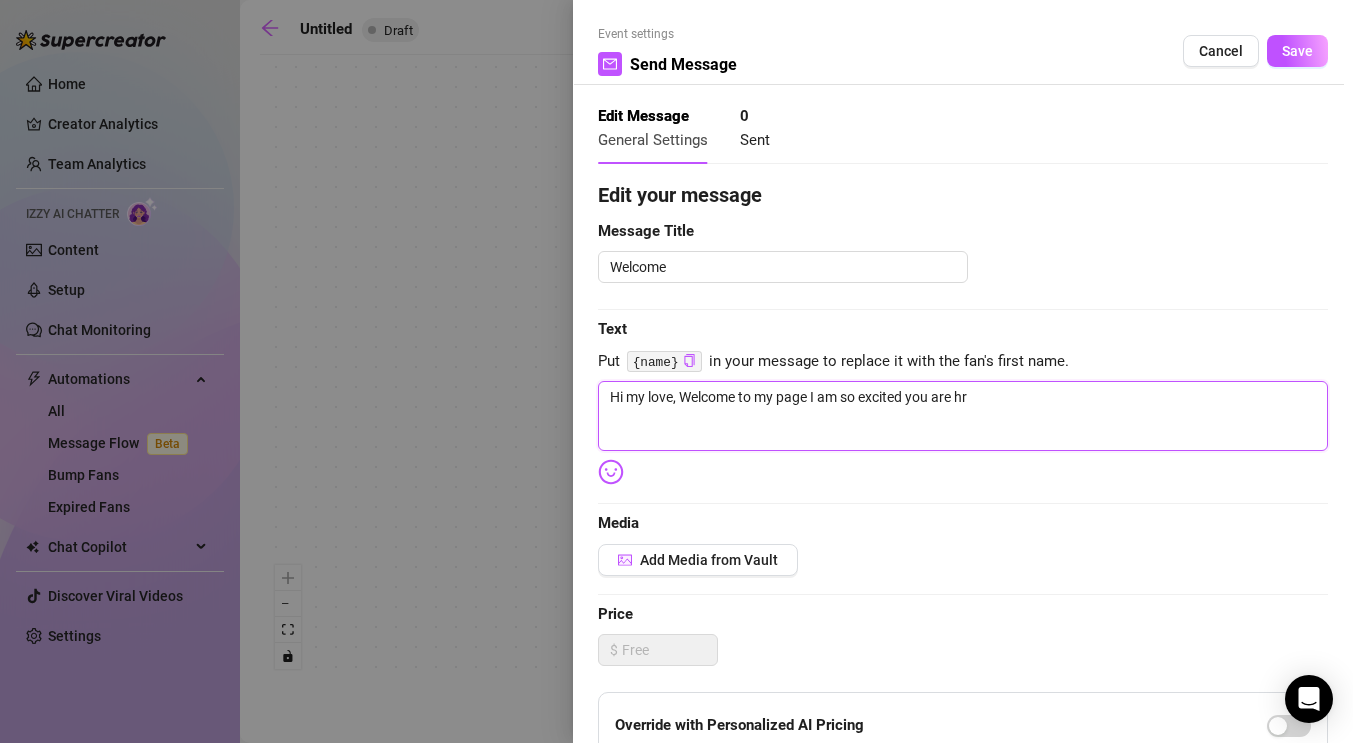 type on "Hi my love, Welcome to my page I am so excited you are h" 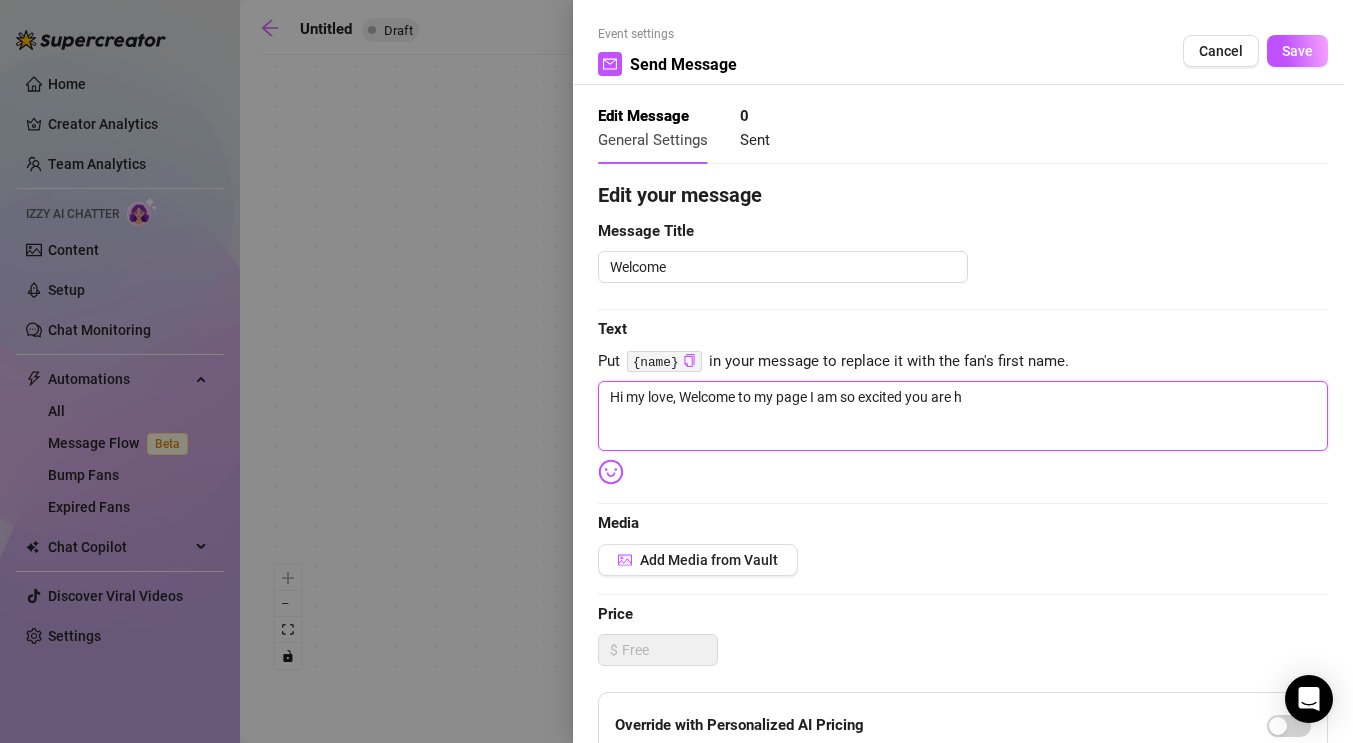 type on "Hi my love, Welcome to my page I am so excited you are" 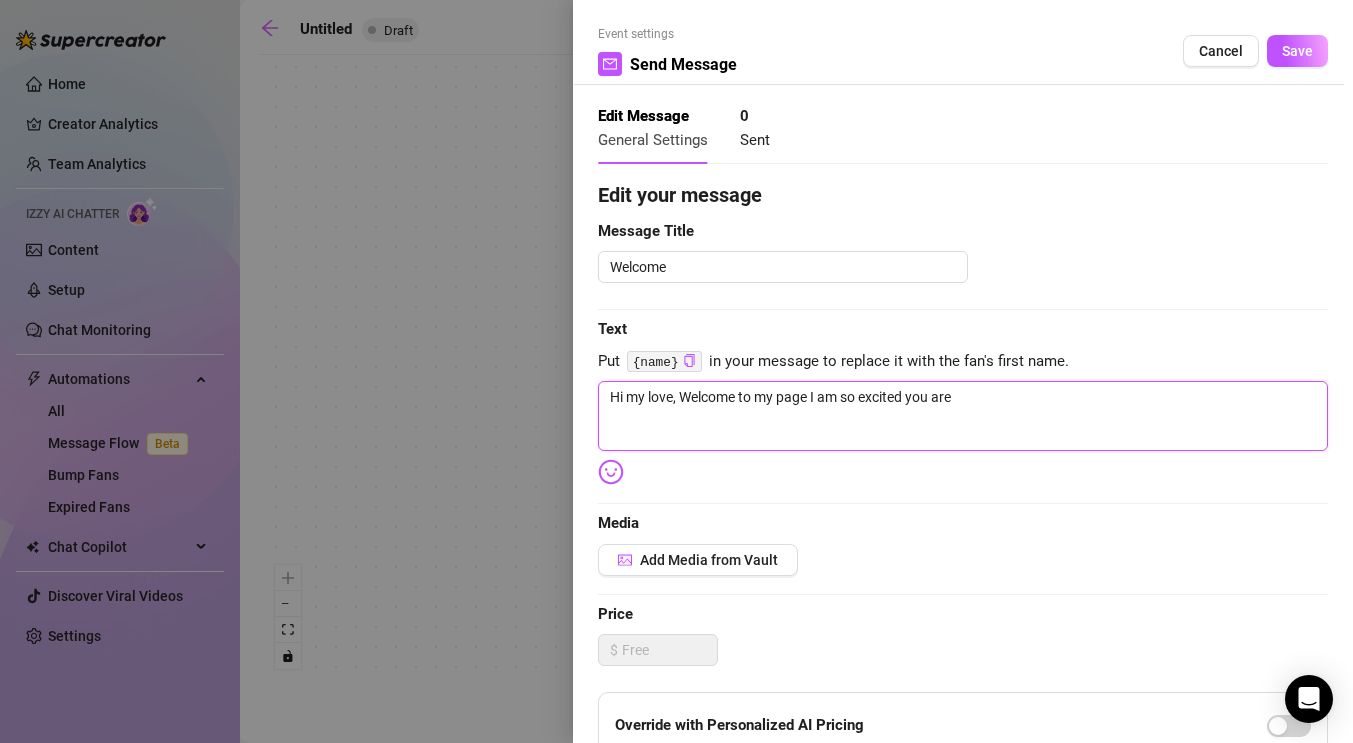 type on "Hi my love, Welcome to my page I am so excited you are e" 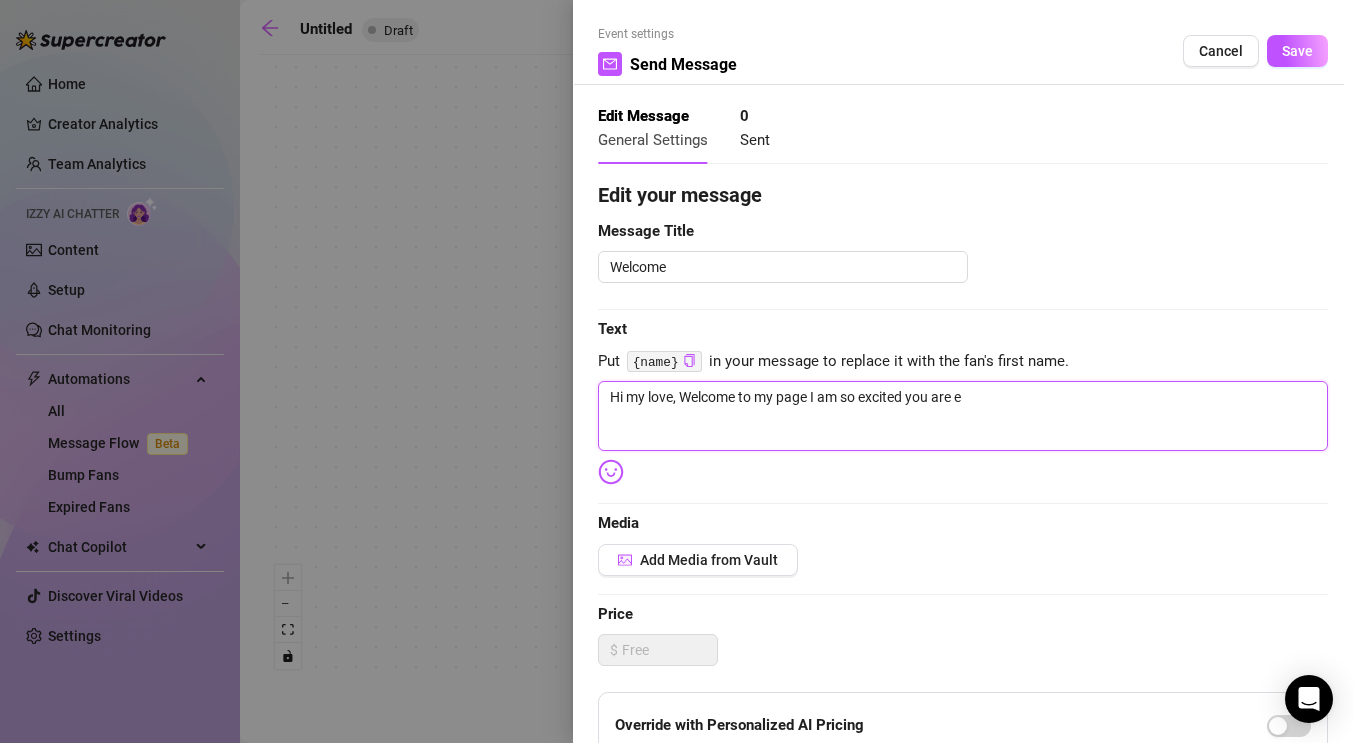 type on "Hi my love, Welcome to my page I am so excited you are er" 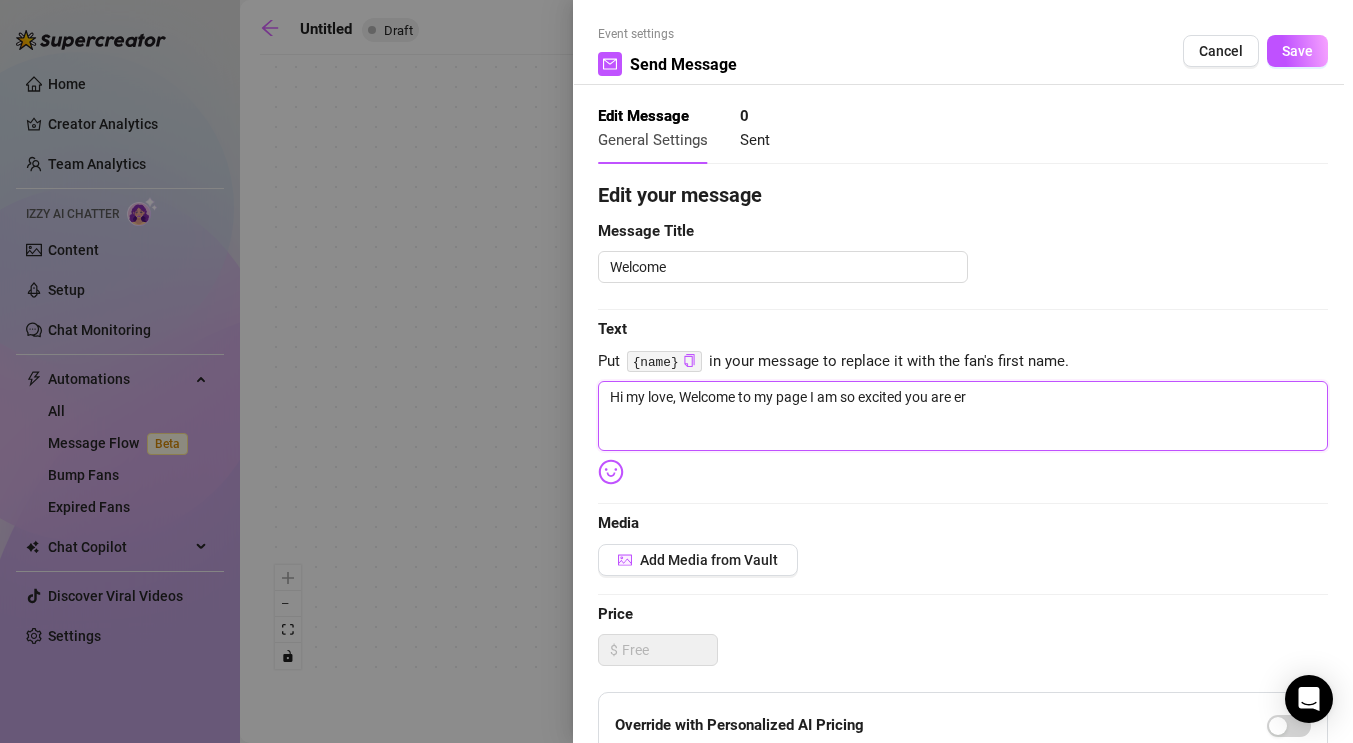 type on "Hi my love, Welcome to my page I am so excited you are ere" 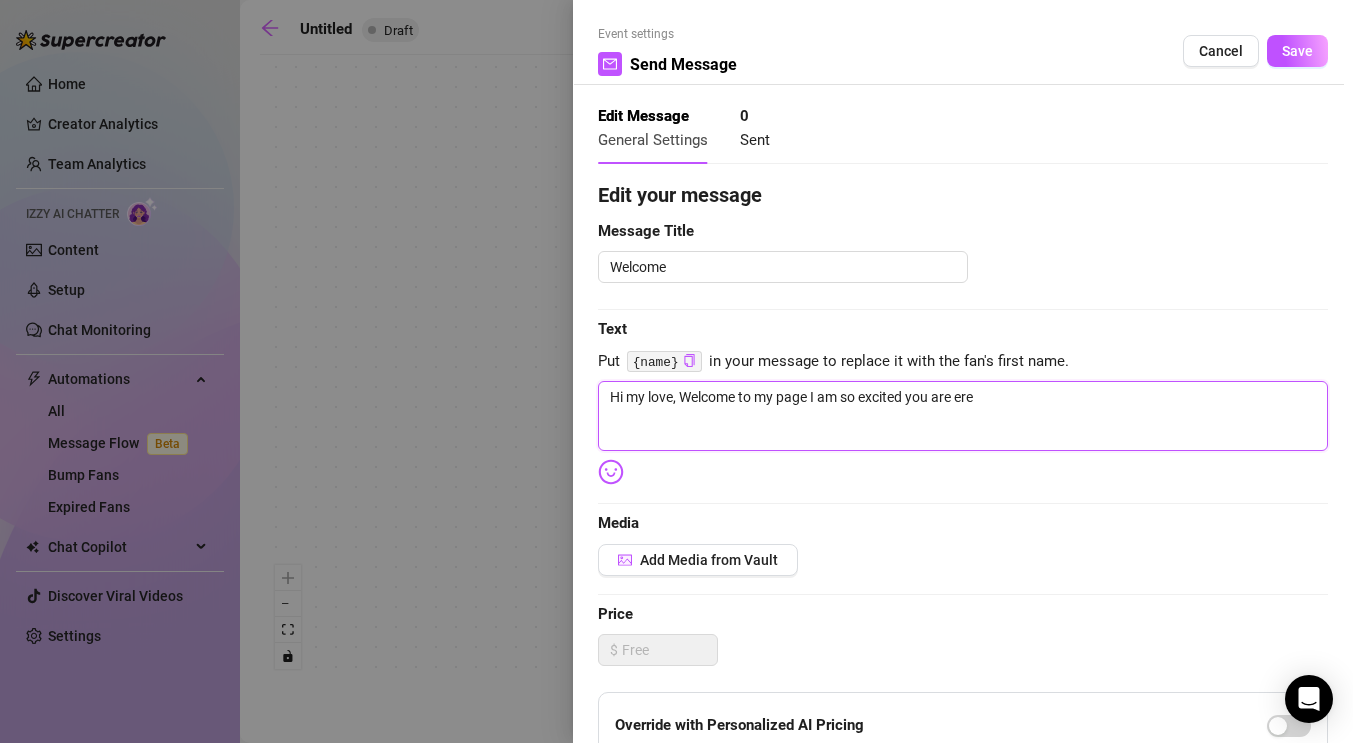 type on "Hi my love, Welcome to my page I am so excited you are ere" 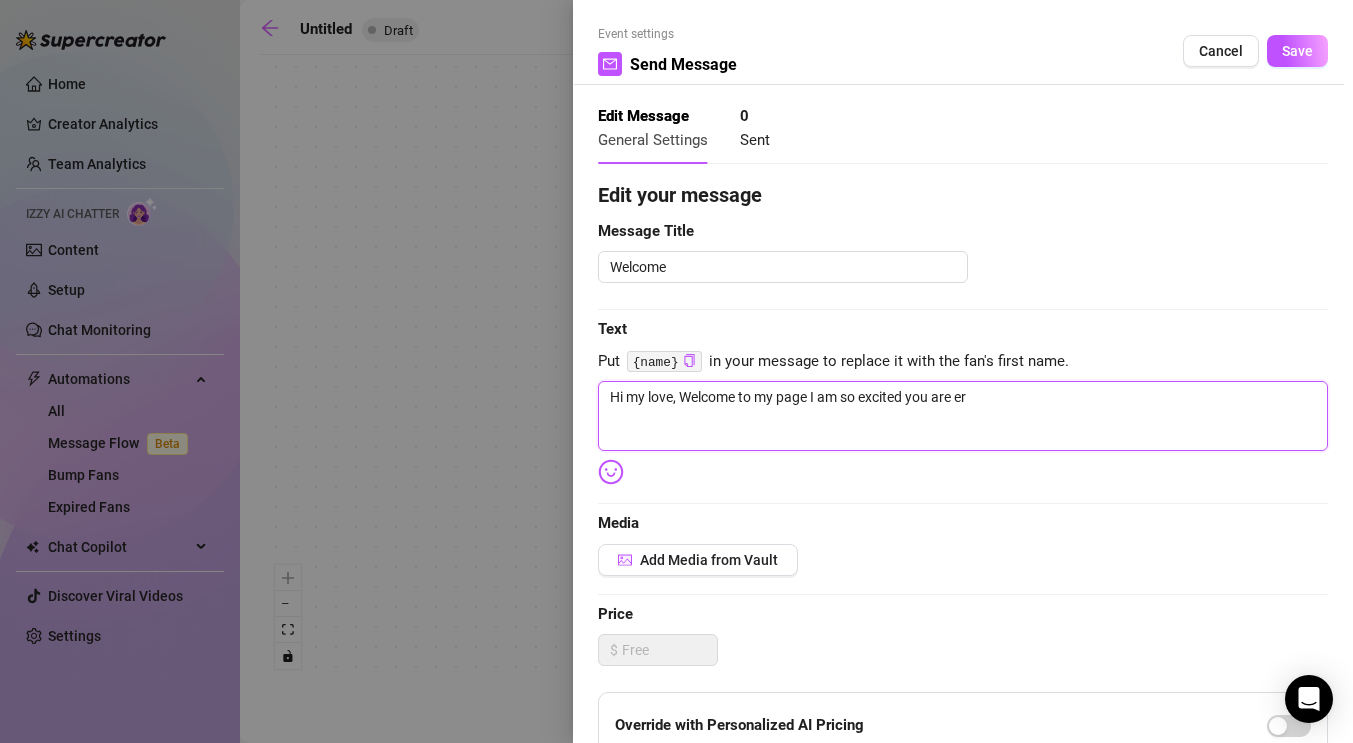 type on "Hi my love, Welcome to my page I am so excited you are e" 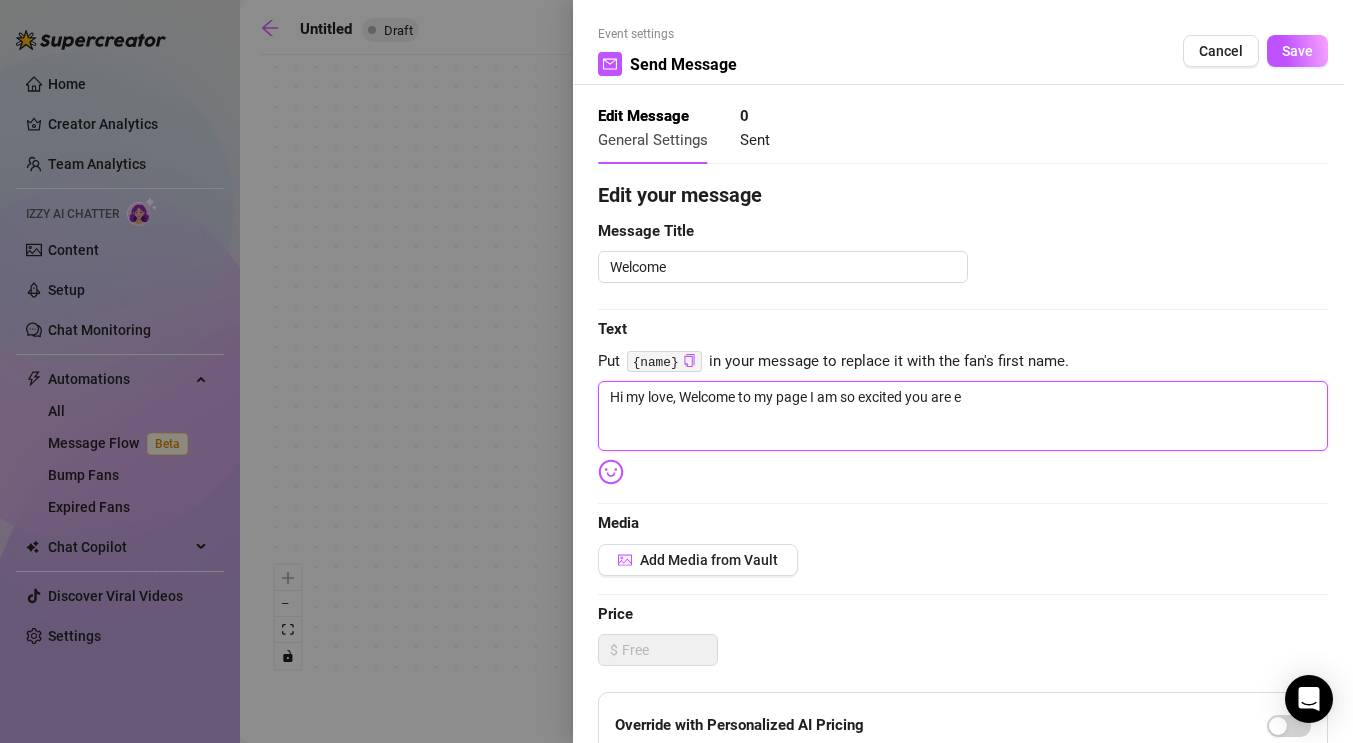 type on "Hi my love, Welcome to my page I am so excited you are" 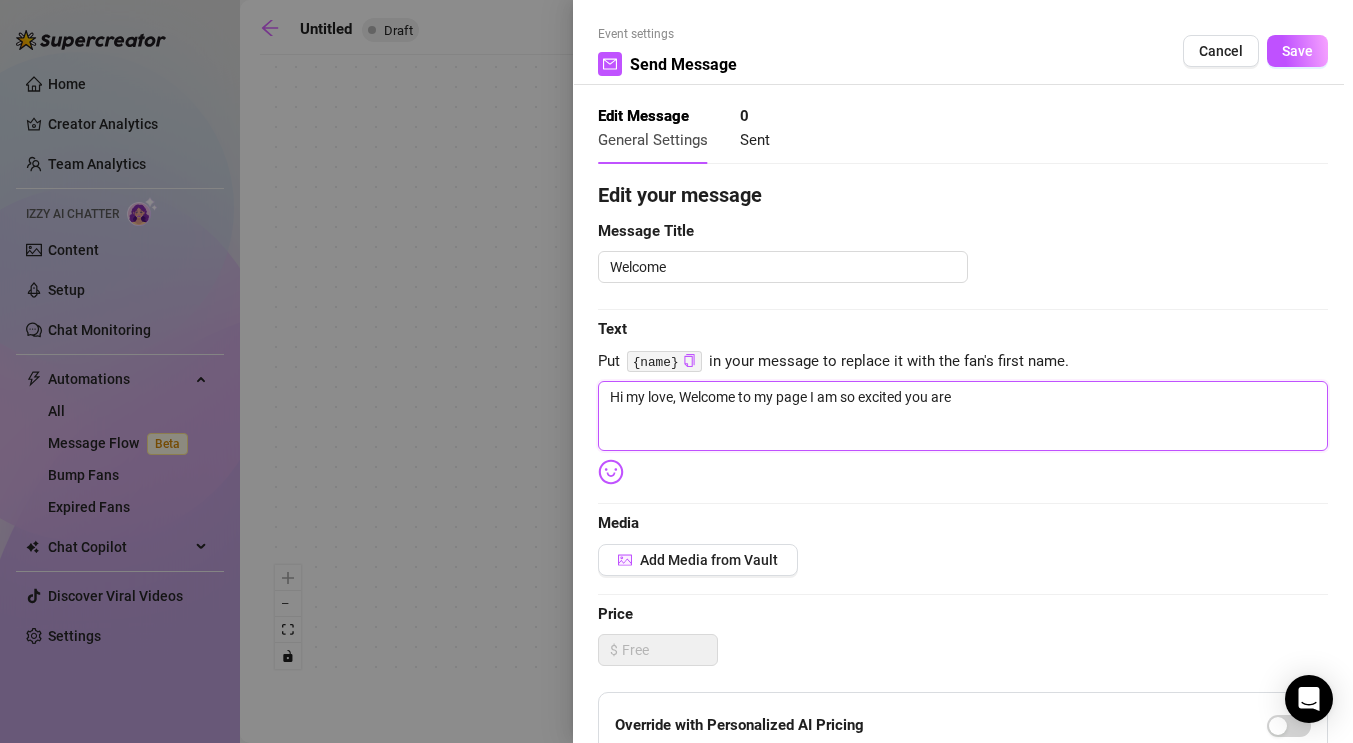 type on "Hi my love, Welcome to my page I am so excited you are" 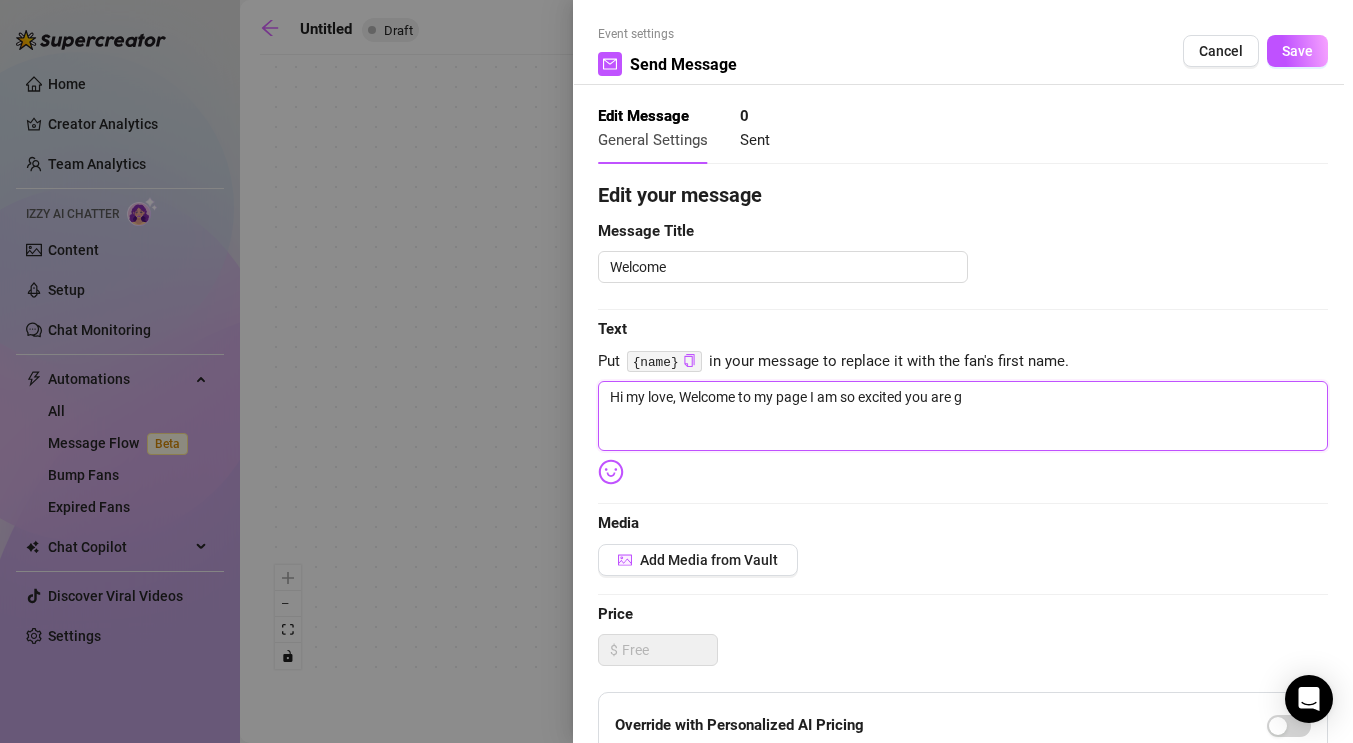 type on "Hi my love, Welcome to my page I am so excited you are" 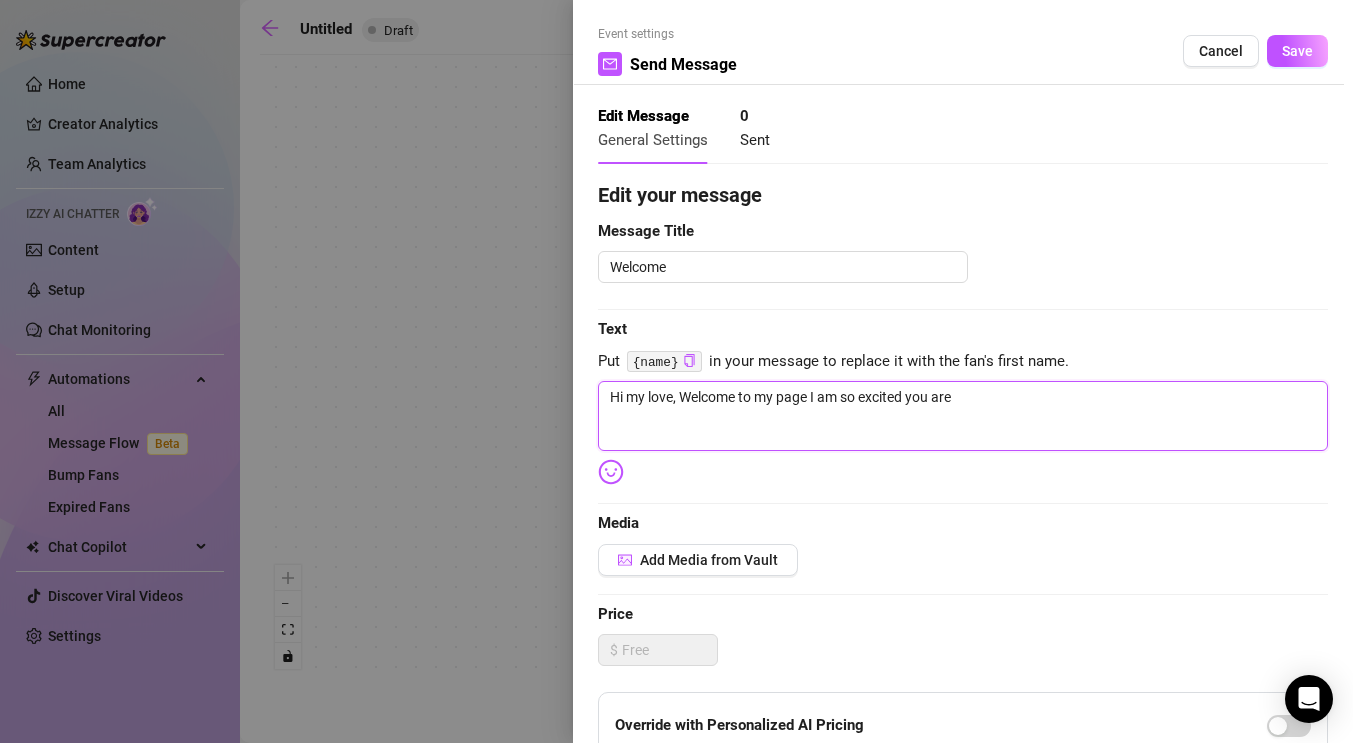 type on "Hi my love, Welcome to my page I am so excited you are h" 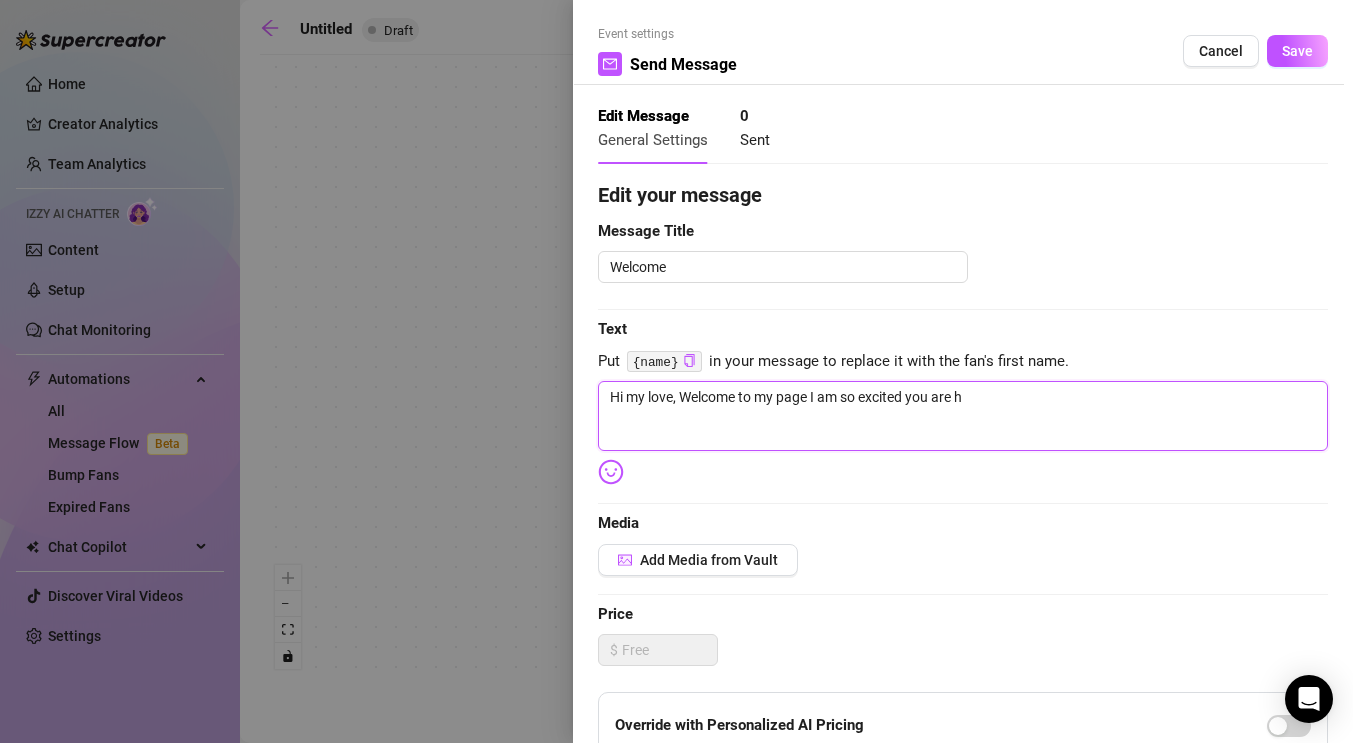 type on "Hi my love, Welcome to my page I am so excited you are he" 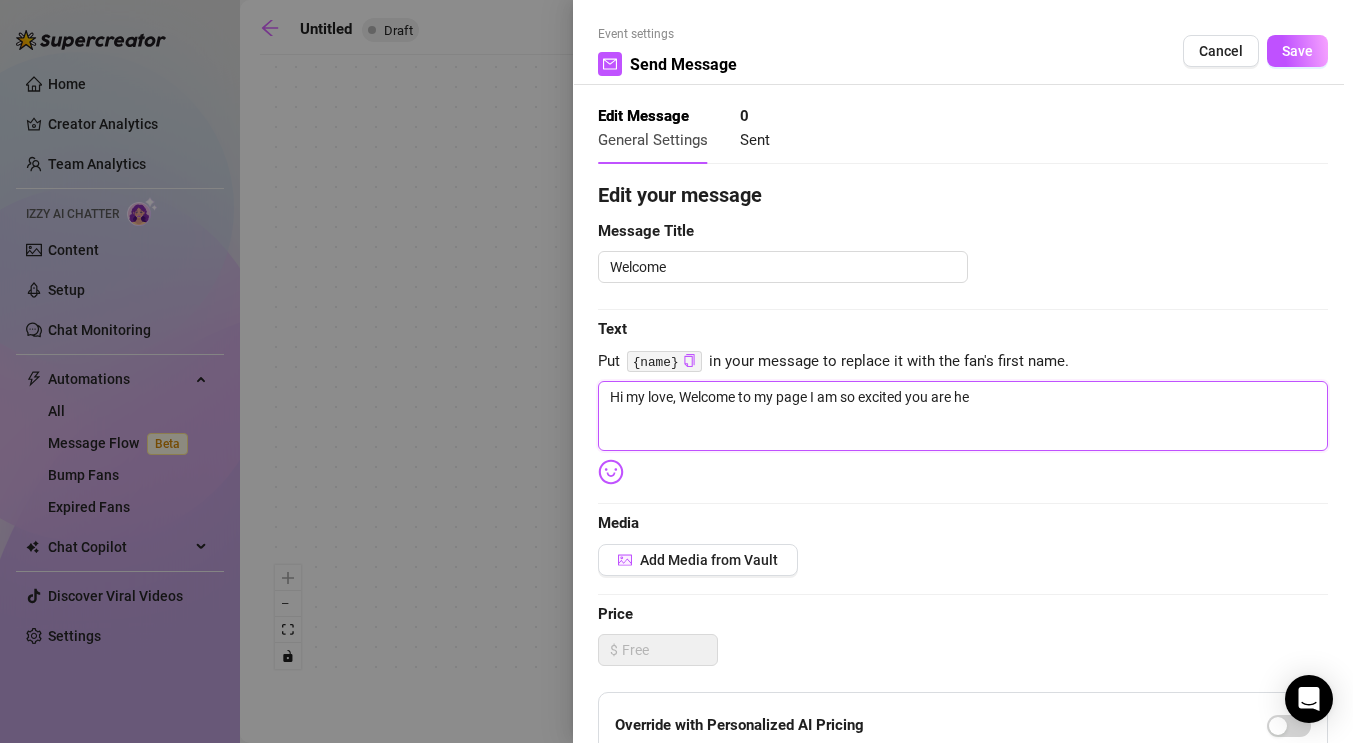 type on "Hi my love, Welcome to my page I am so excited you are he" 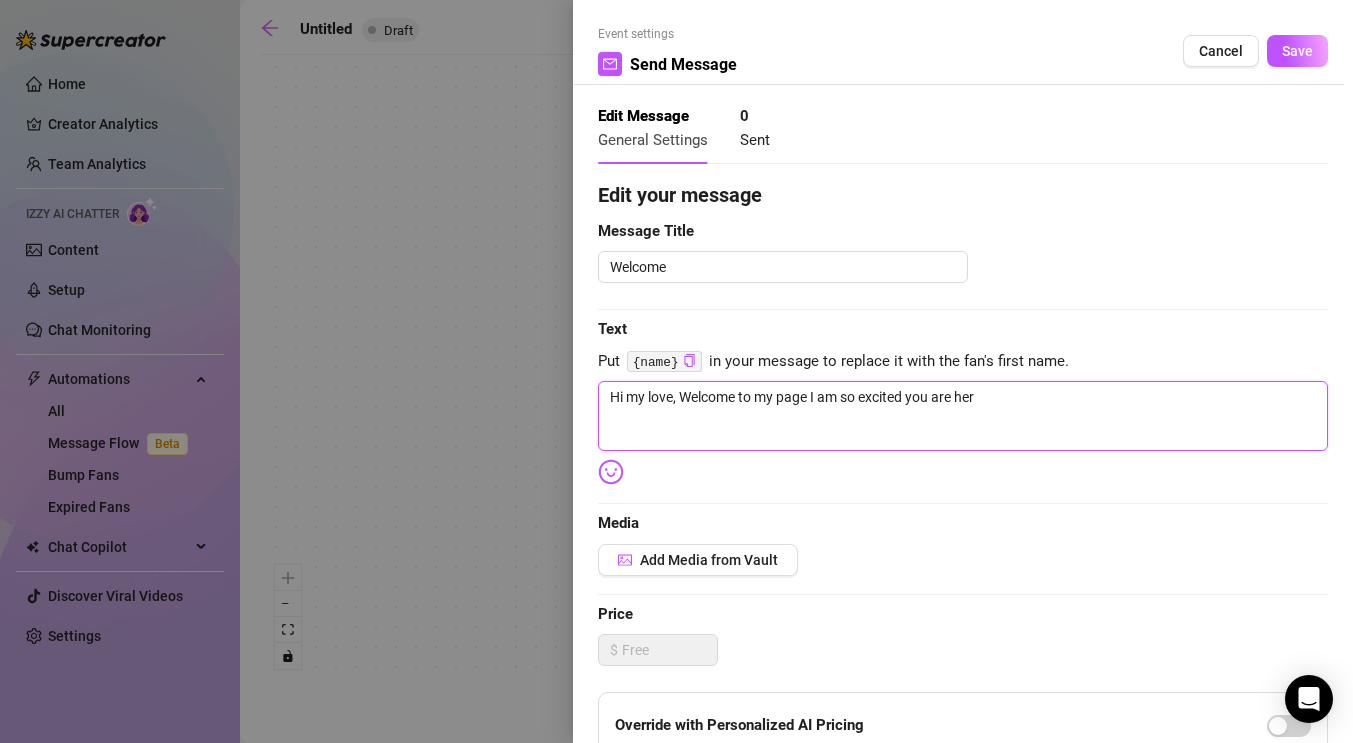 type on "Hi my love, Welcome to my page I am so excited you are here" 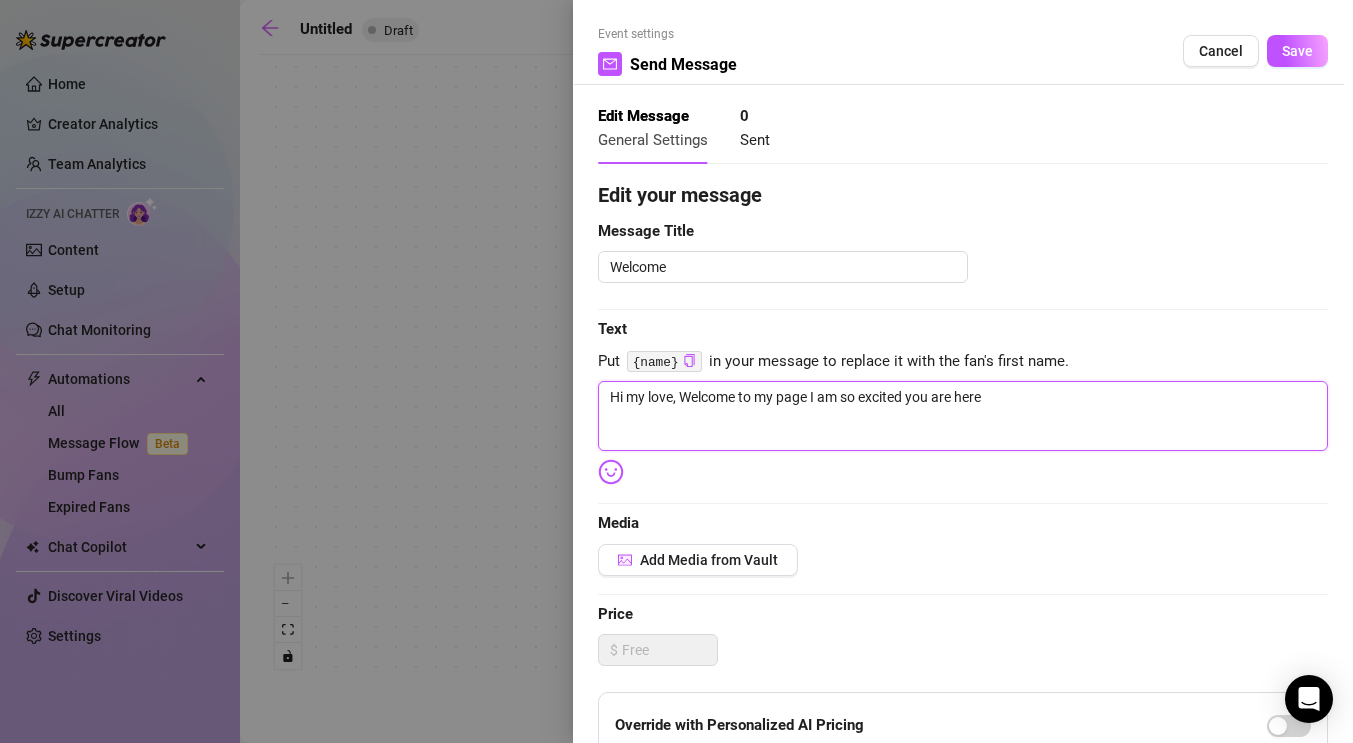 type on "Hi my love, Welcome to my page I am so excited you are here!" 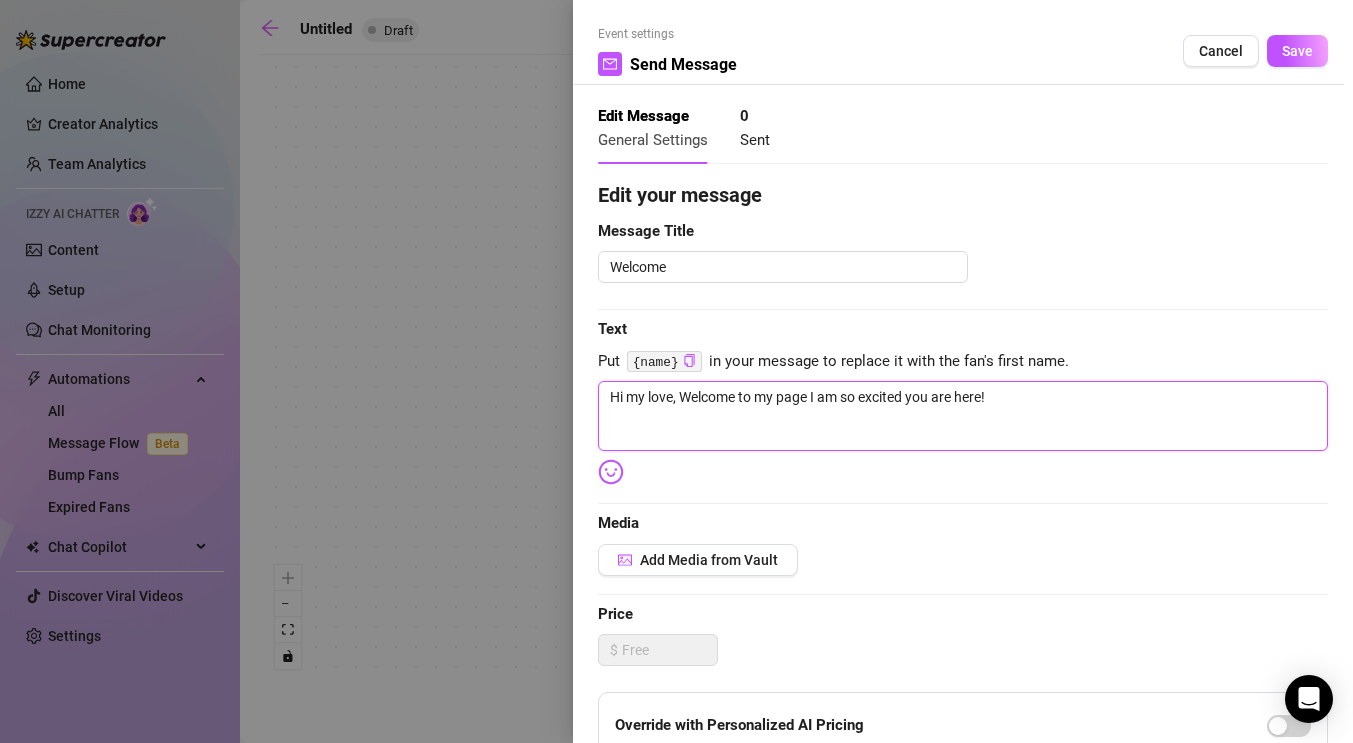 type on "Hi my love, Welcome to my page I am so excited you are here!." 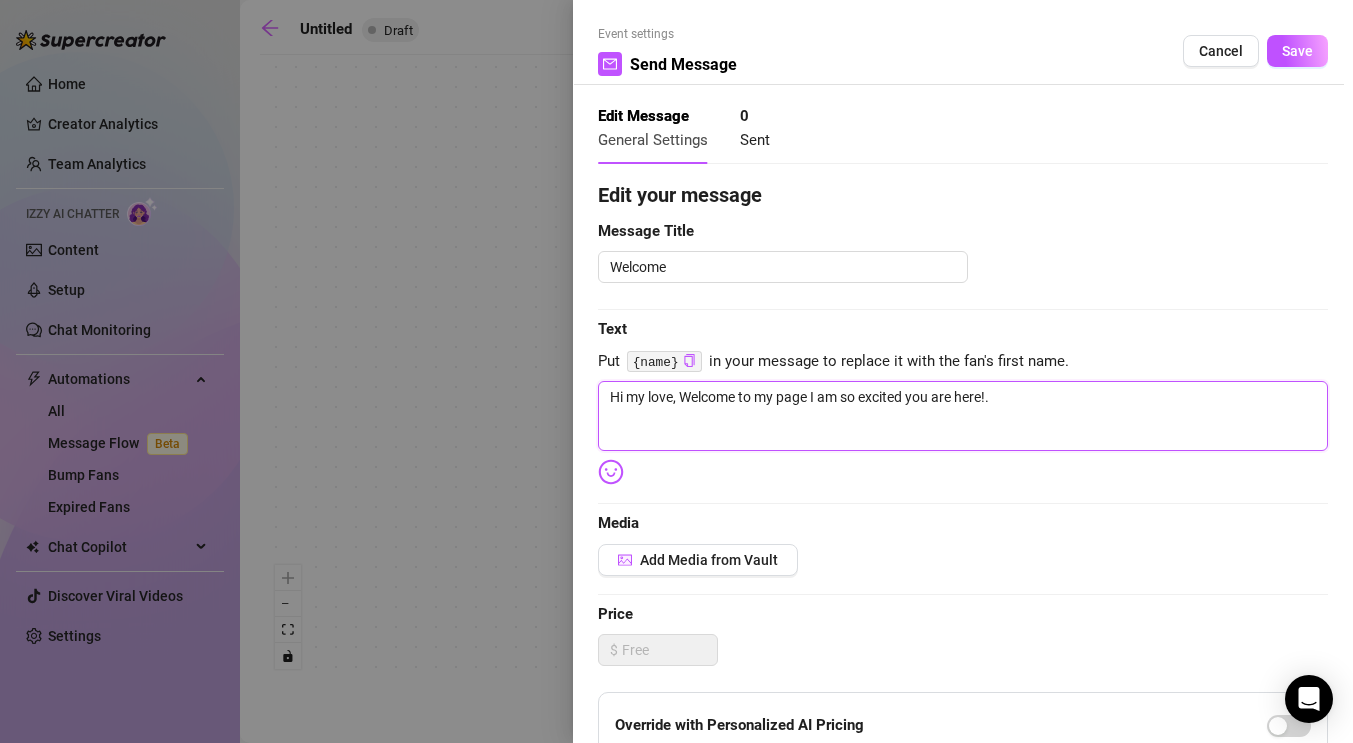 type on "Hi my love, Welcome to my page I am so excited you are here!" 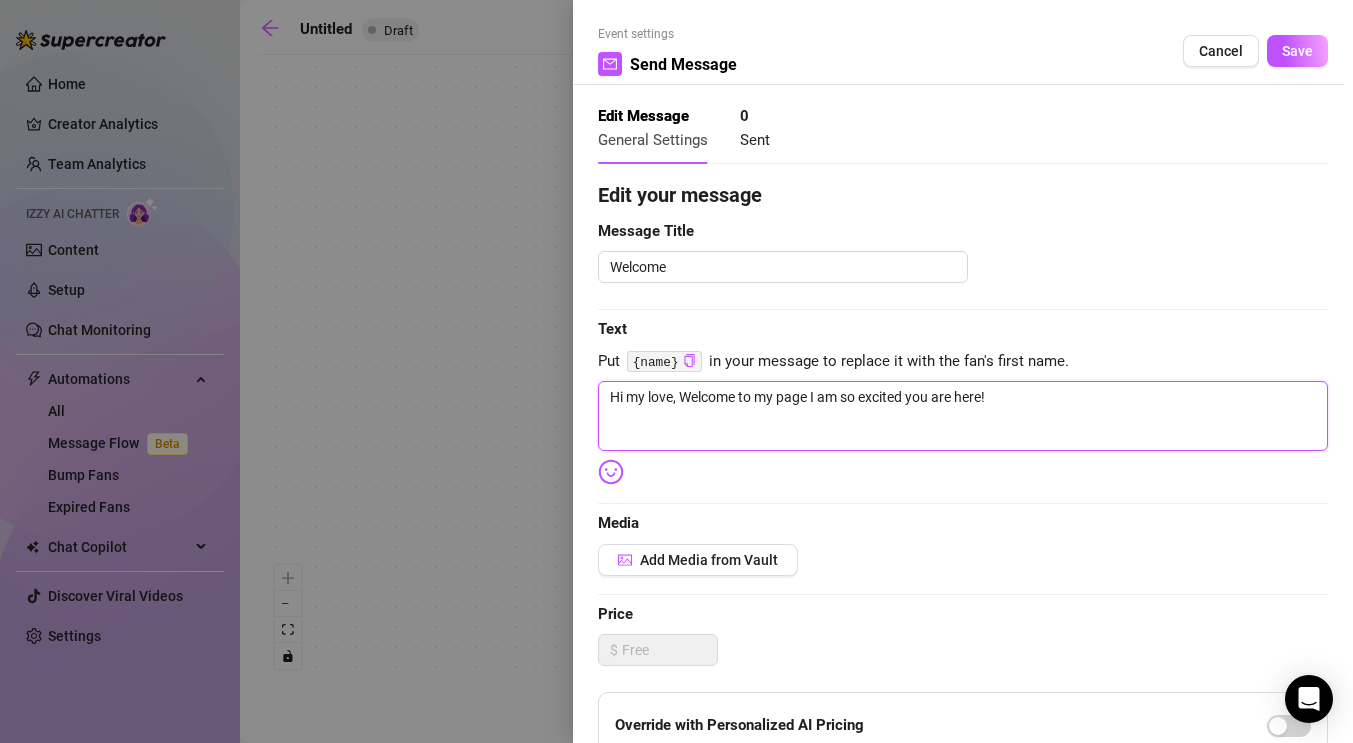 type on "Hi my love, Welcome to my page I am so excited you are here!" 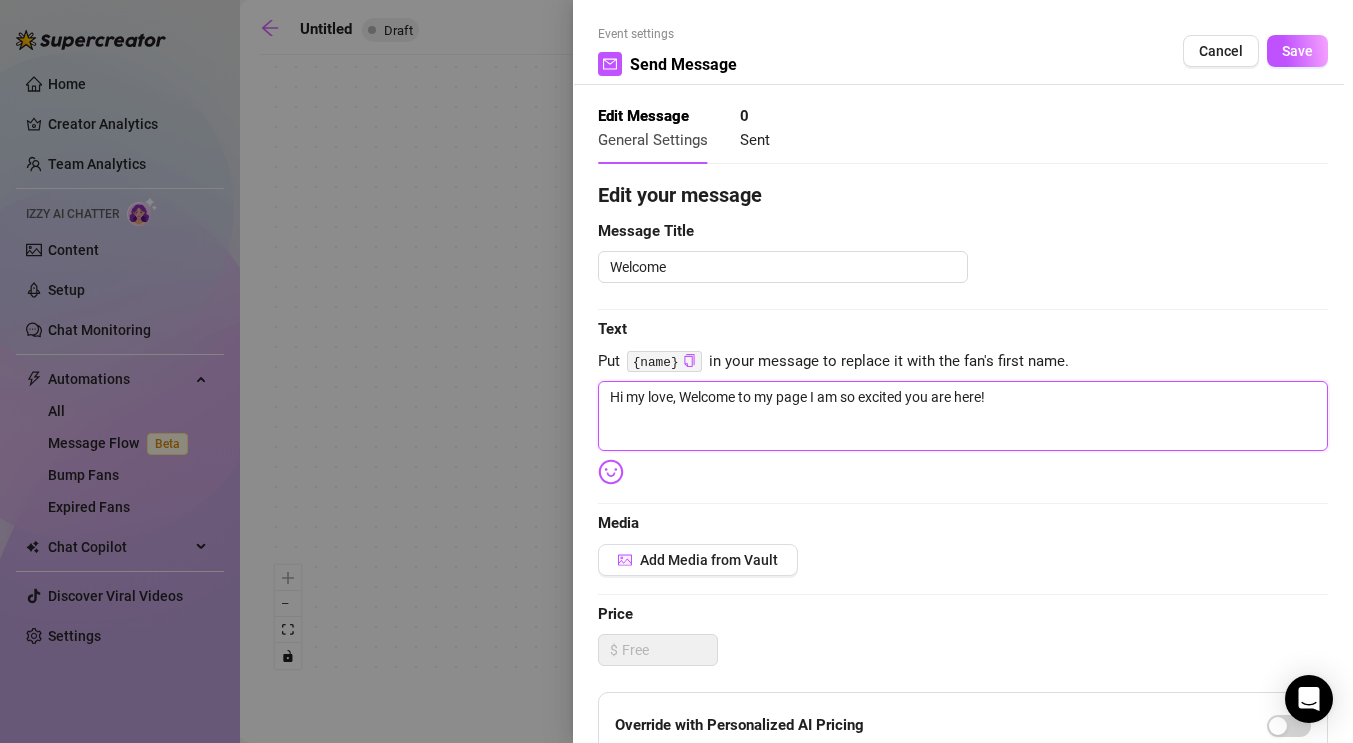 type on "Hi my love, Welcome to my page I am so excited you are here! T" 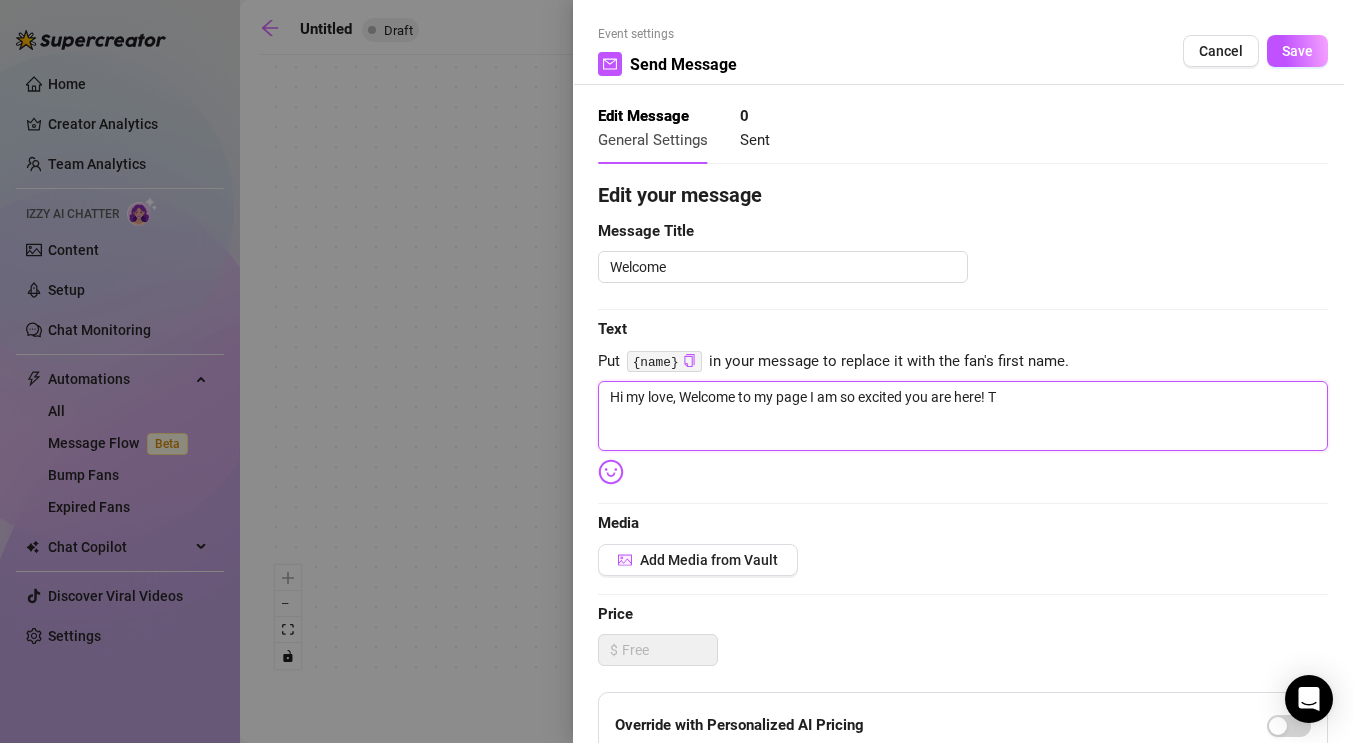 type on "Hi my love, Welcome to my page I am so excited you are here! Tw" 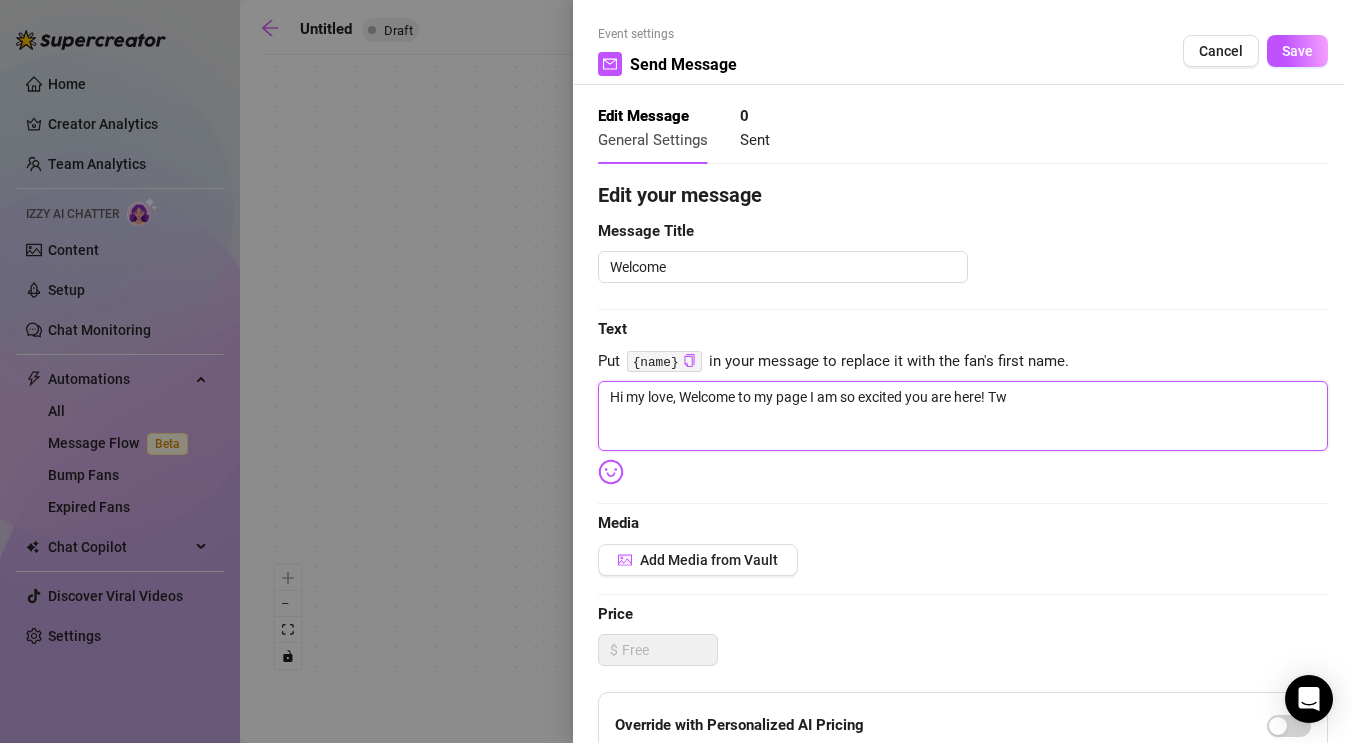 type on "Hi my love, Welcome to my page I am so excited you are here! T" 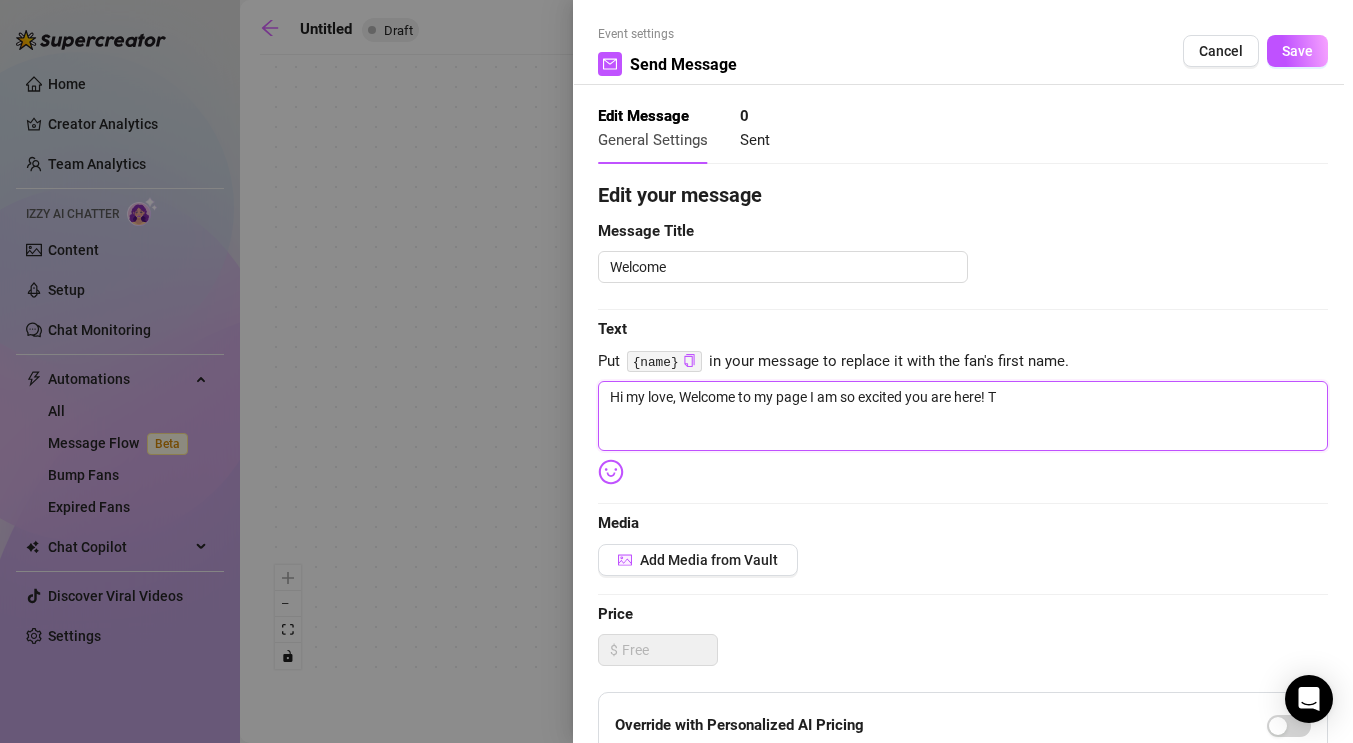 type on "Hi my love, Welcome to my page I am so excited you are here! Te" 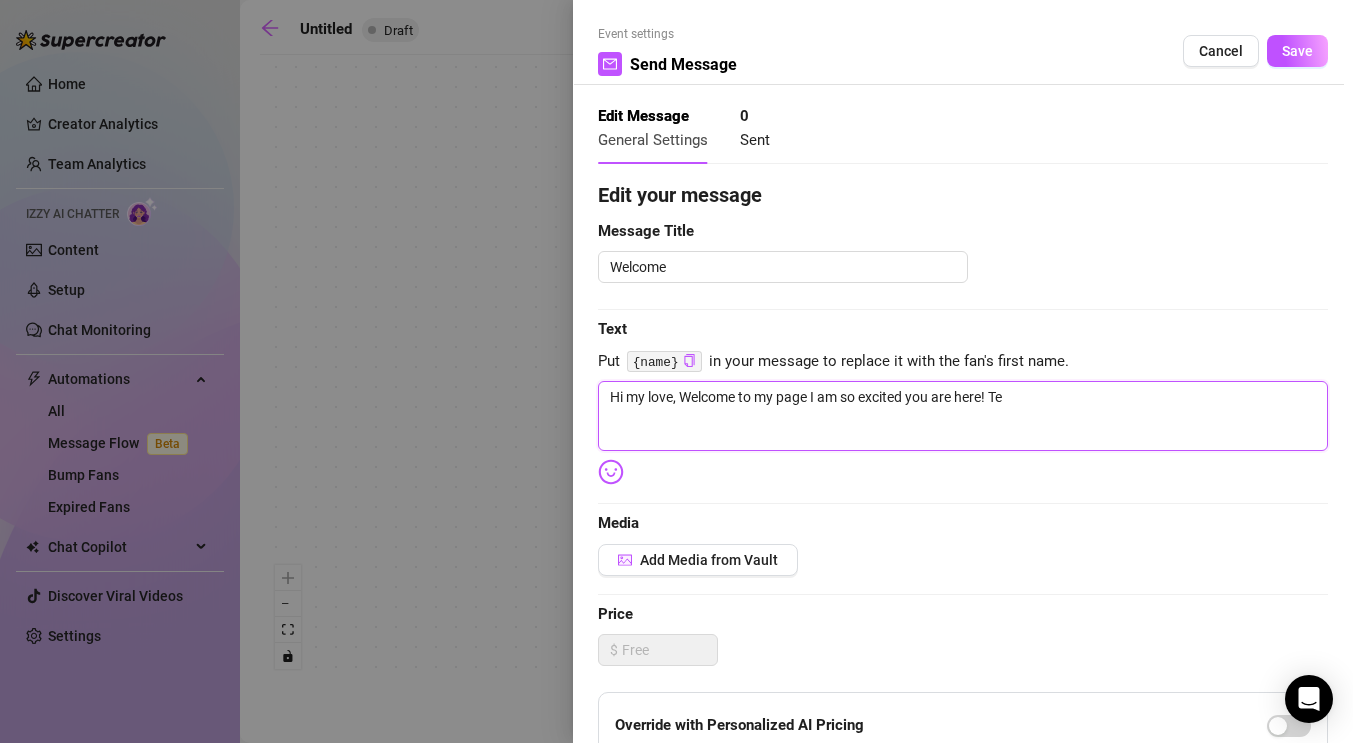 type on "Hi my love, Welcome to my page I am so excited you are here! Tel" 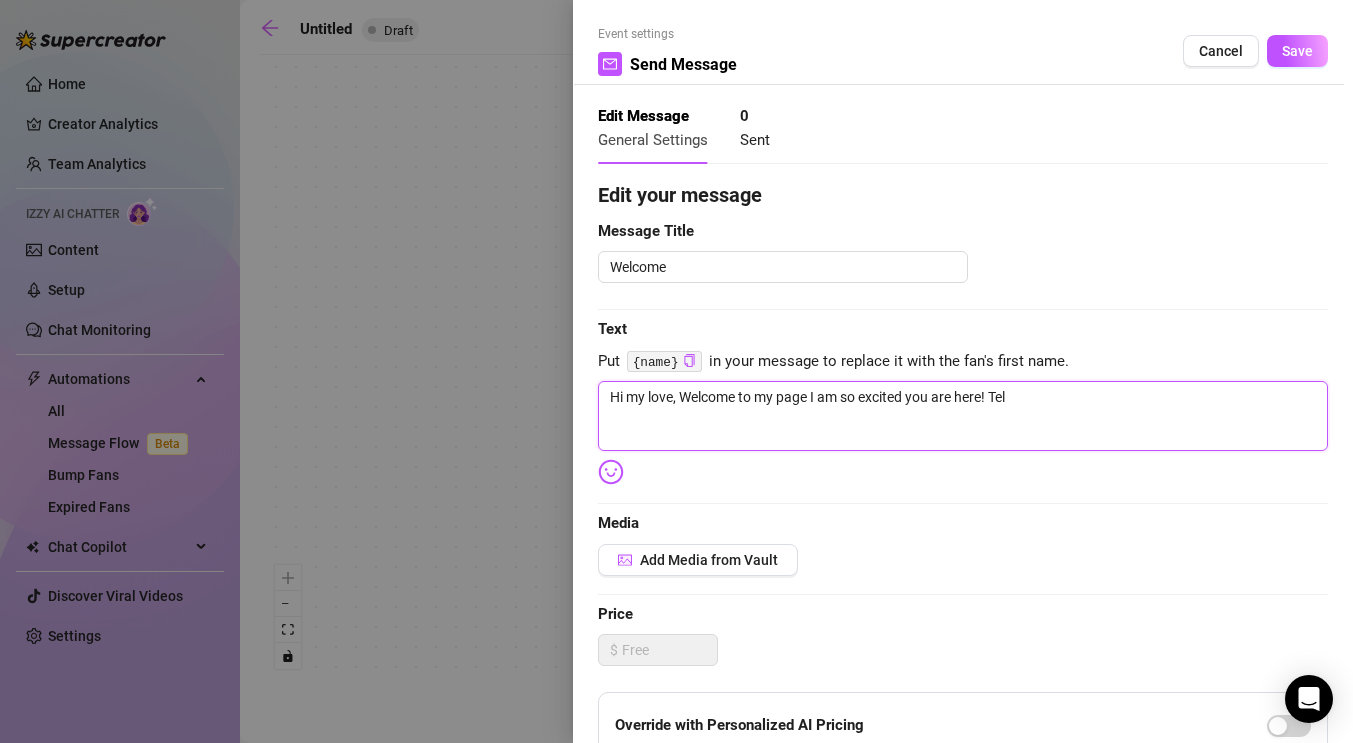 type on "Hi my love, Welcome to my page I am so excited you are here! Tell" 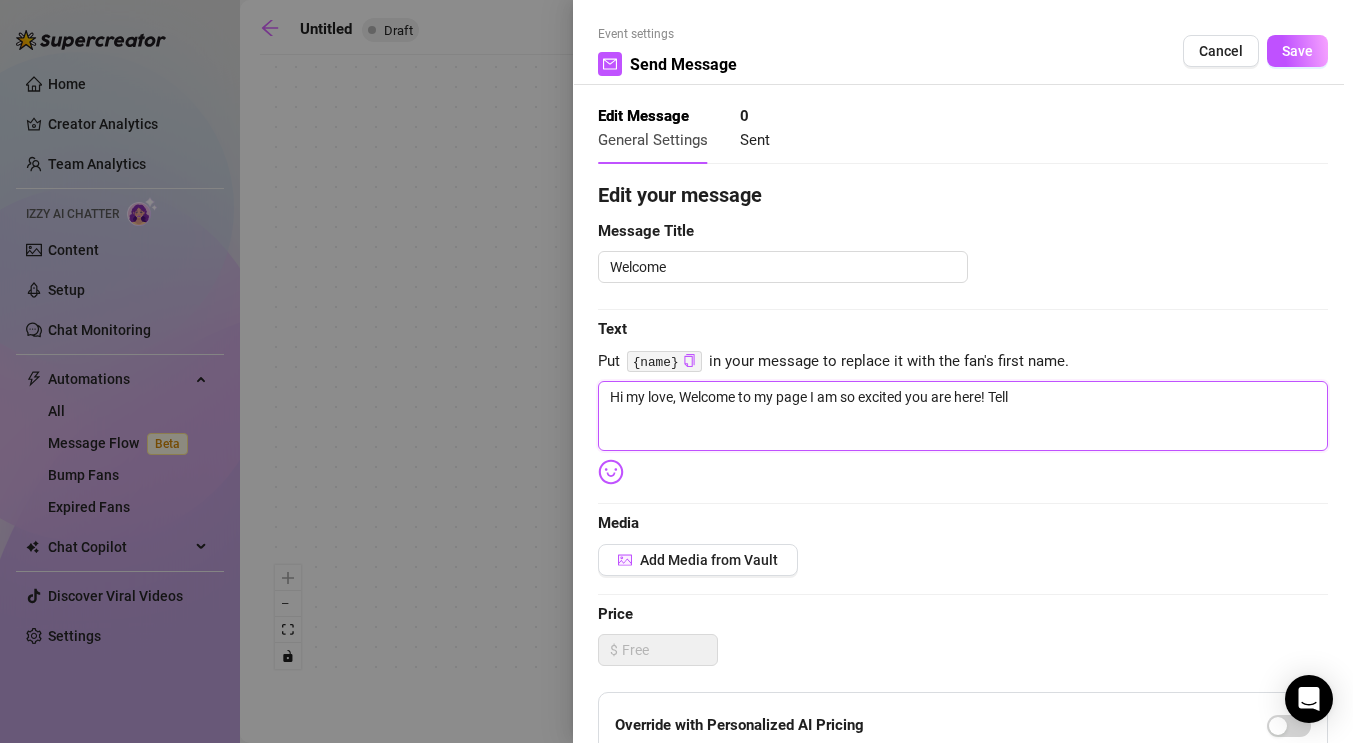 type on "Hi my love, Welcome to my page I am so excited you are here! Tell" 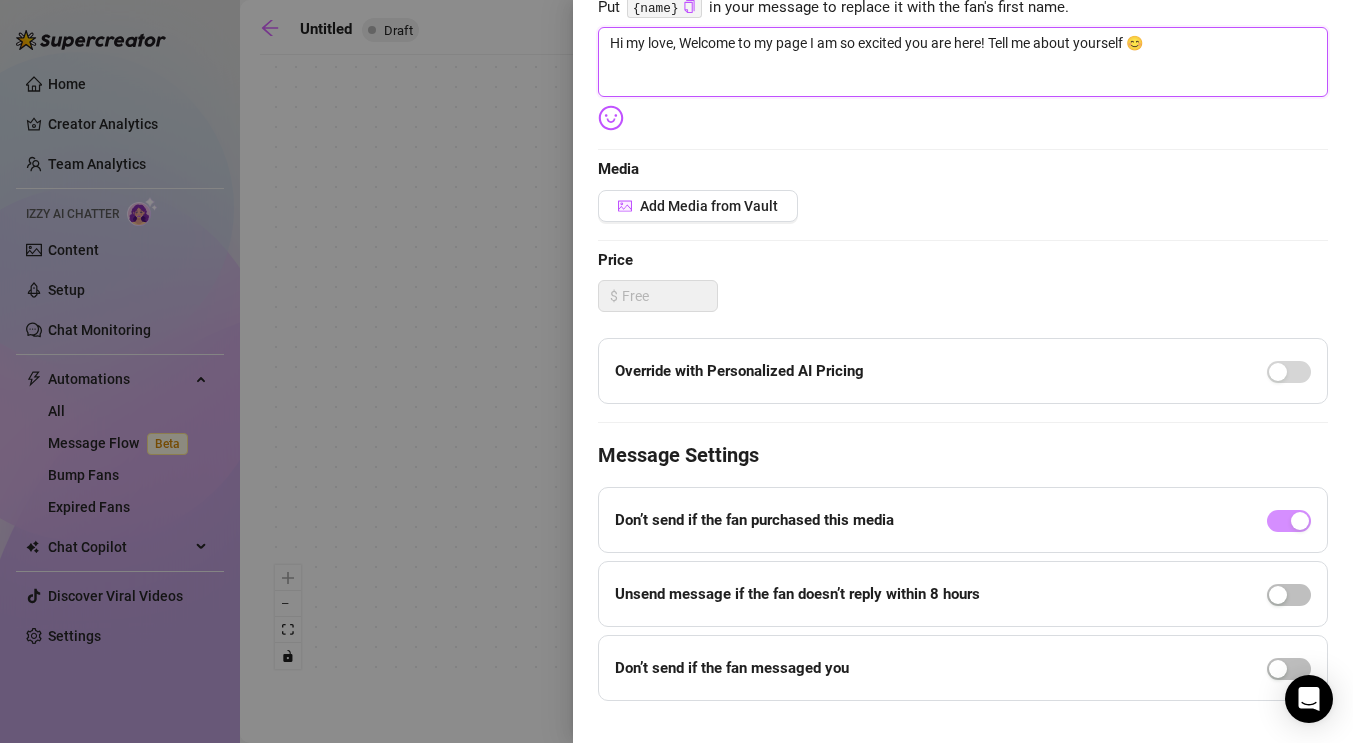 scroll, scrollTop: 387, scrollLeft: 0, axis: vertical 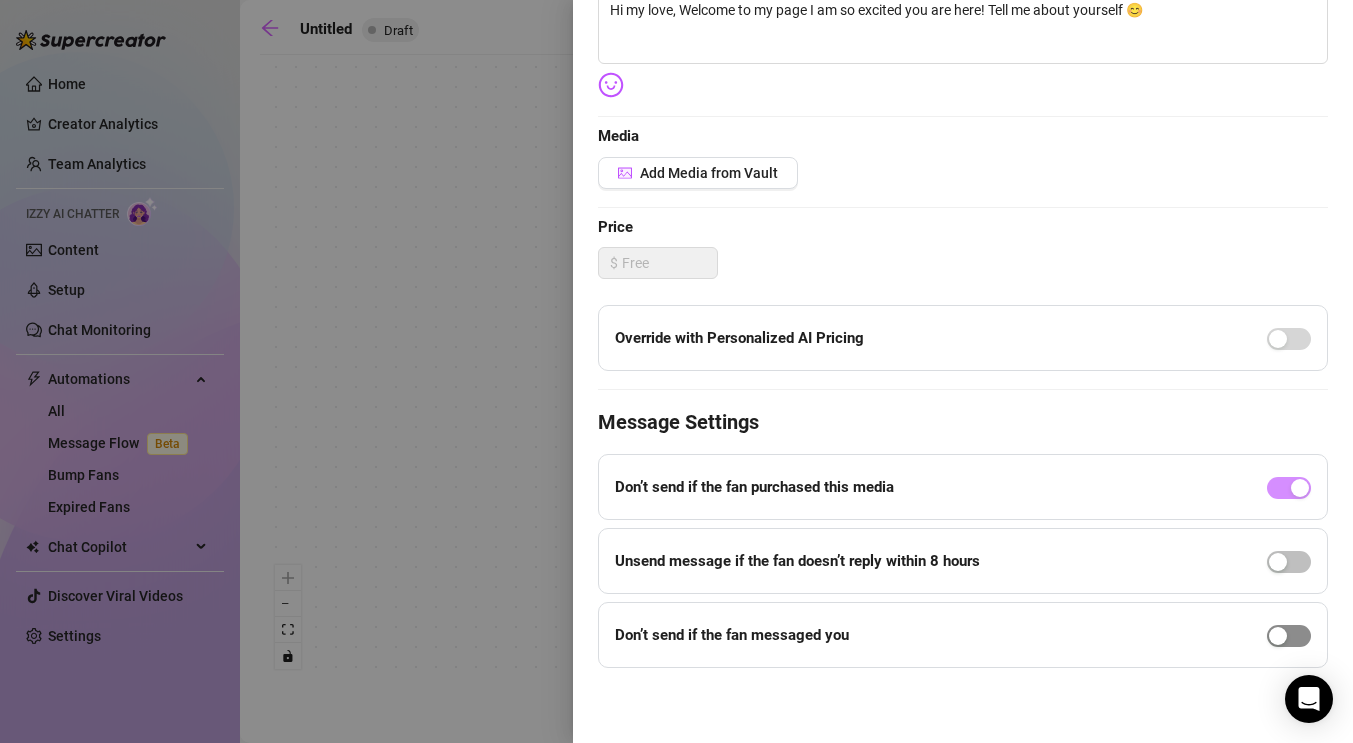 click at bounding box center [1289, 636] 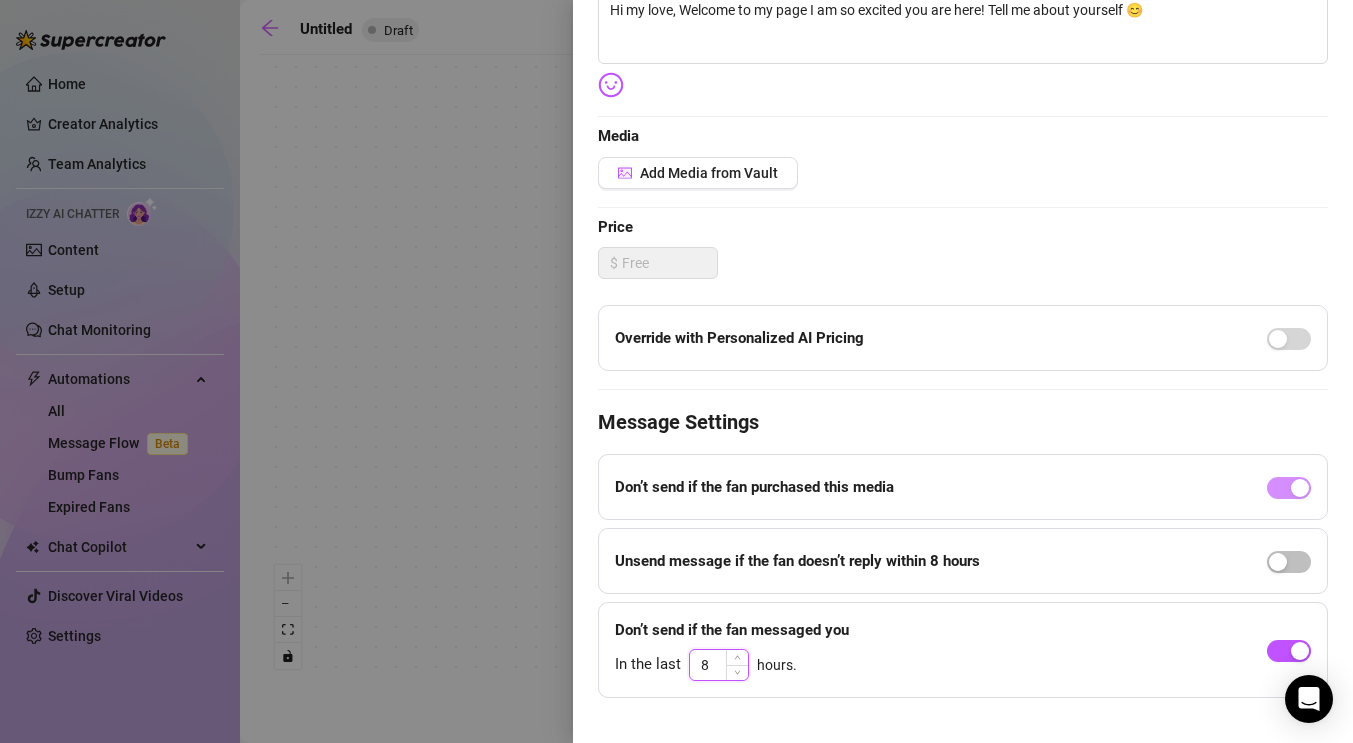 click on "8" at bounding box center [719, 665] 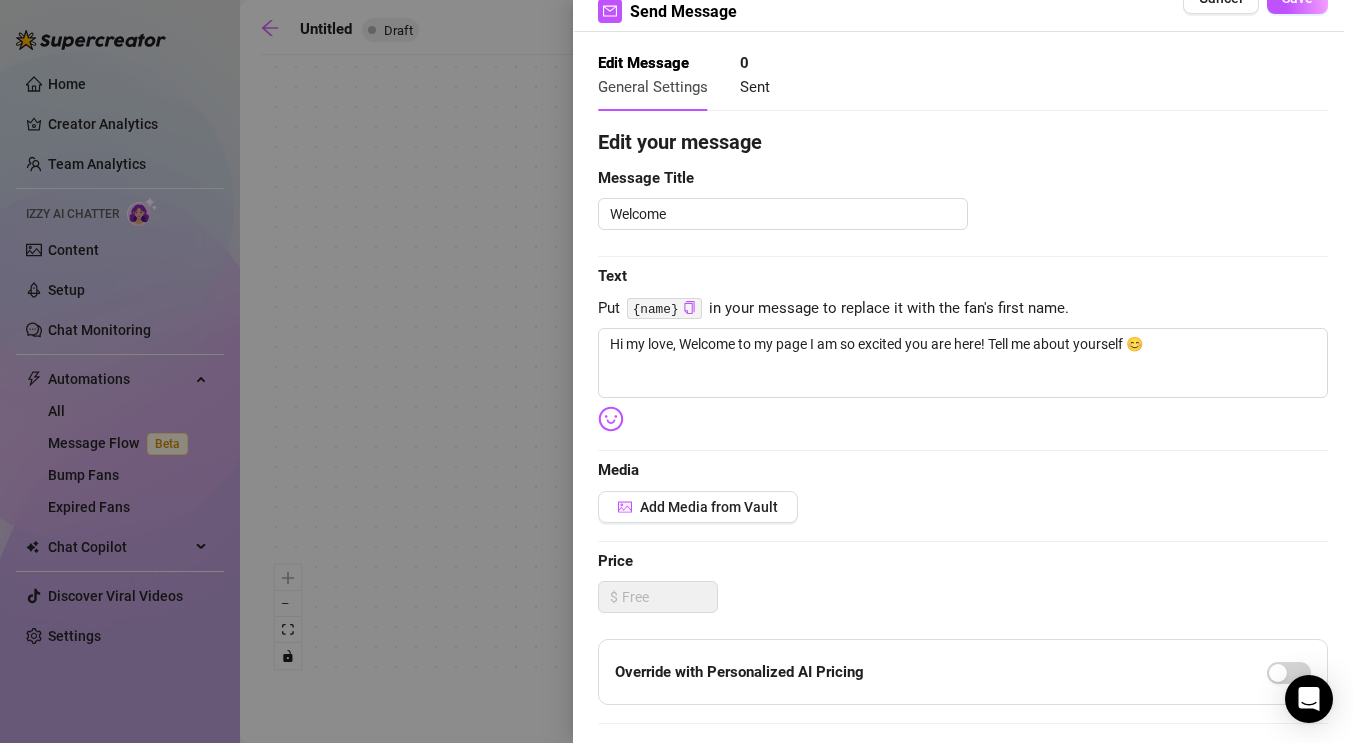 scroll, scrollTop: 0, scrollLeft: 0, axis: both 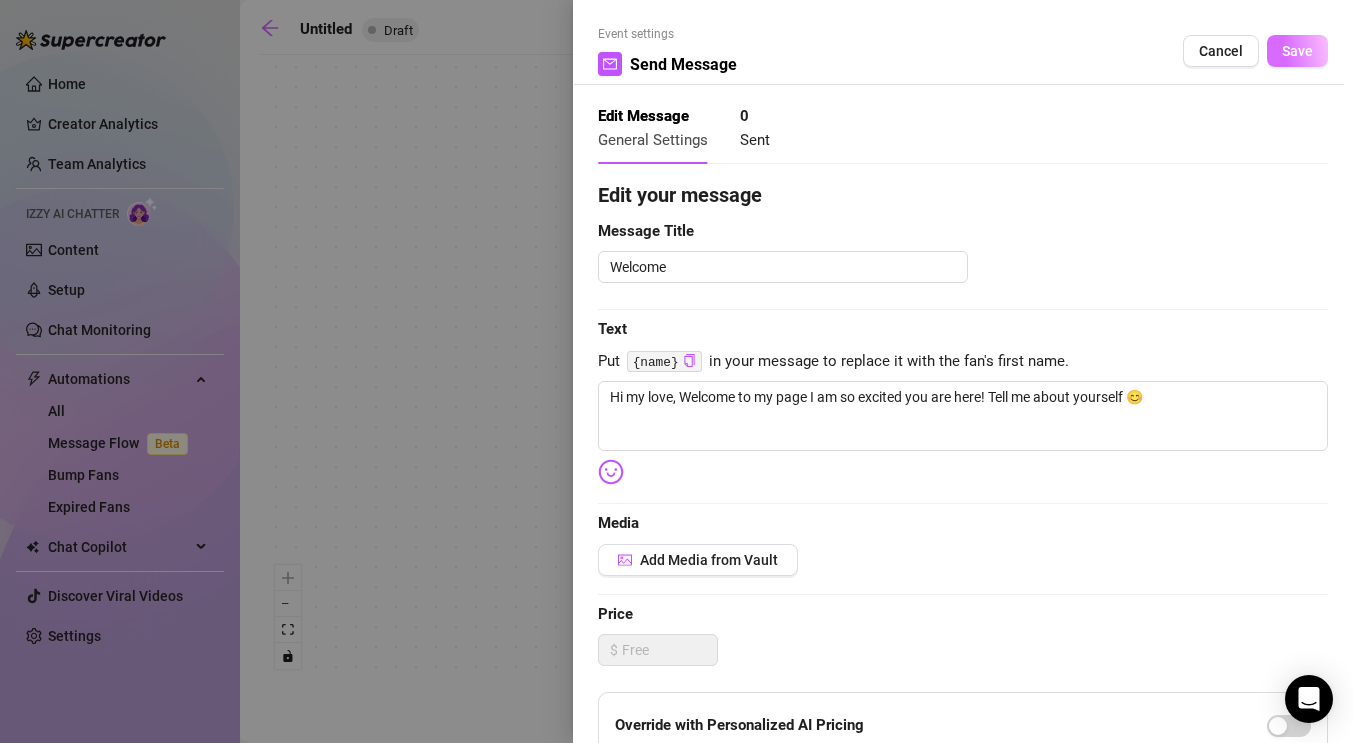 click on "Save" at bounding box center (1297, 51) 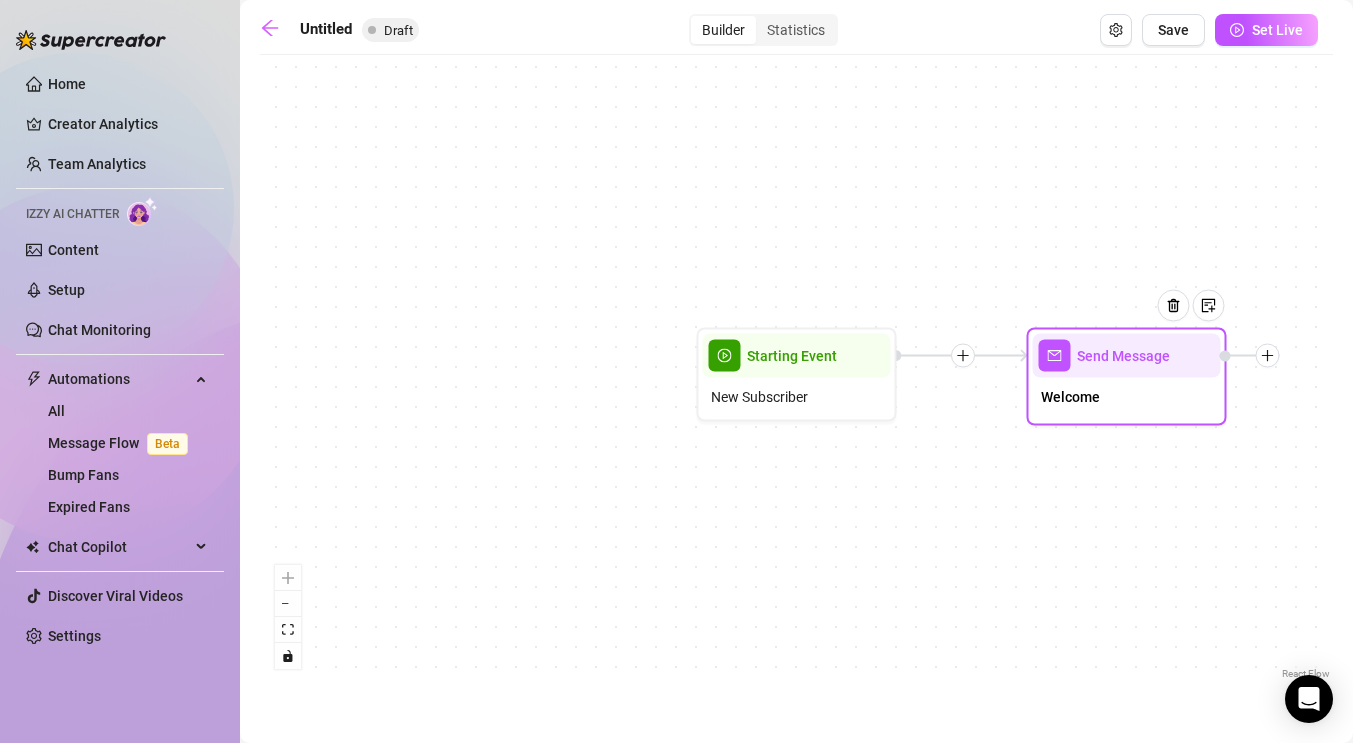 click on "Welcome" at bounding box center [1127, 399] 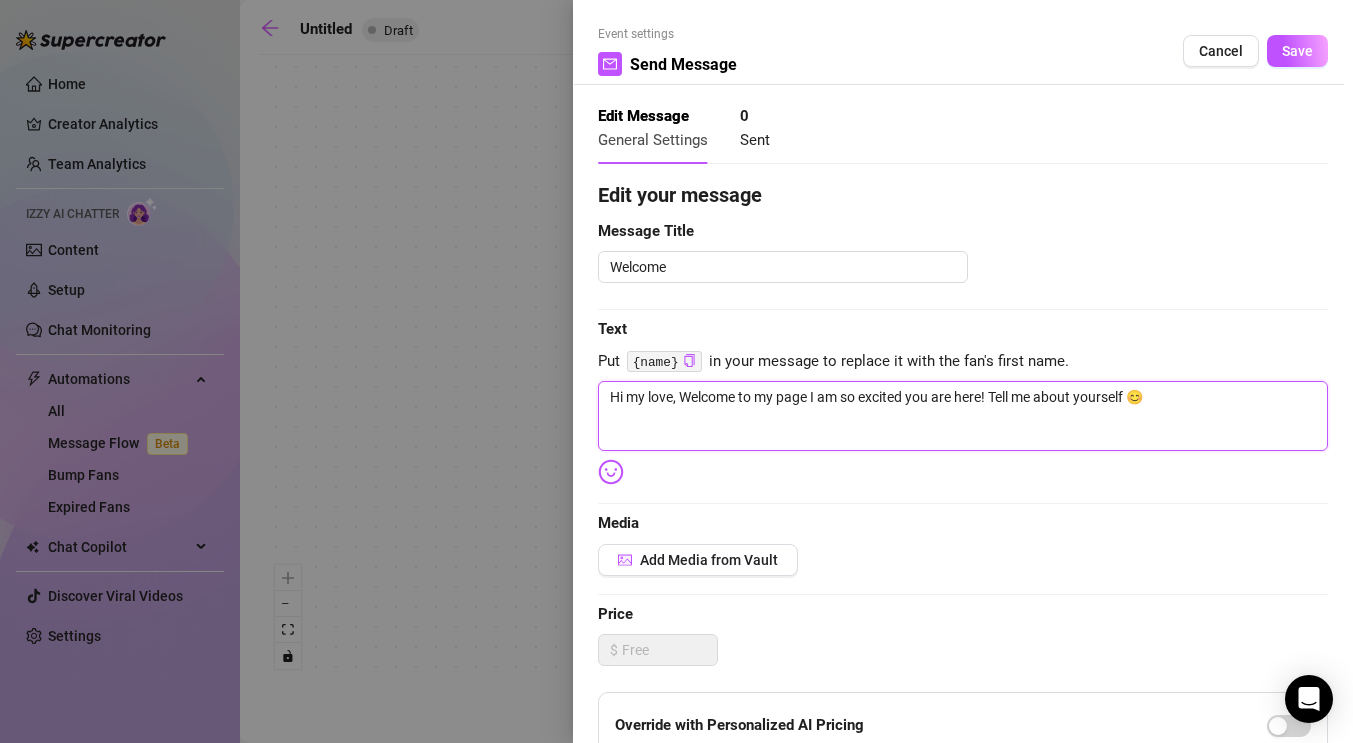 click on "Hi my love, Welcome to my page I am so excited you are here! Tell me about yourself 😊" at bounding box center (963, 416) 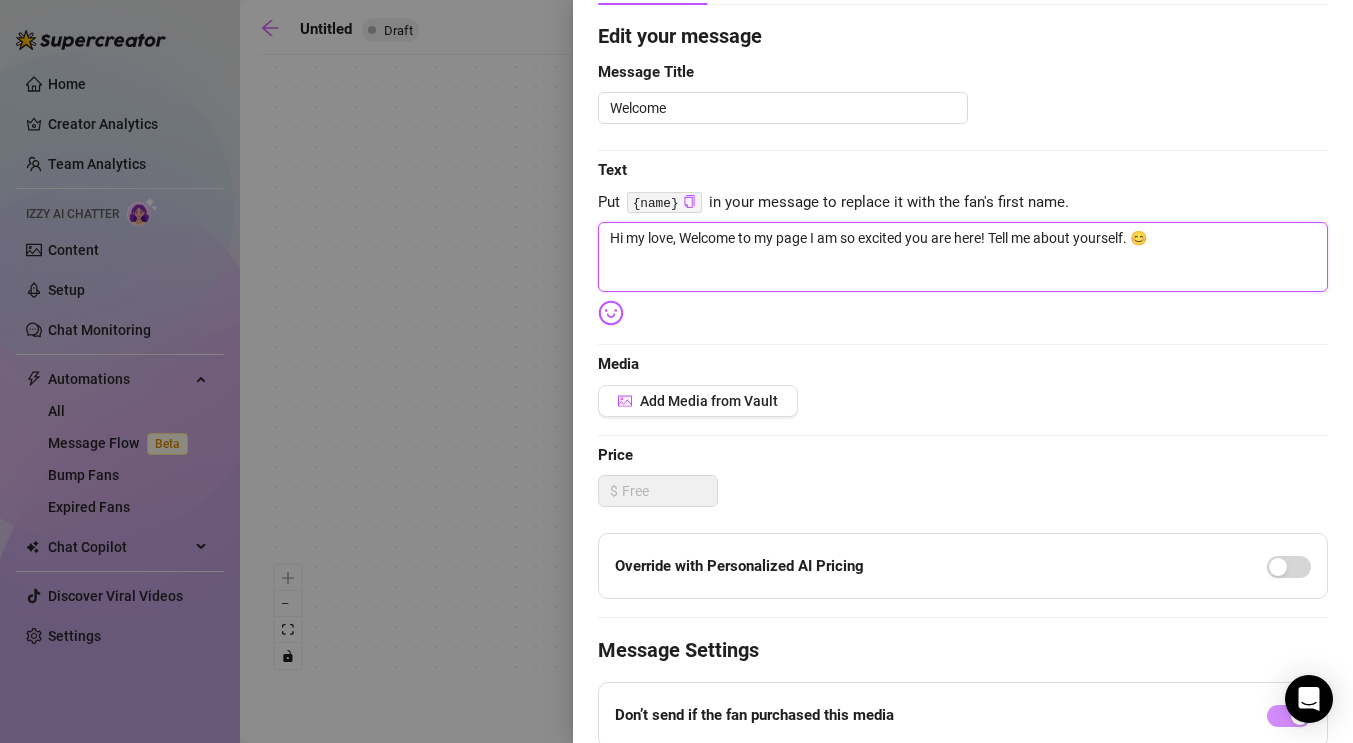 scroll, scrollTop: 0, scrollLeft: 0, axis: both 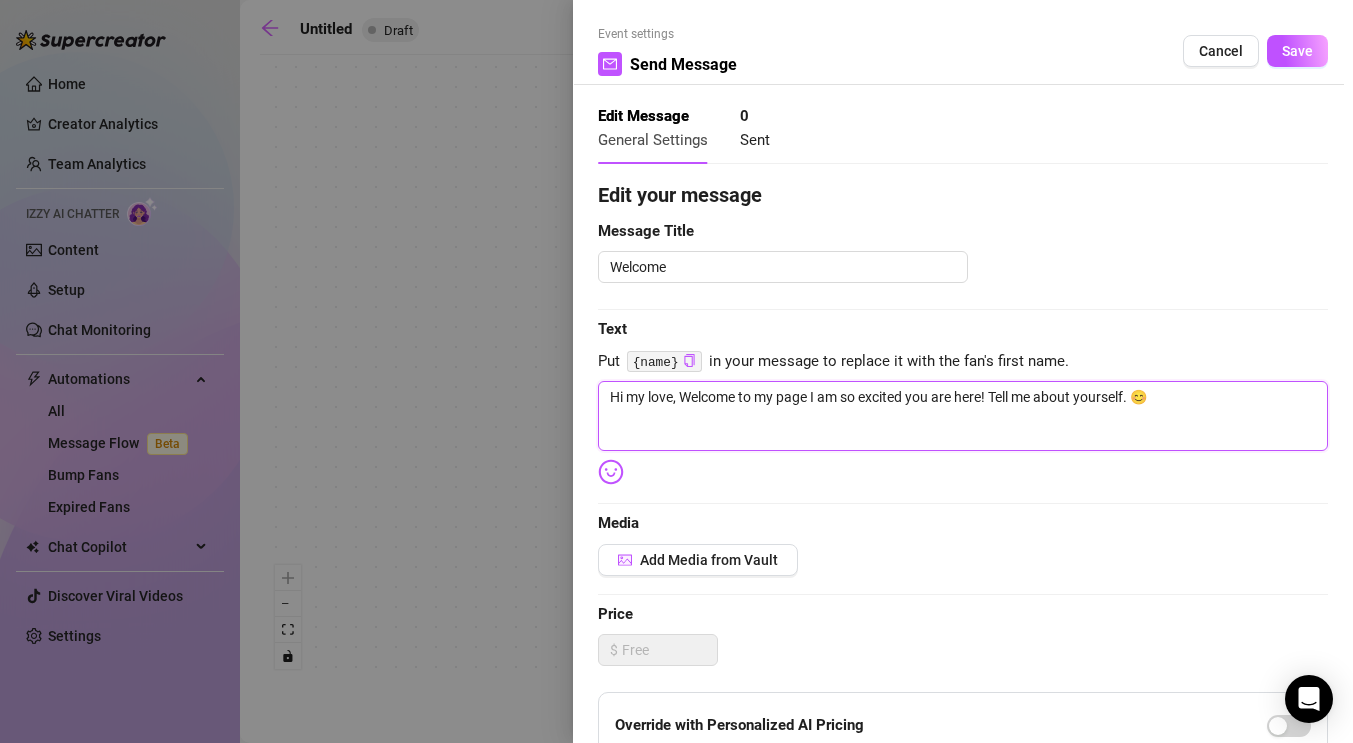 click on "Hi my love, Welcome to my page I am so excited you are here! Tell me about yourself. 😊" at bounding box center [963, 416] 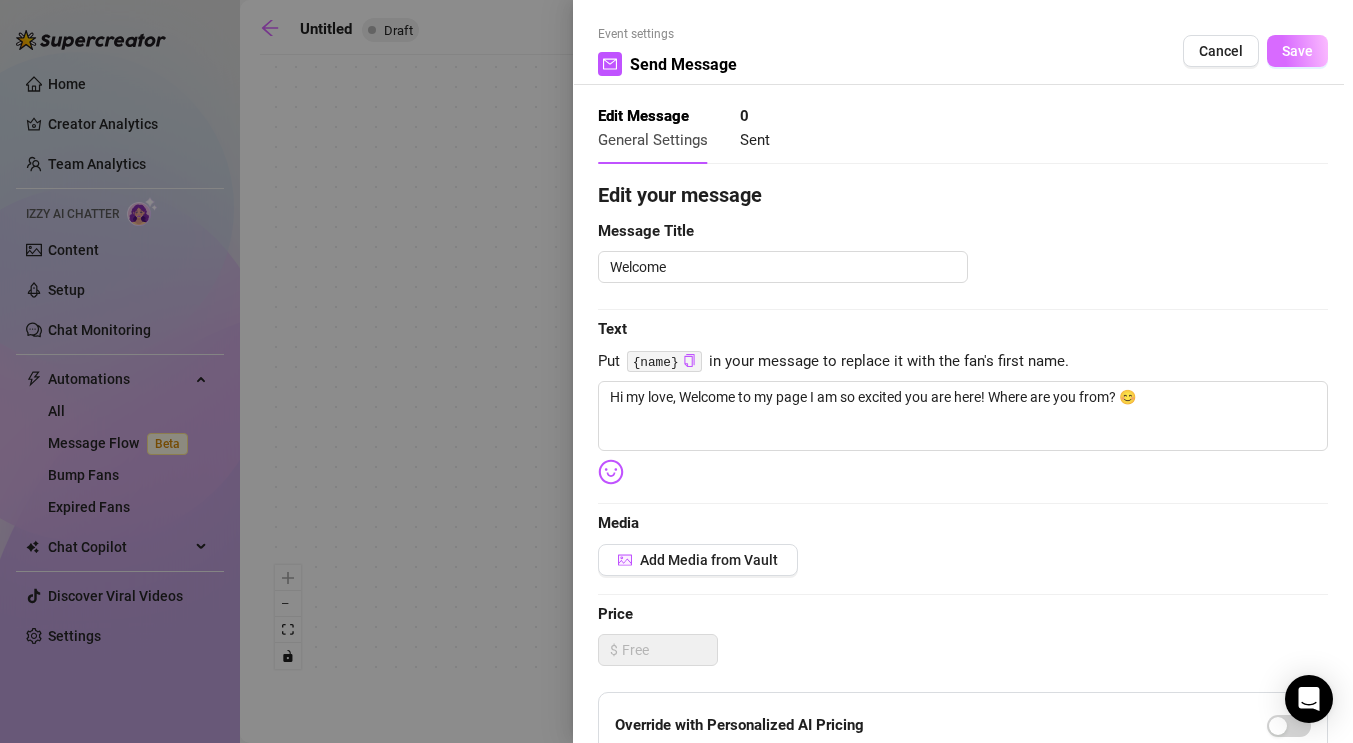 click on "Save" at bounding box center (1297, 51) 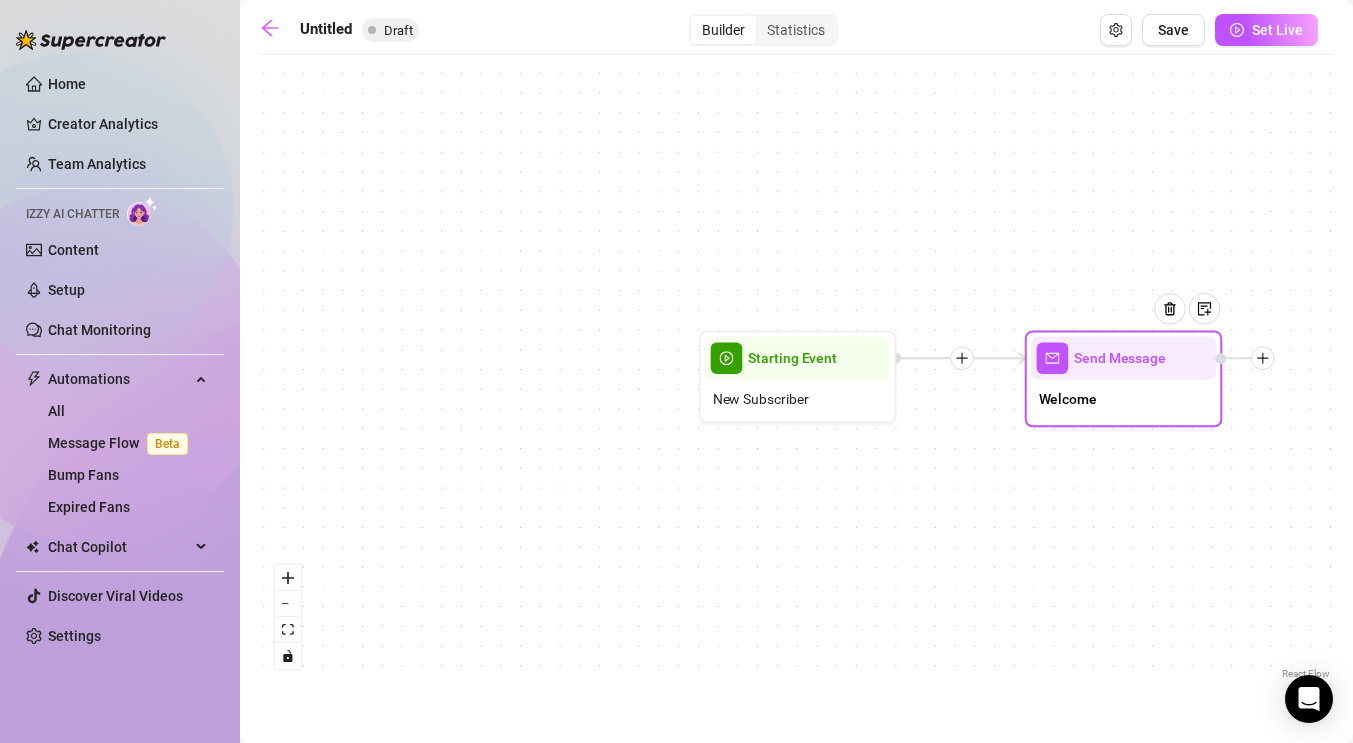 click at bounding box center (1177, 323) 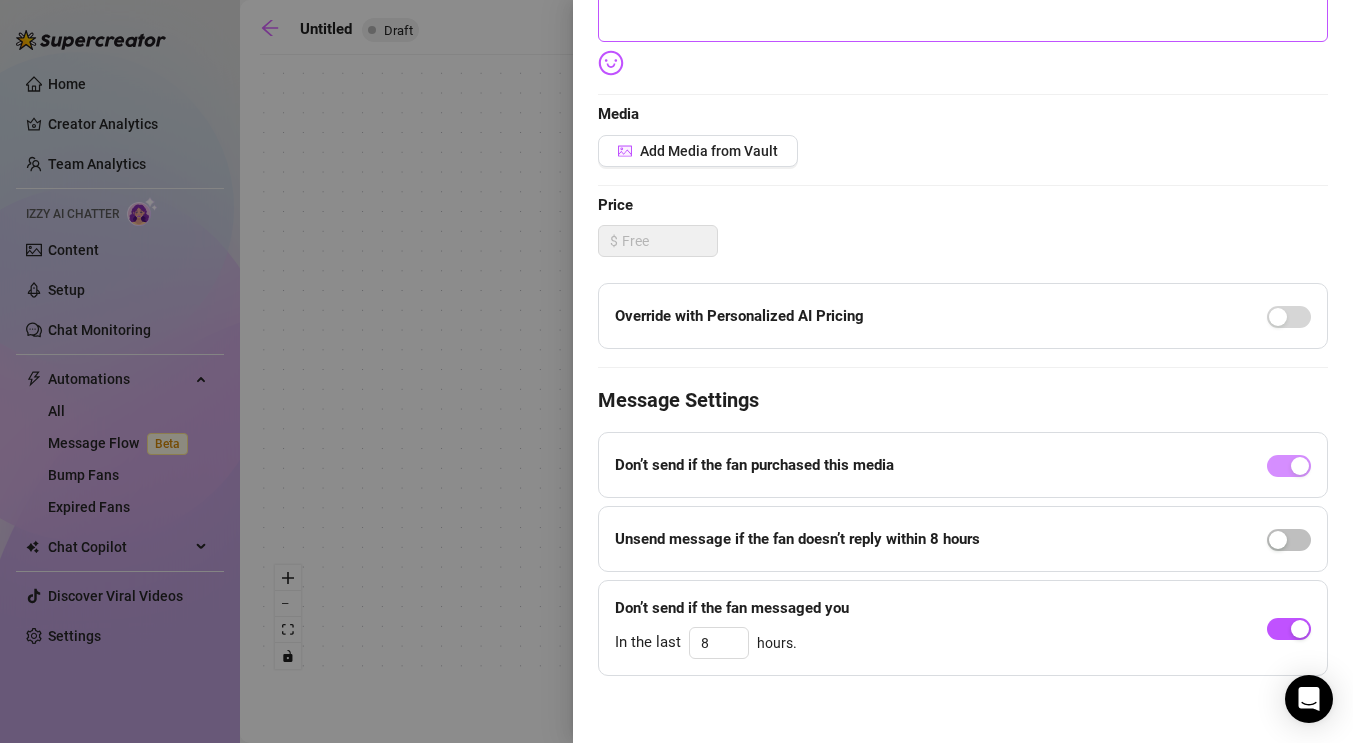 scroll, scrollTop: 411, scrollLeft: 0, axis: vertical 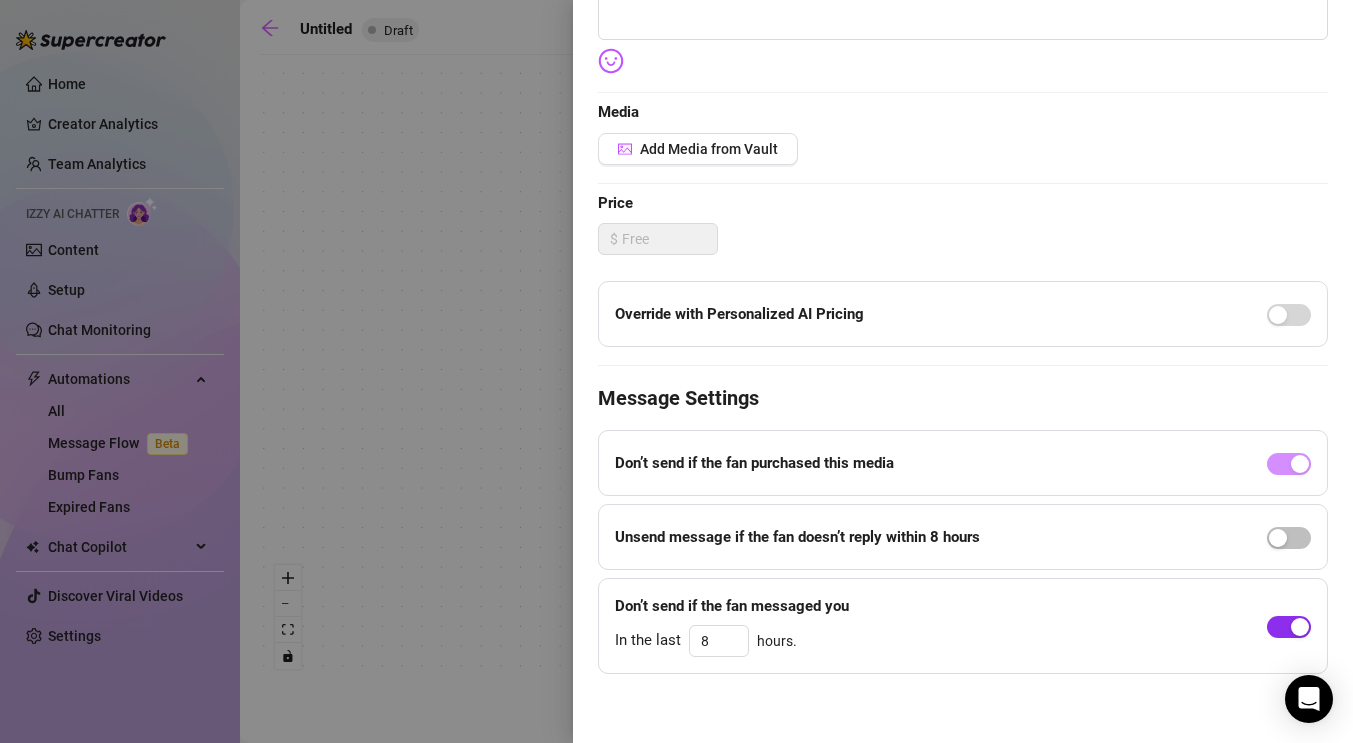 click at bounding box center [1289, 627] 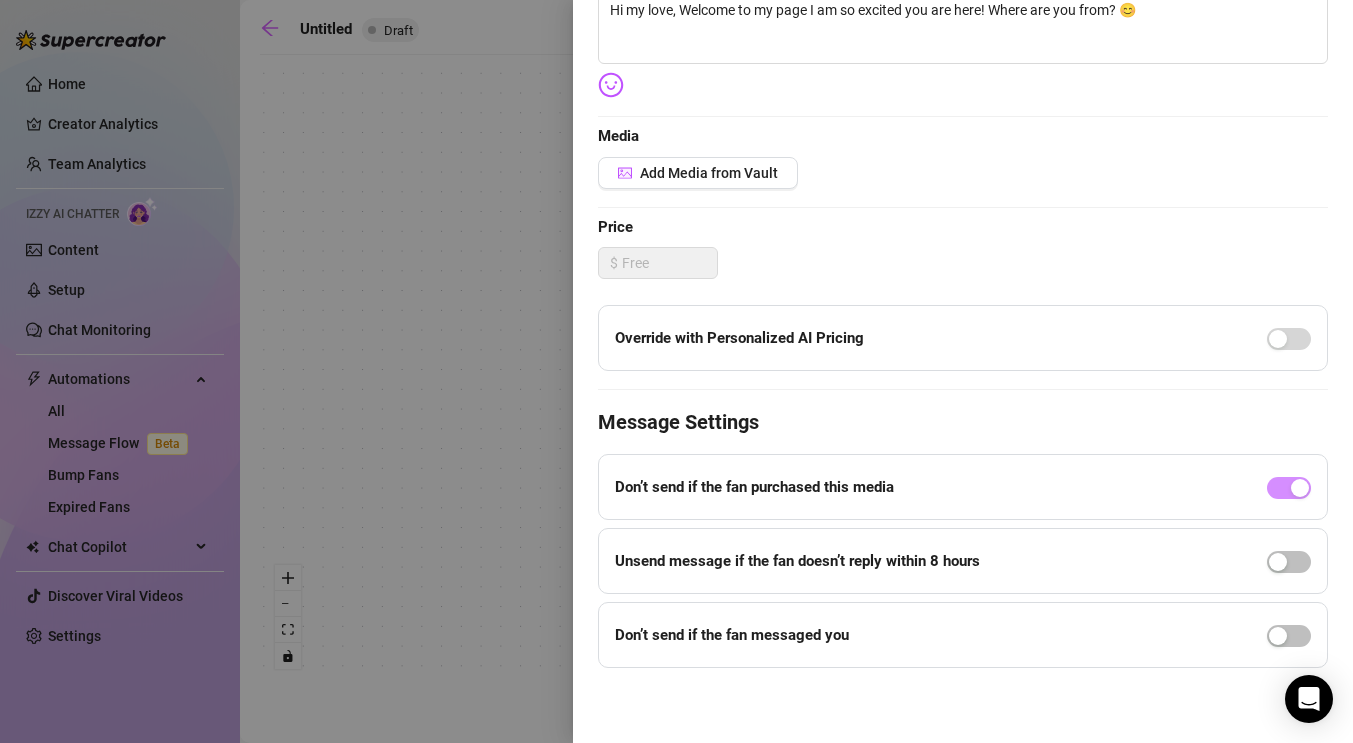 scroll, scrollTop: 0, scrollLeft: 0, axis: both 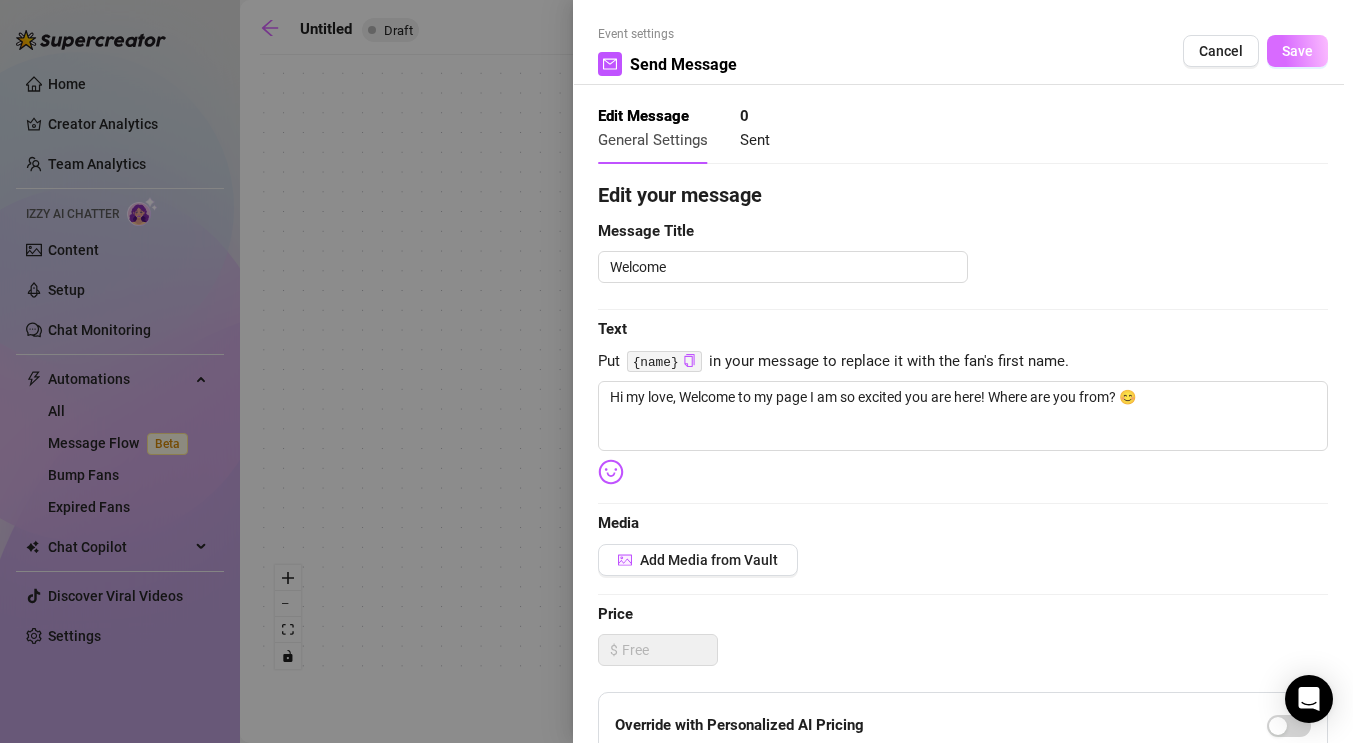 click on "Save" at bounding box center [1297, 51] 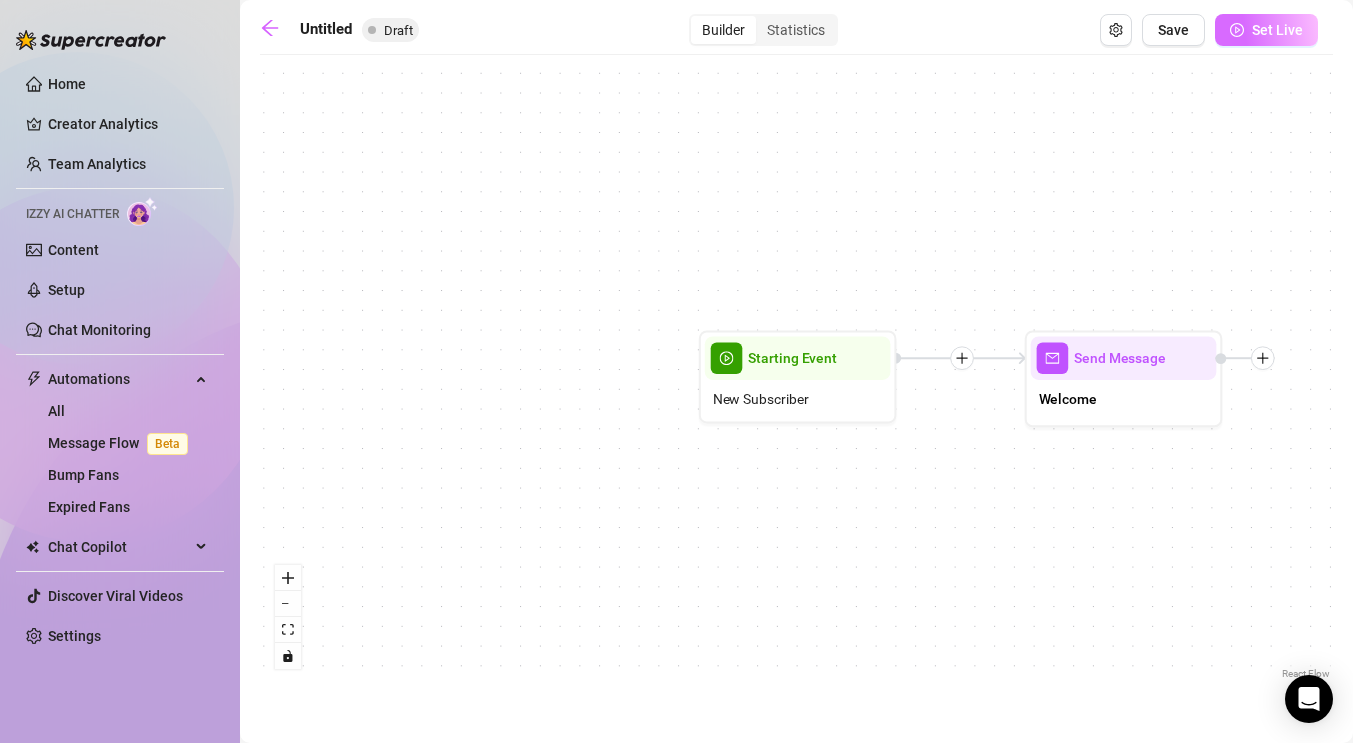 click on "Set Live" at bounding box center [1277, 30] 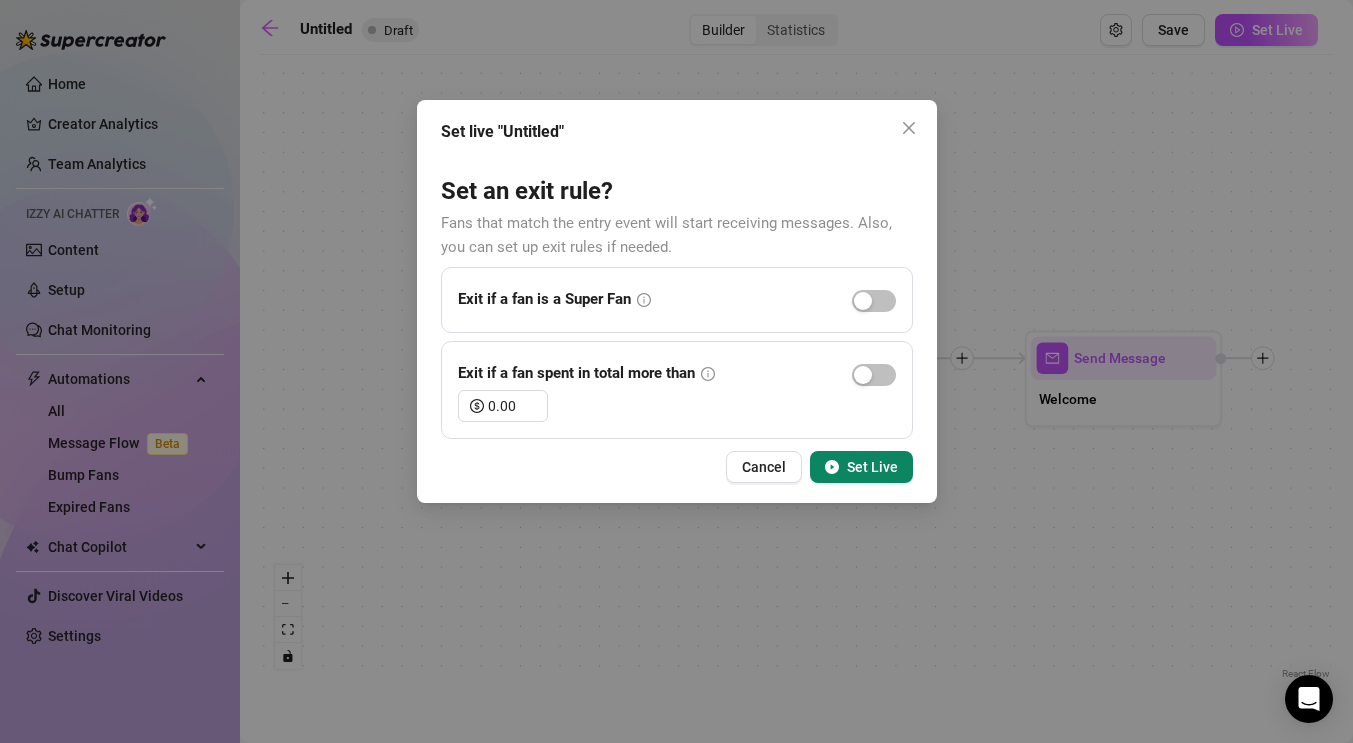 click on "Set Live" at bounding box center (872, 467) 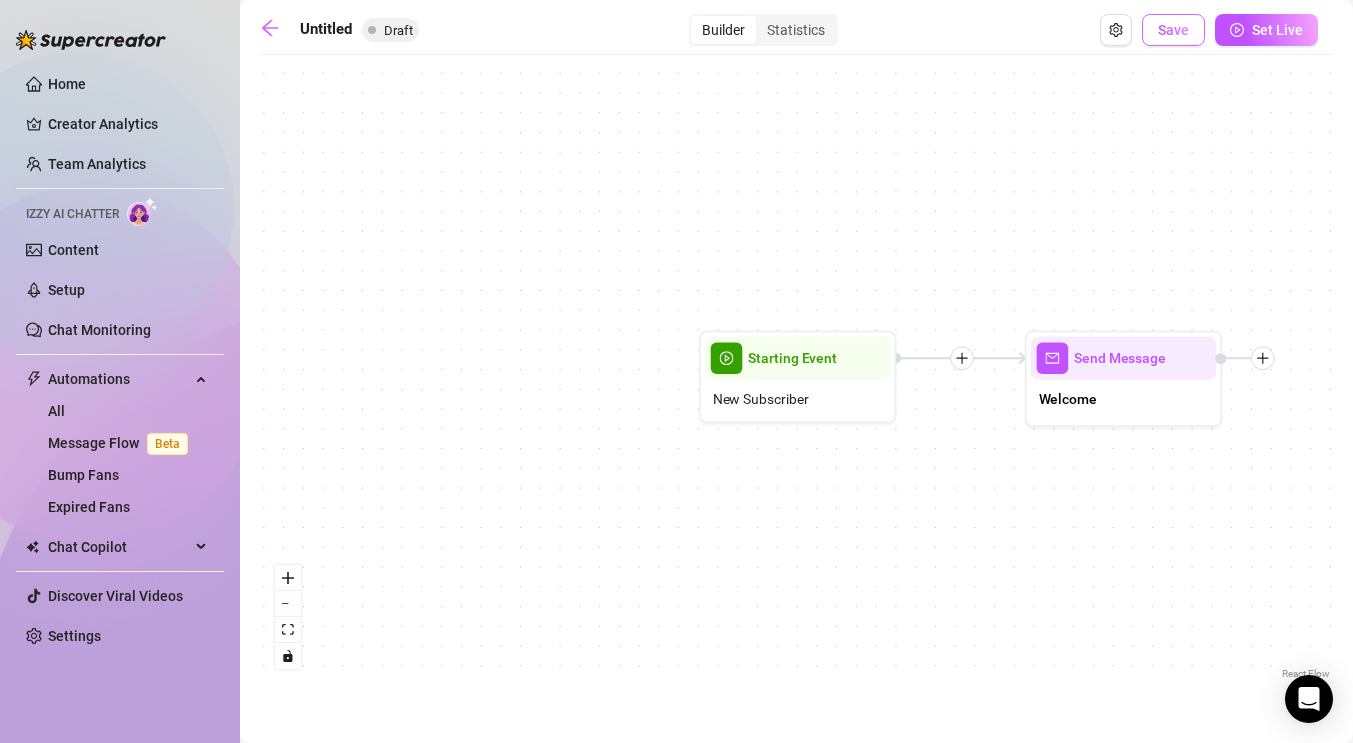 click on "Save" at bounding box center (1173, 30) 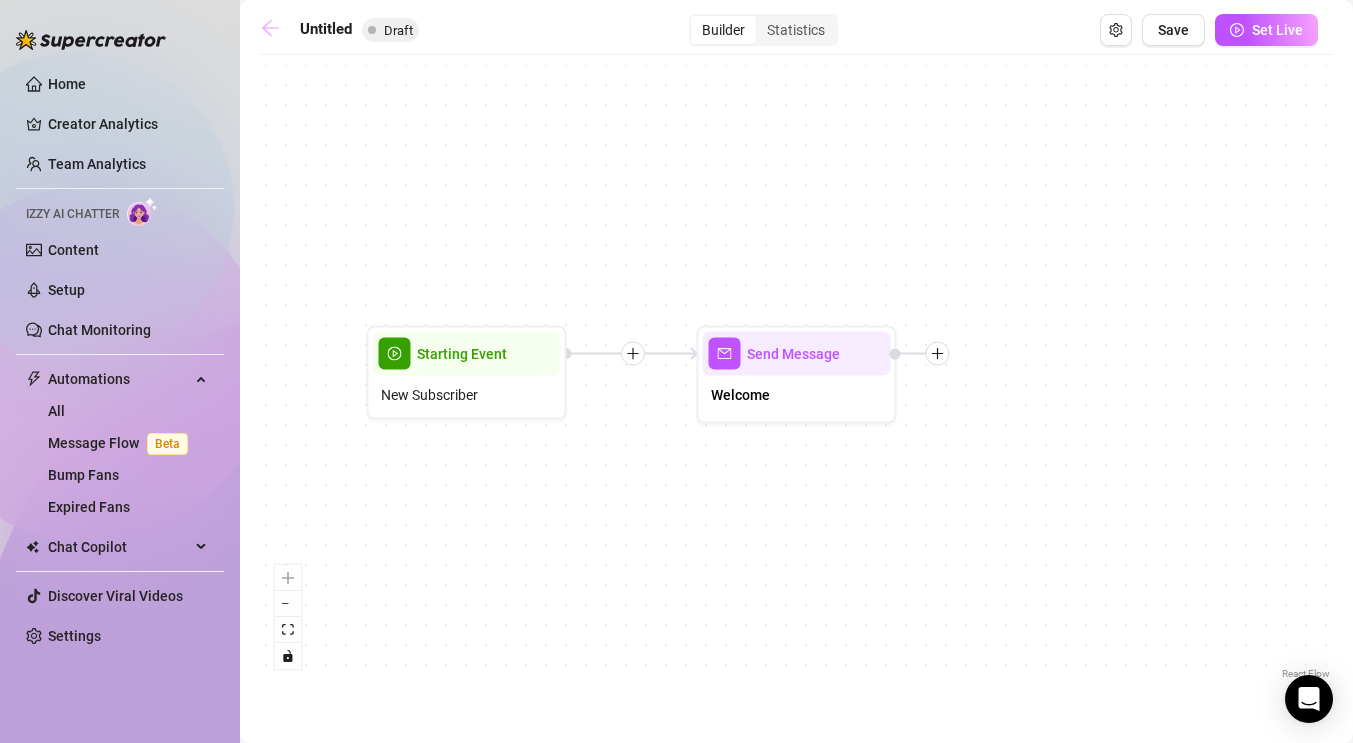 click 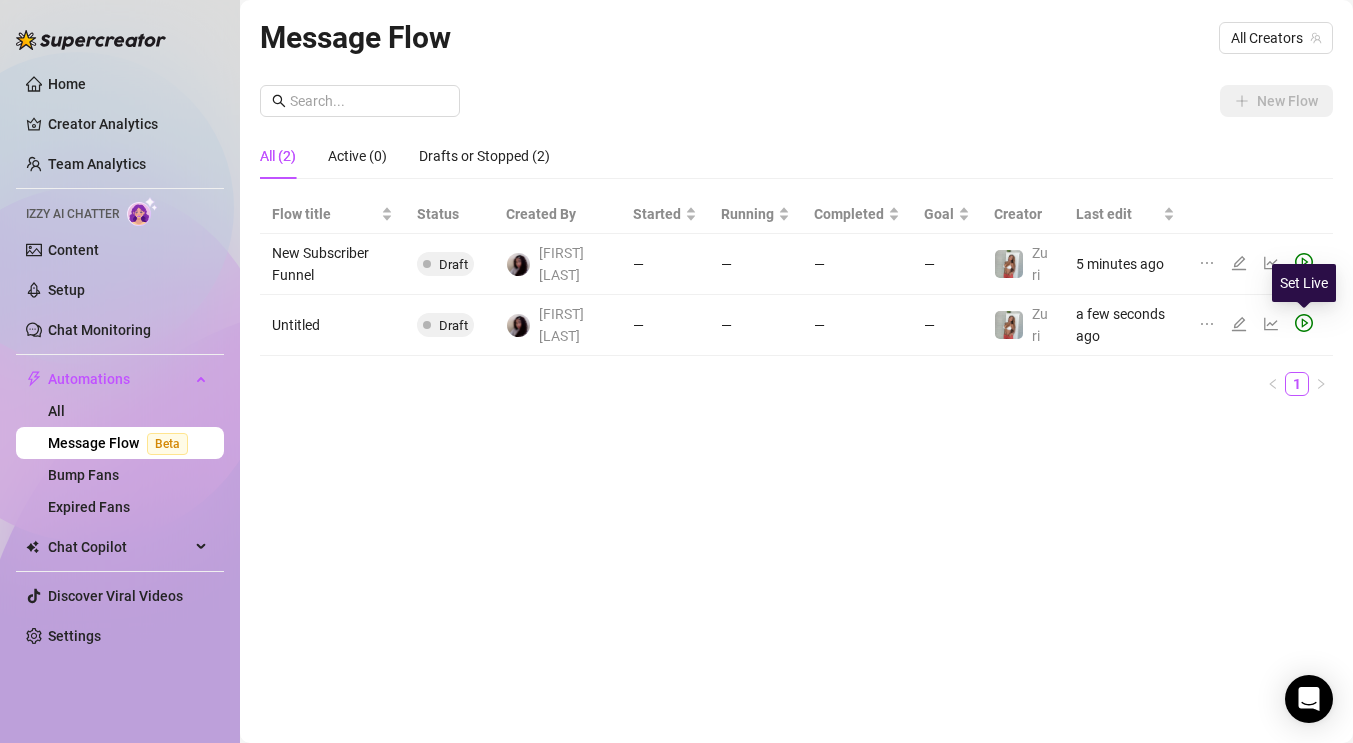 click 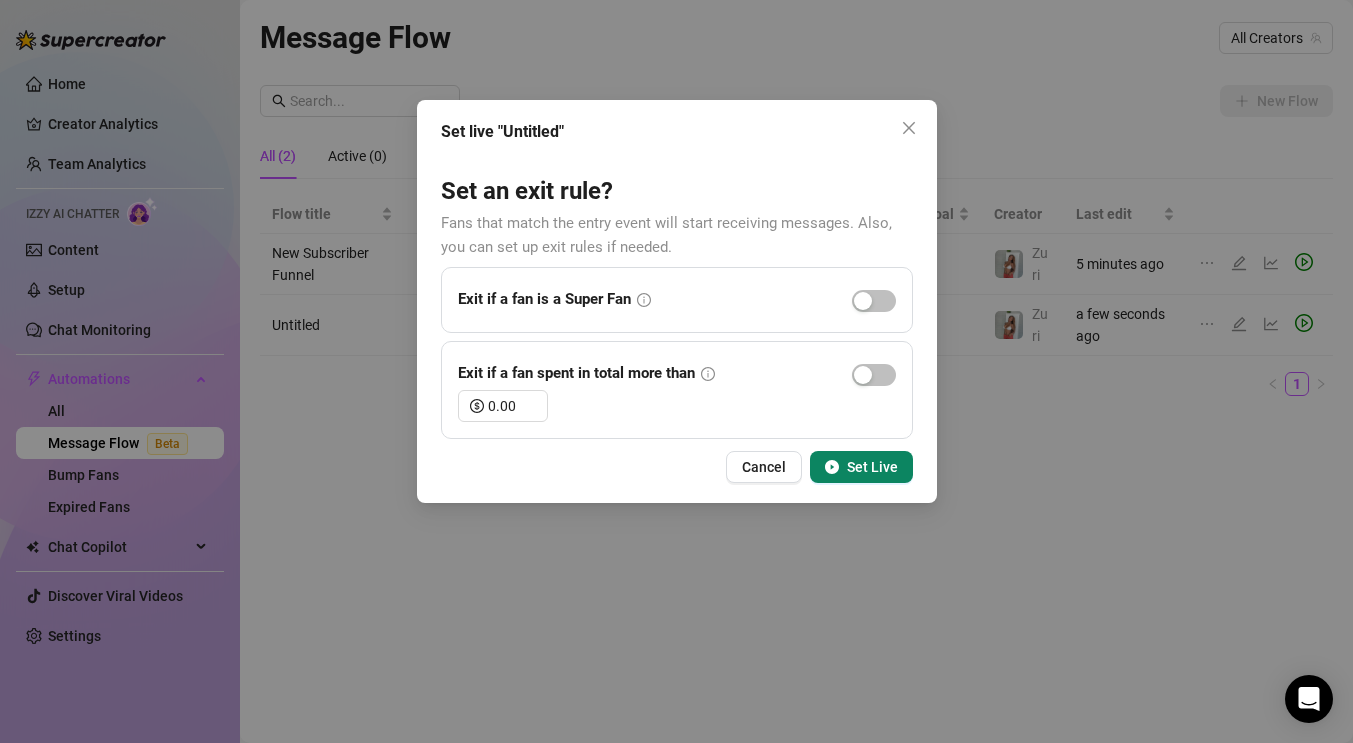 click on "Set live "Untitled" Set an exit rule? Fans that match the entry event will start receiving messages. Also, you can set up exit rules if needed. Exit if a fan is a Super Fan Exit if a fan spent in total more than 0.00 Cancel Set Live" at bounding box center [676, 371] 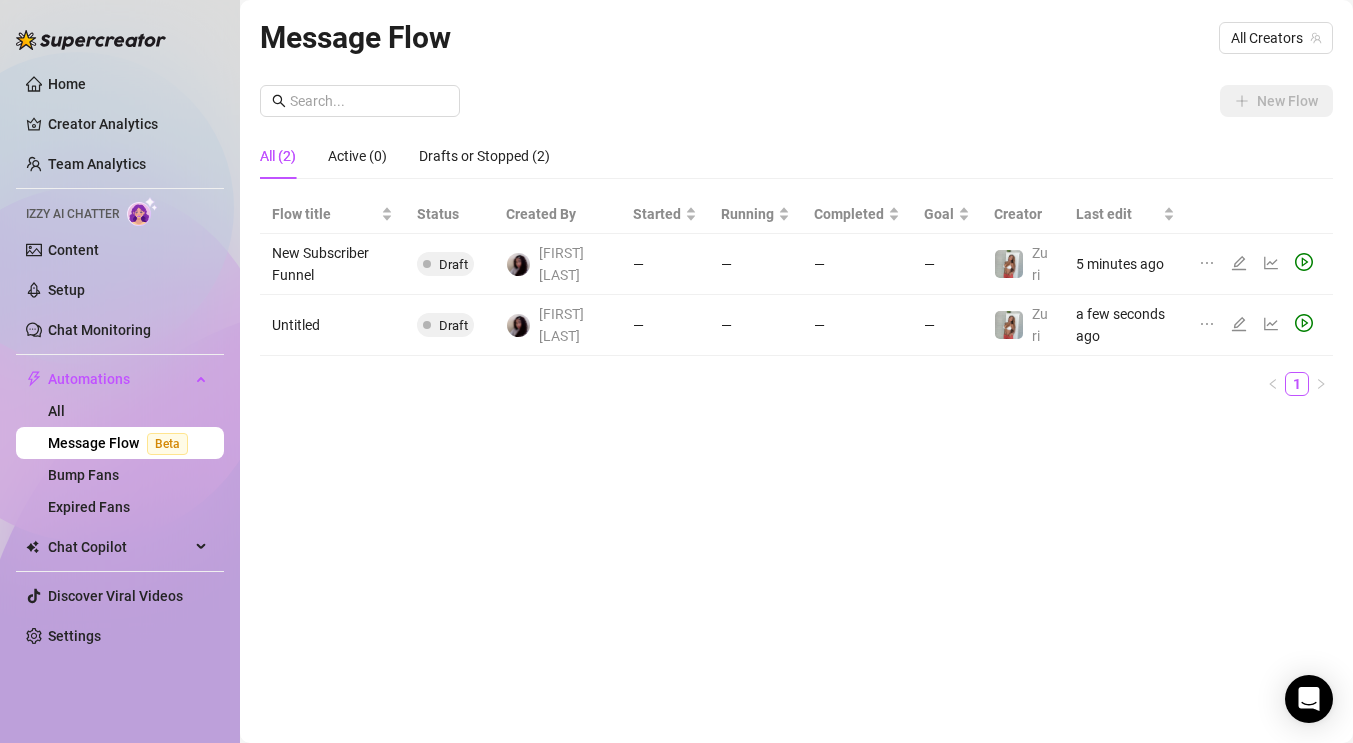 click on "Untitled" at bounding box center (332, 325) 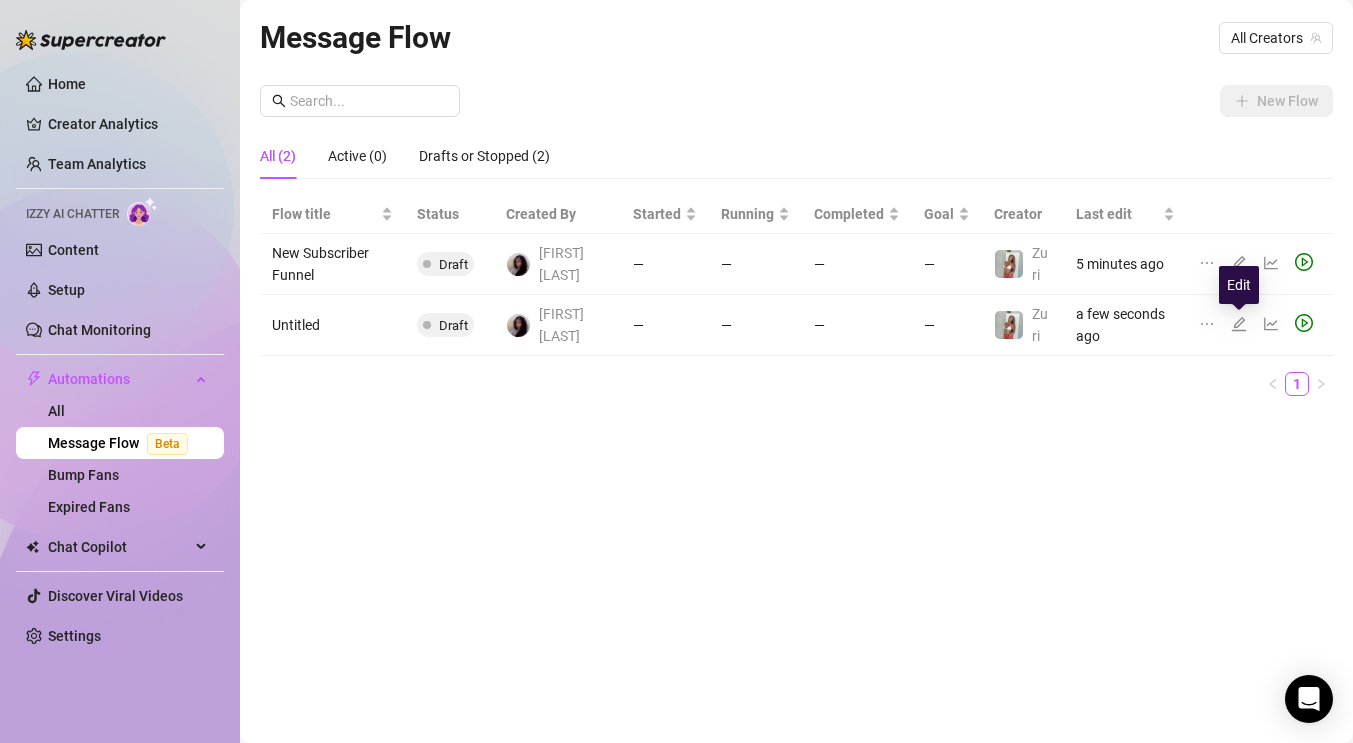 click 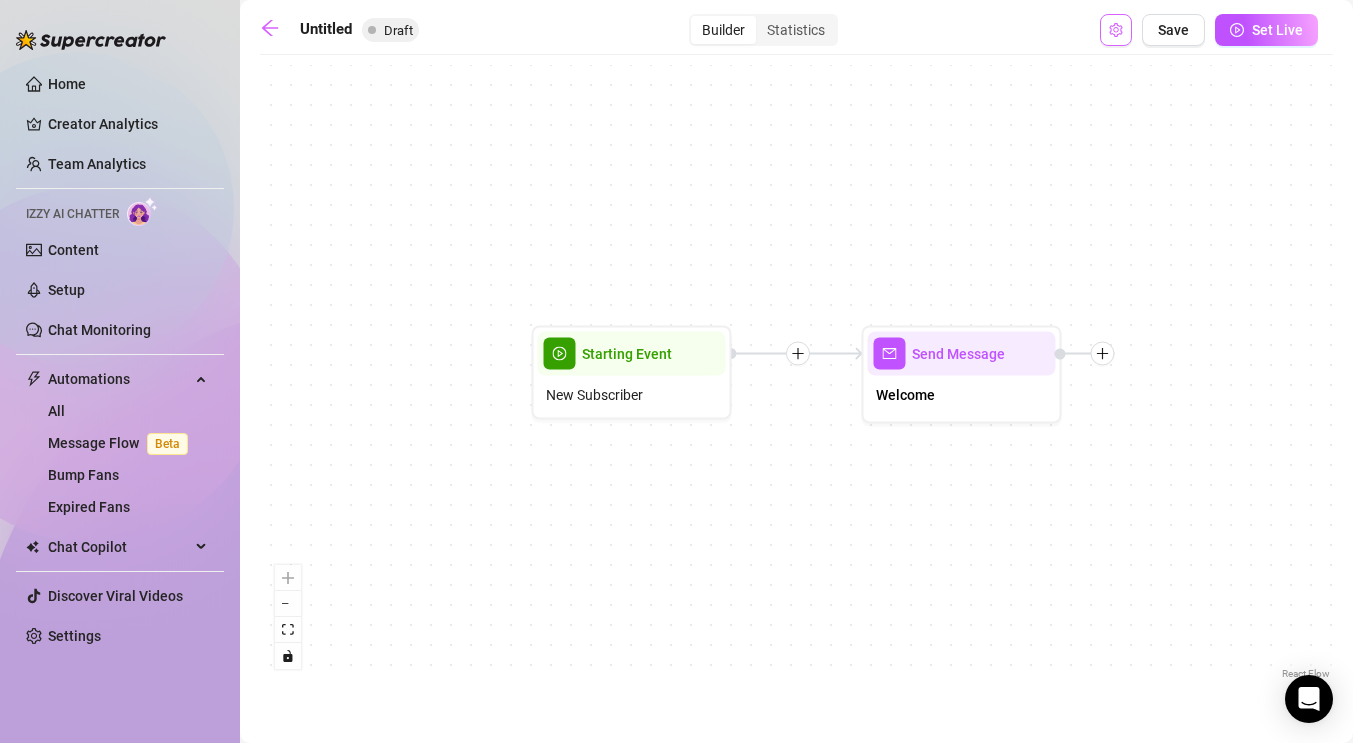 click 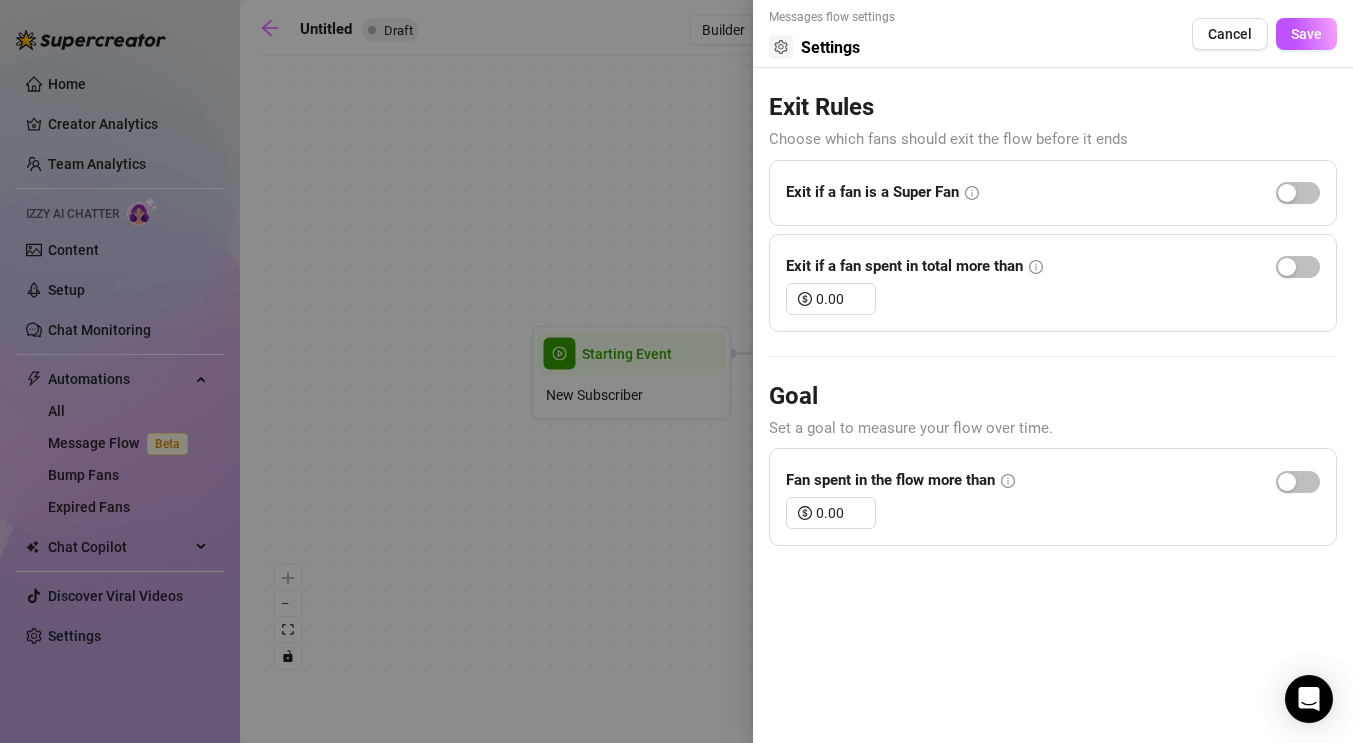 click at bounding box center [676, 371] 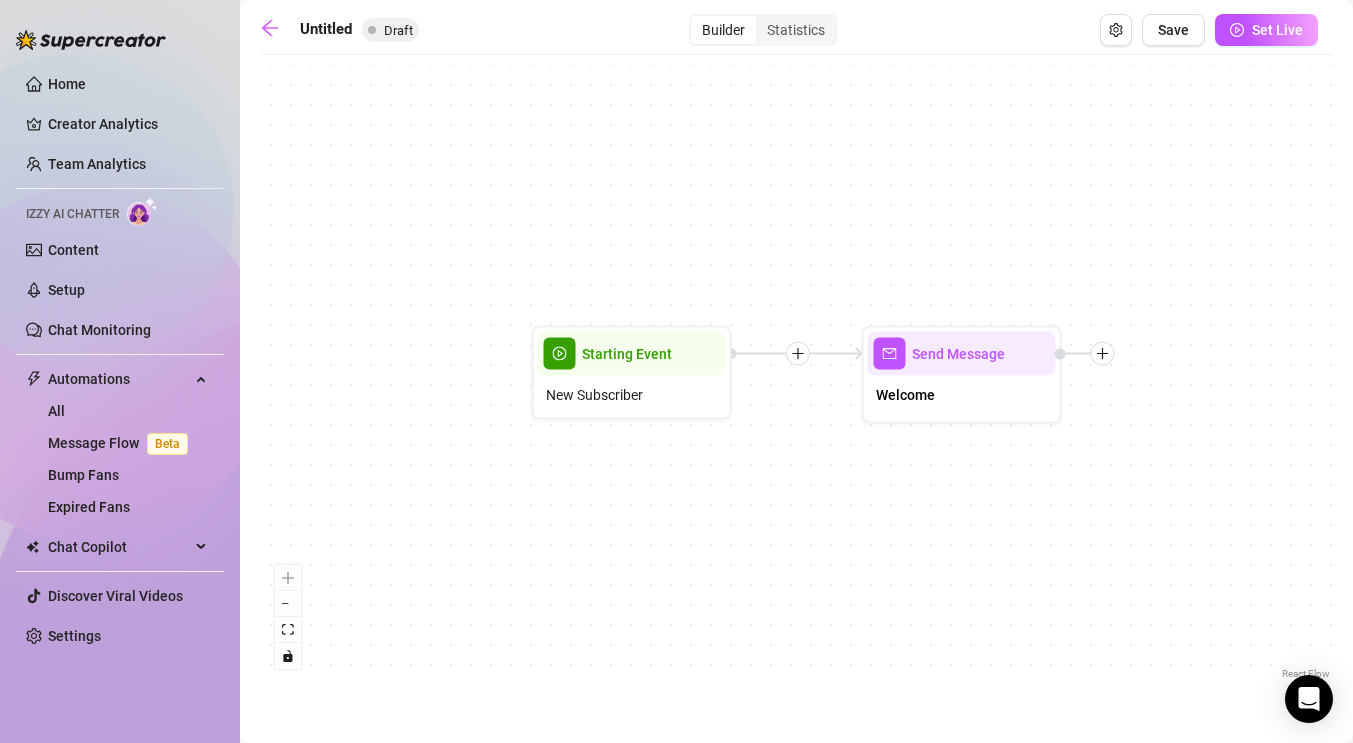 click on "Untitled Draft Builder Statistics Save Set Live" at bounding box center (789, 30) 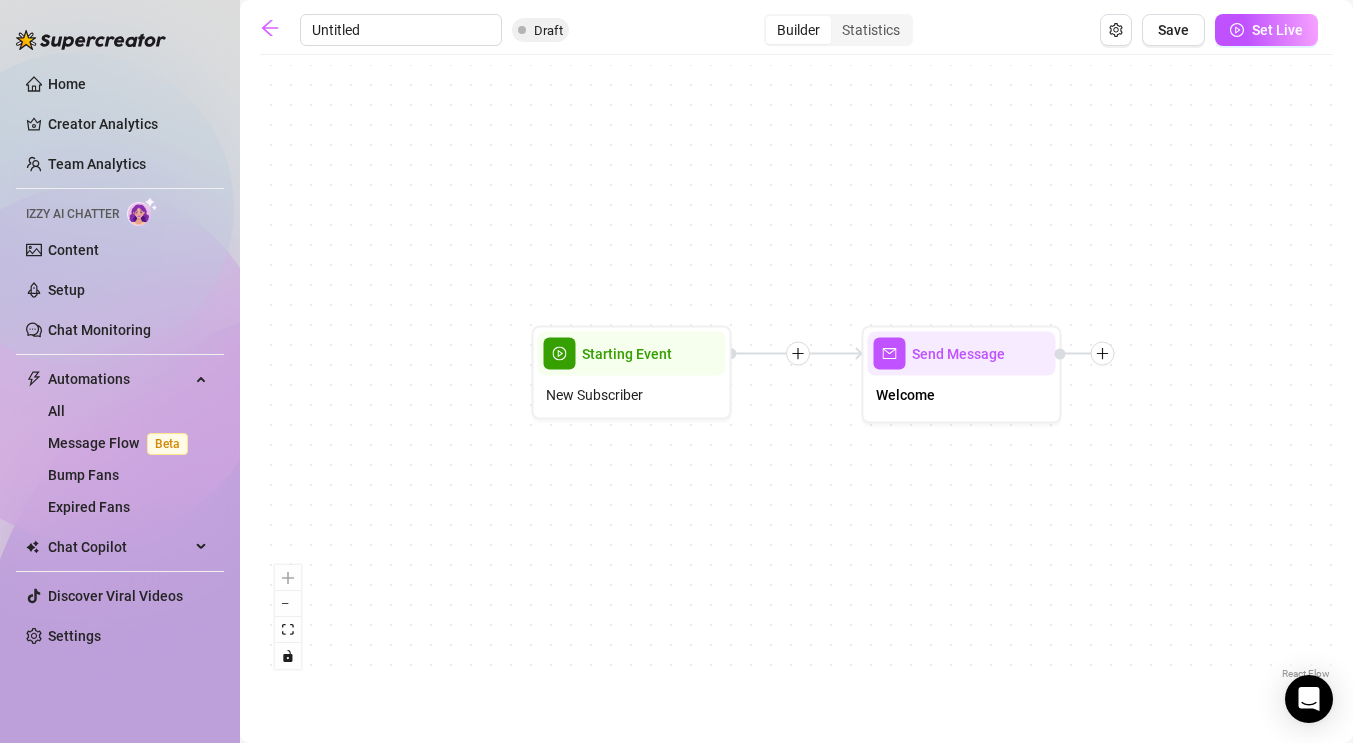 click on "Untitled" at bounding box center [401, 30] 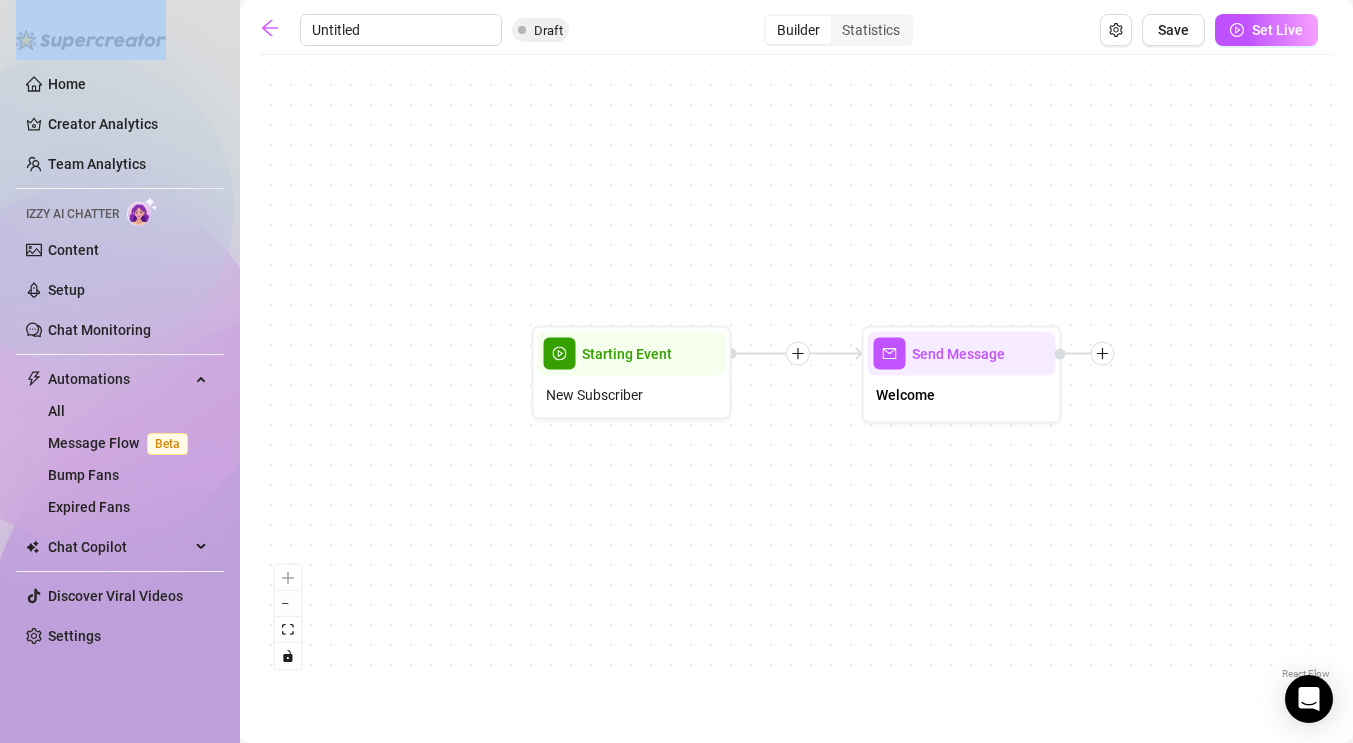 drag, startPoint x: 418, startPoint y: 29, endPoint x: 201, endPoint y: 13, distance: 217.58907 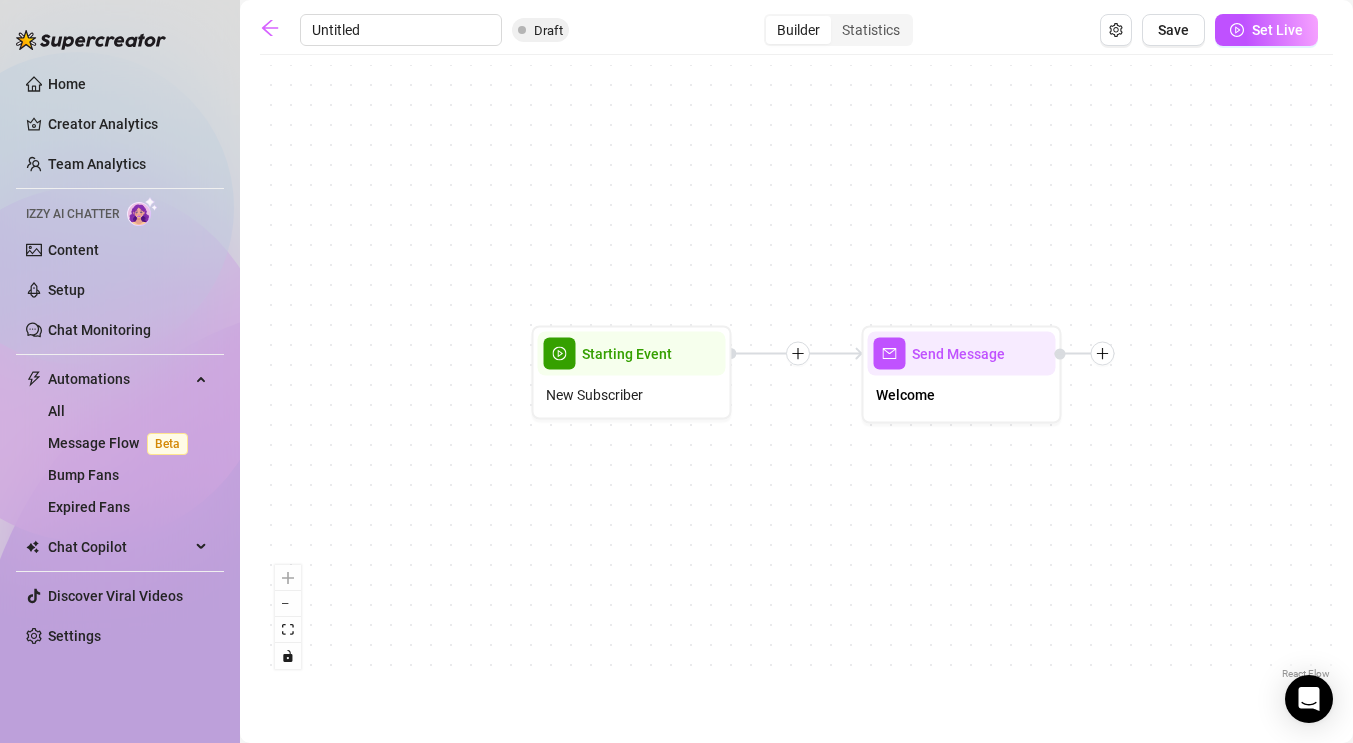 click on "Untitled" at bounding box center (401, 30) 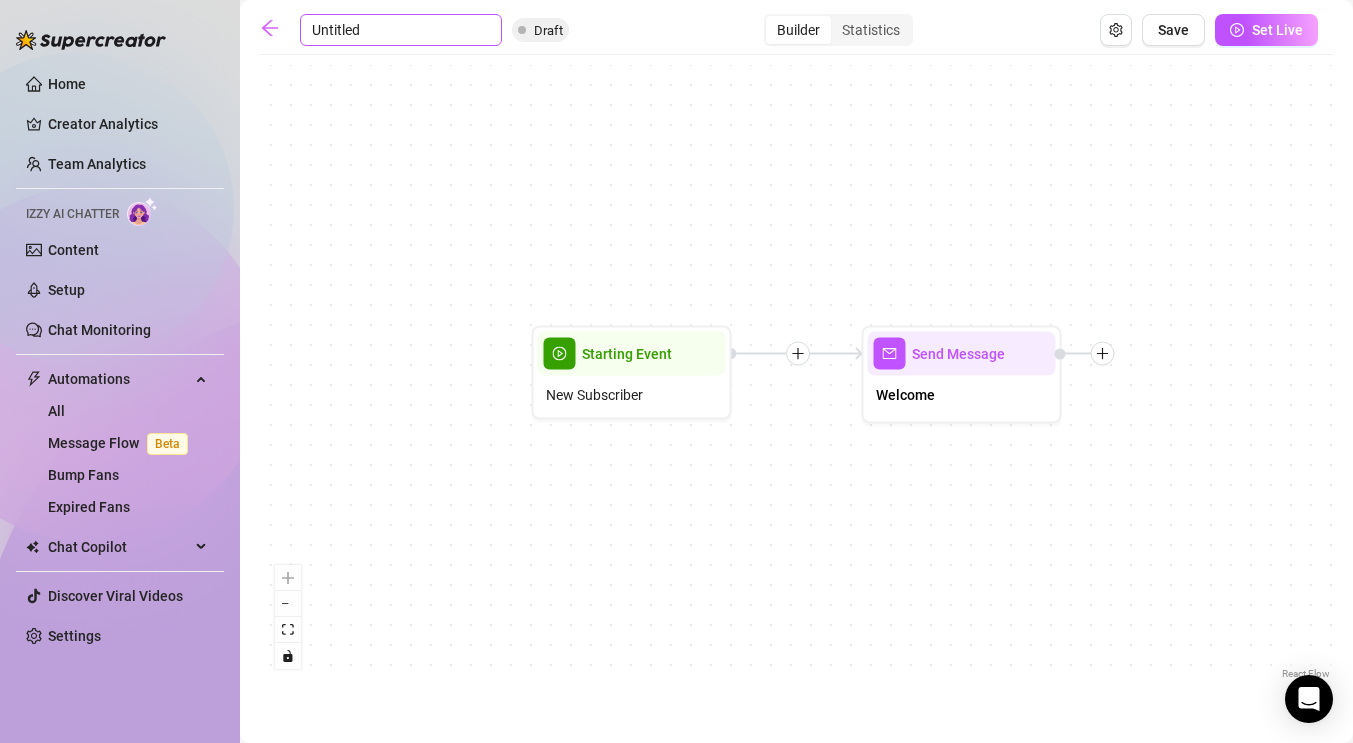 click on "Untitled" at bounding box center [401, 30] 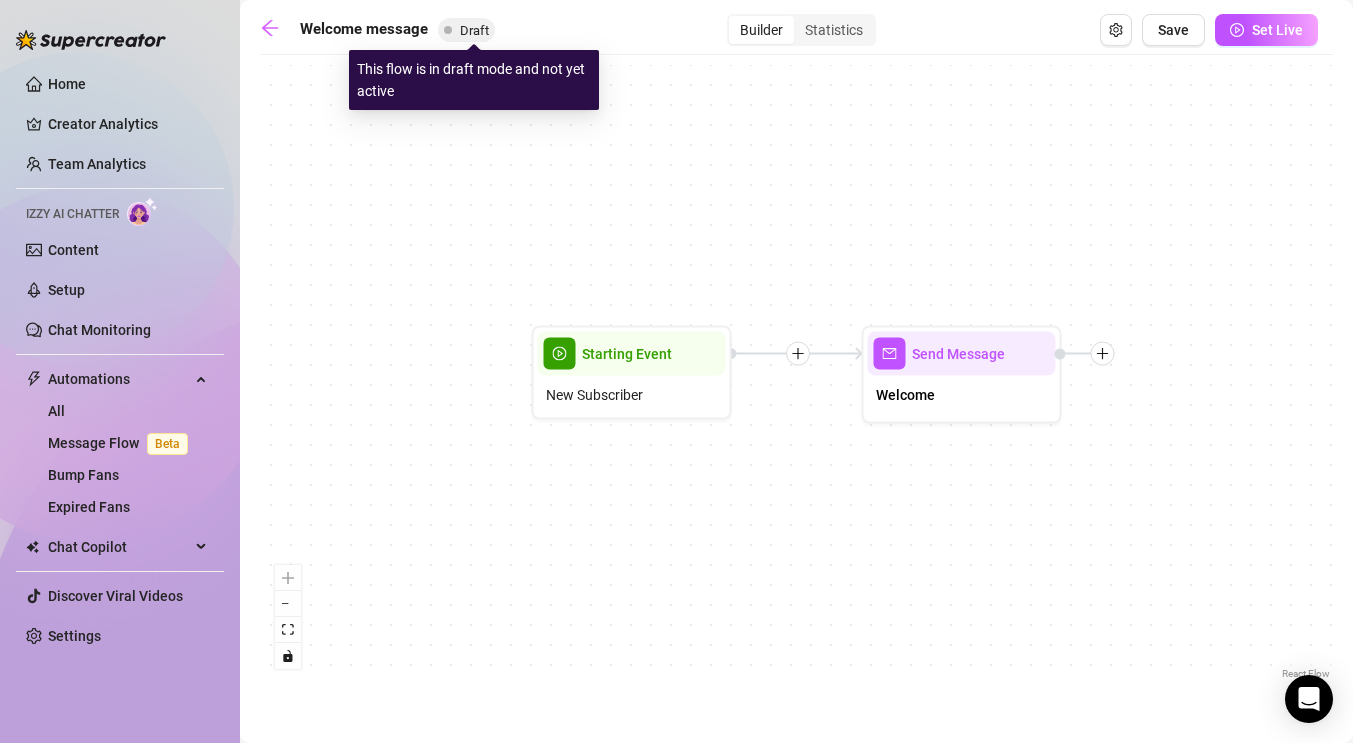 click on "Draft" at bounding box center [474, 30] 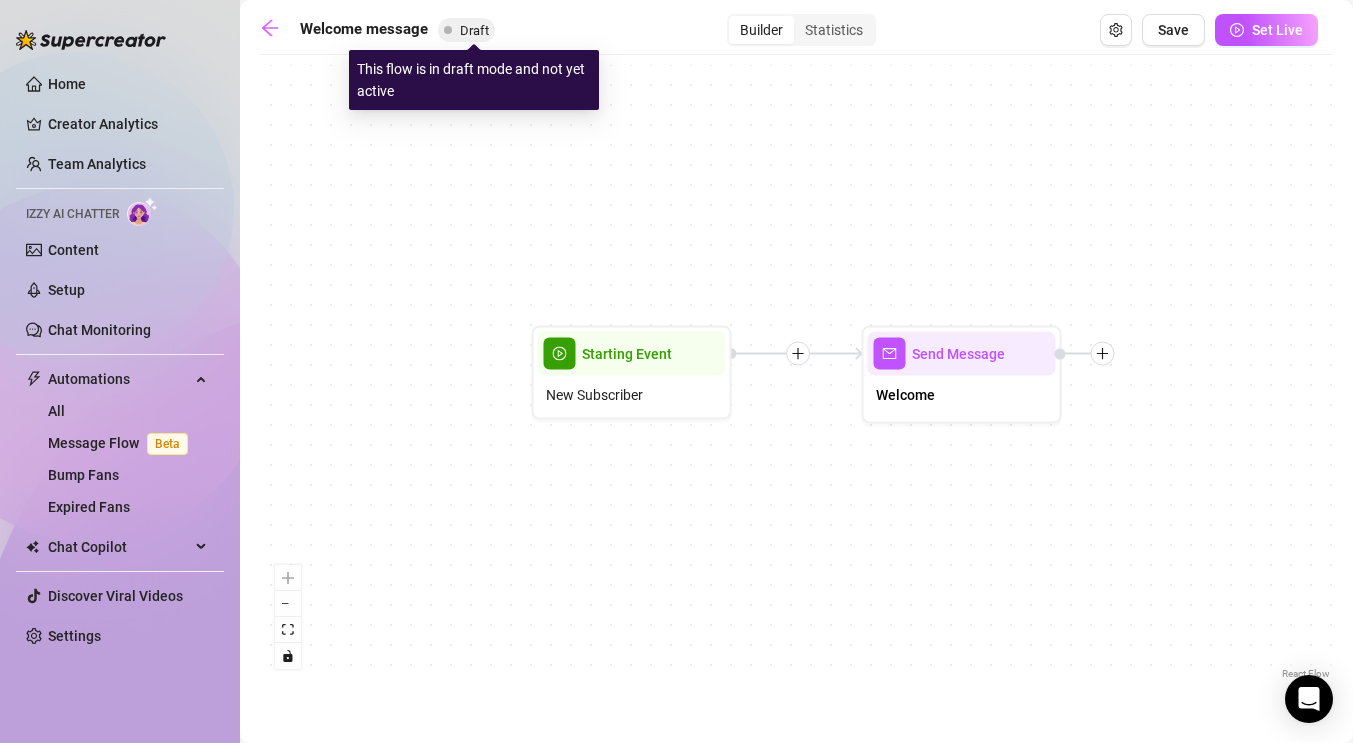 click on "Send Message Welcome  Starting Event New Subscriber" at bounding box center (796, 374) 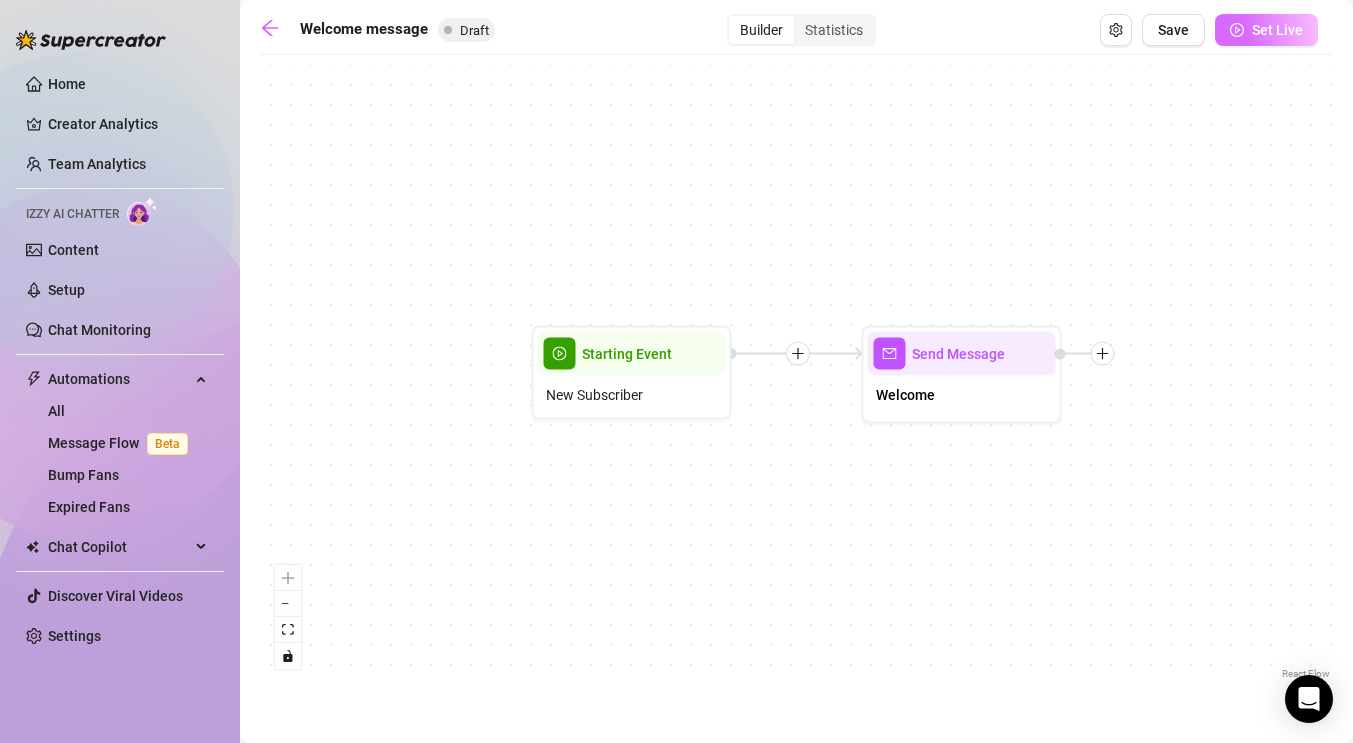 click on "Set Live" at bounding box center (1266, 30) 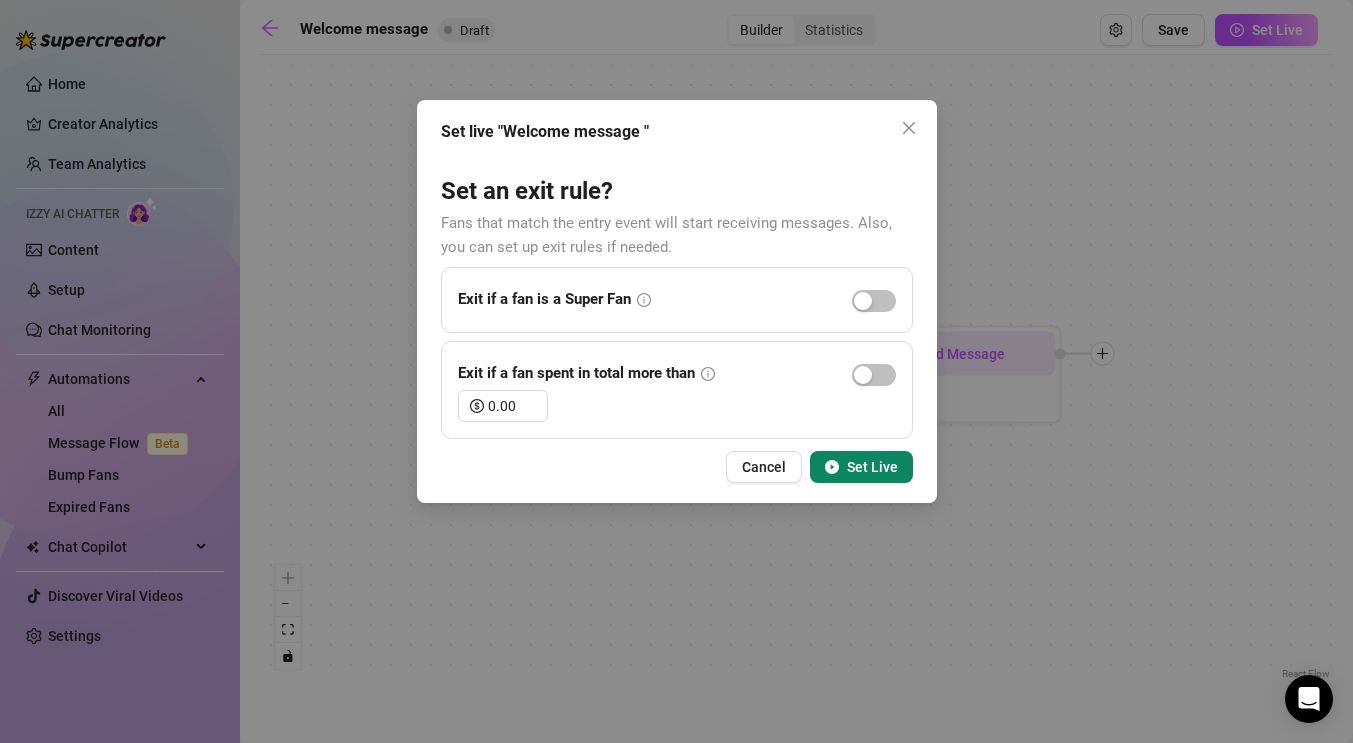 click on "Set Live" at bounding box center [861, 467] 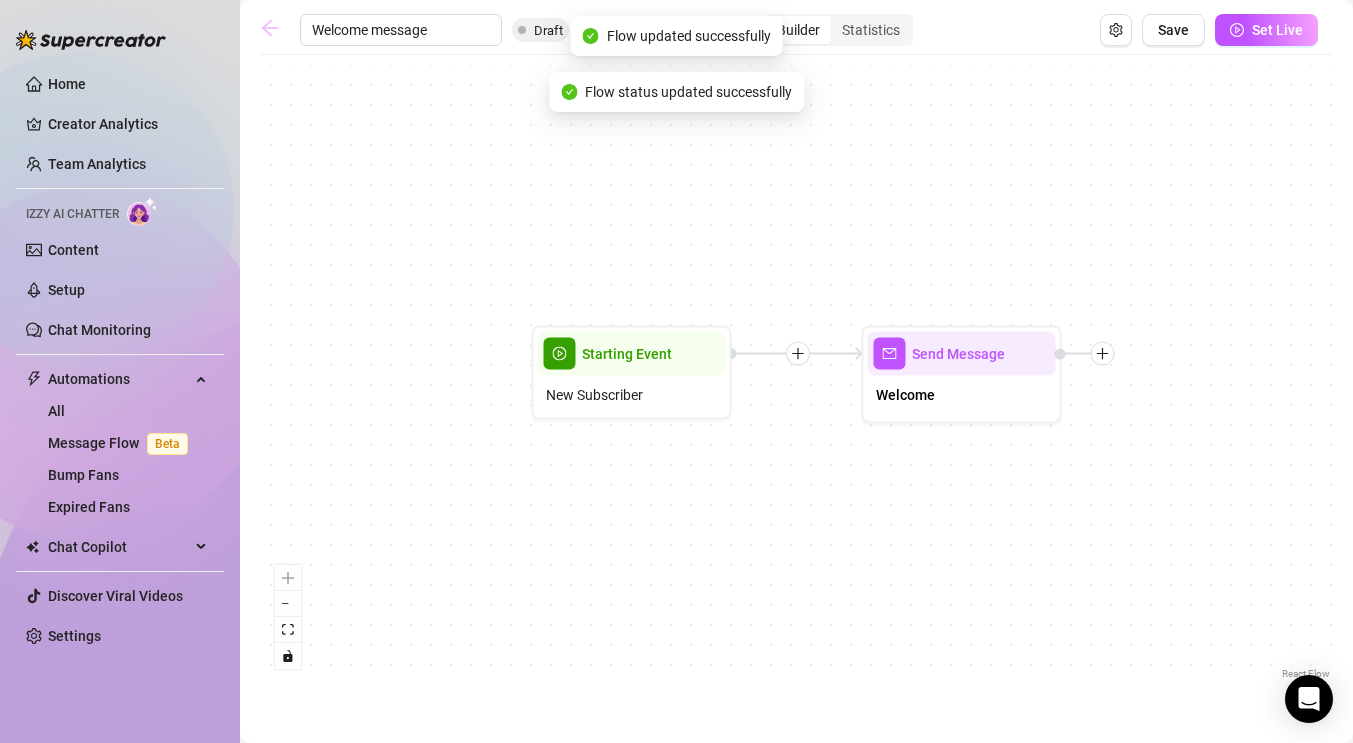 click 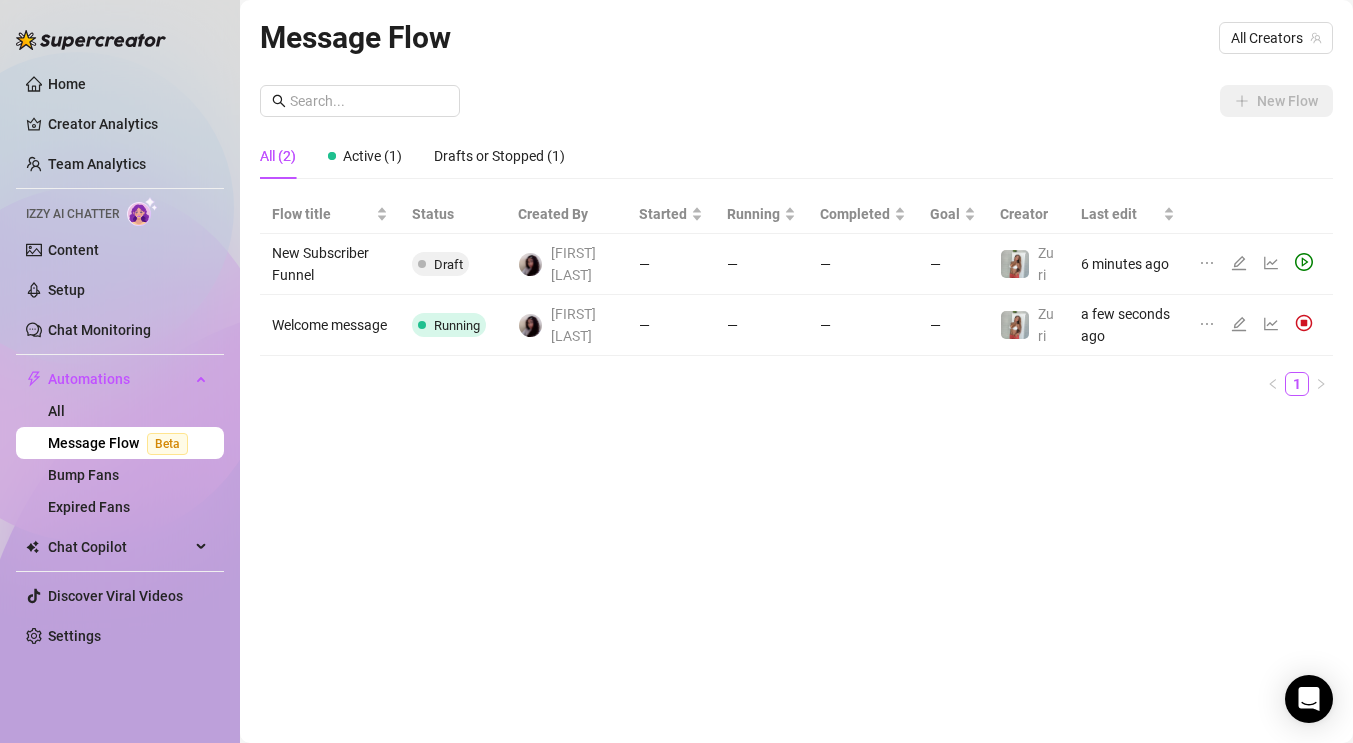 click at bounding box center [1304, 323] 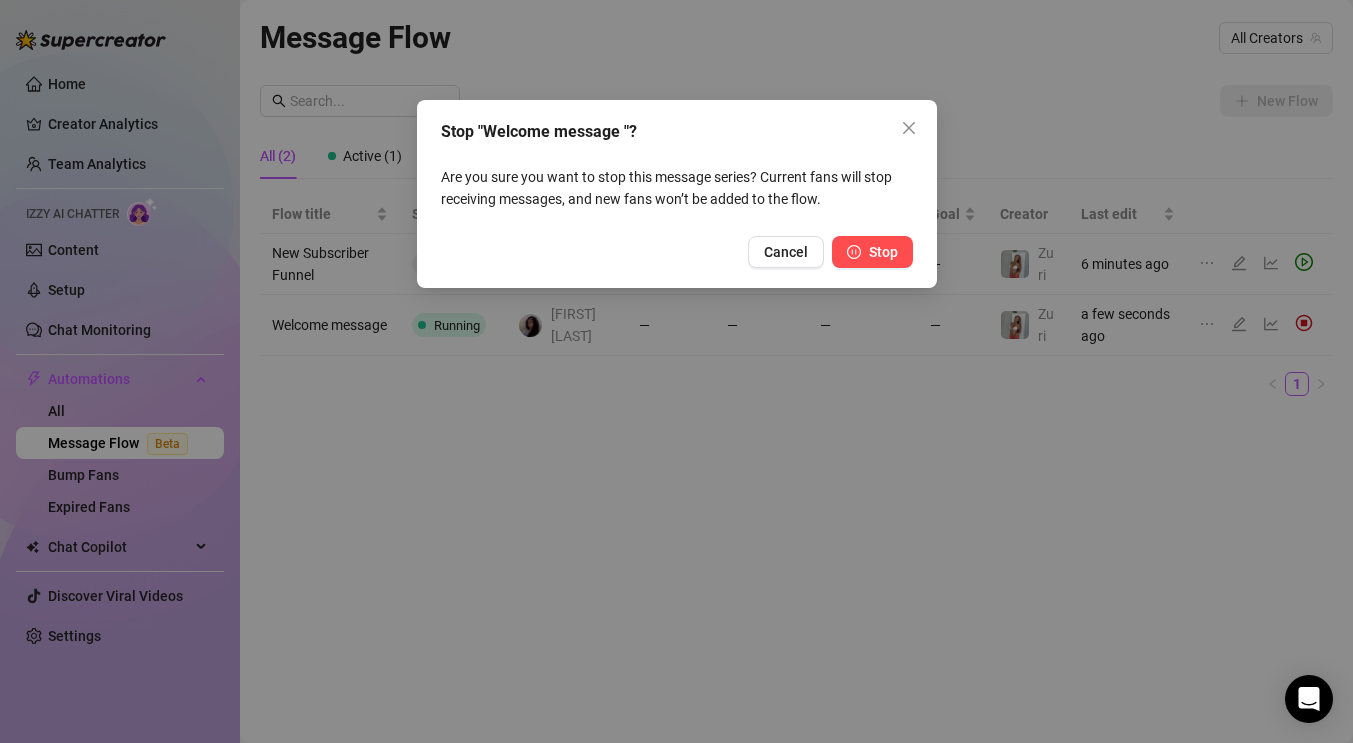 click on "Stop" at bounding box center [872, 252] 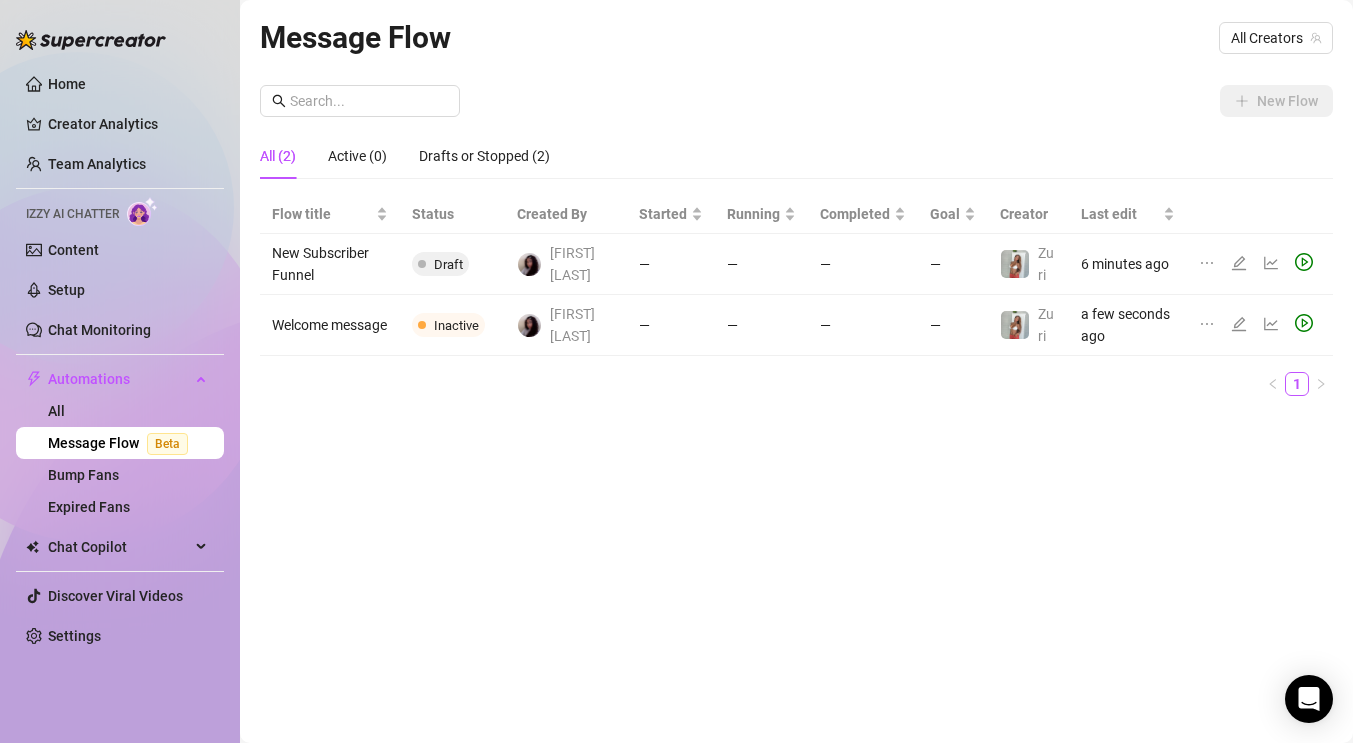 click 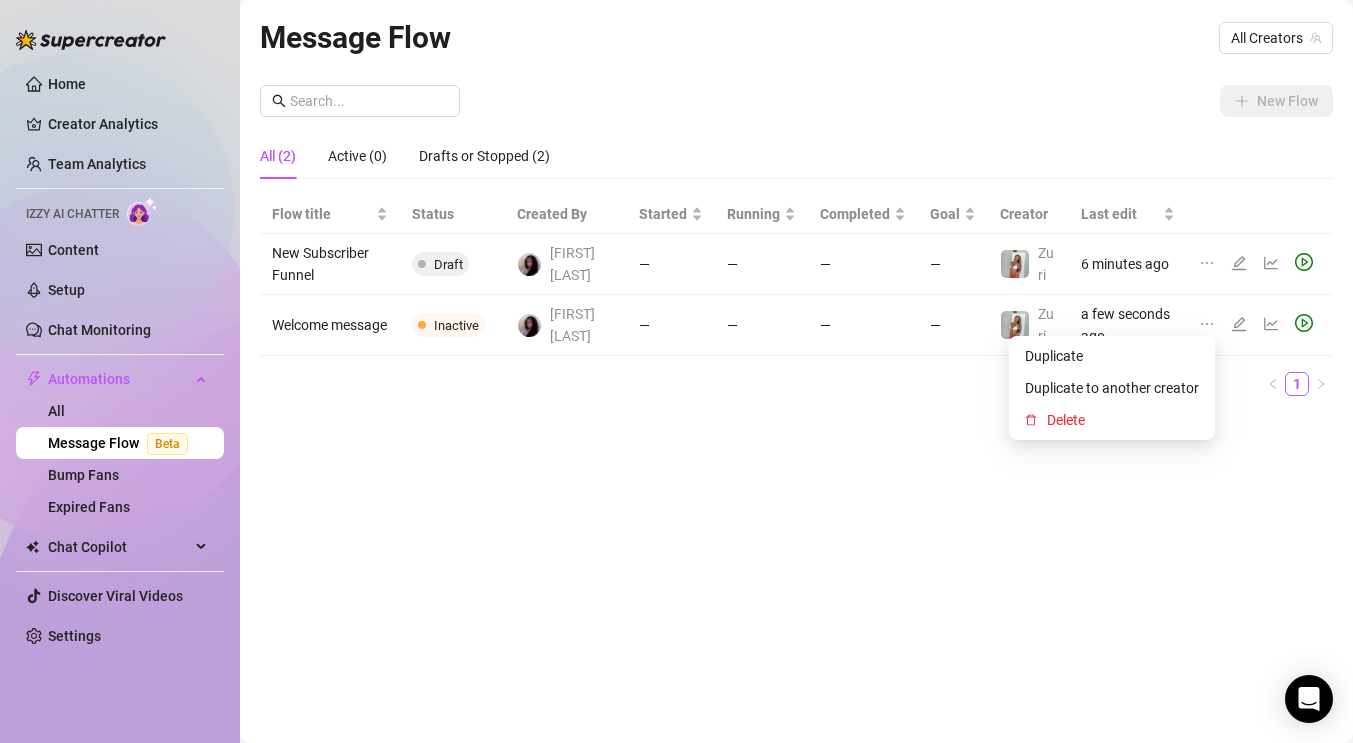 click 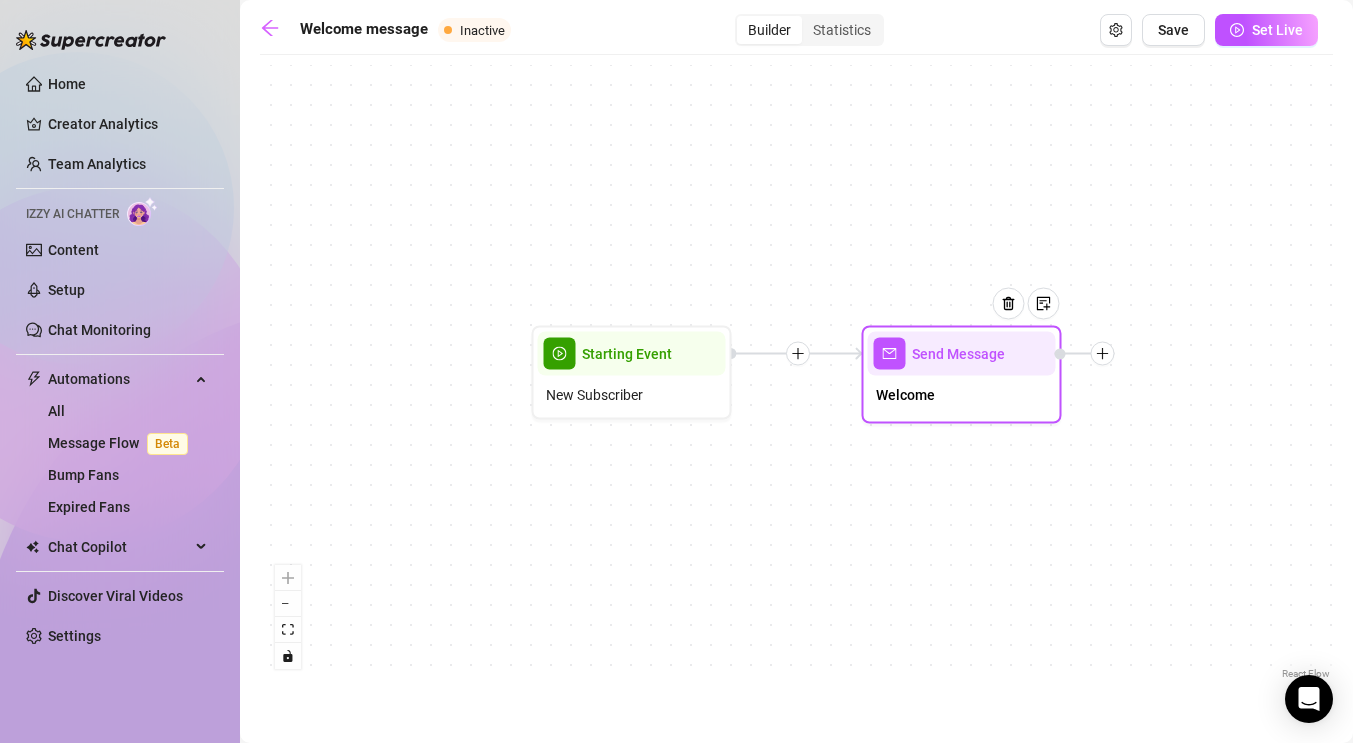 click on "Send Message" at bounding box center (958, 354) 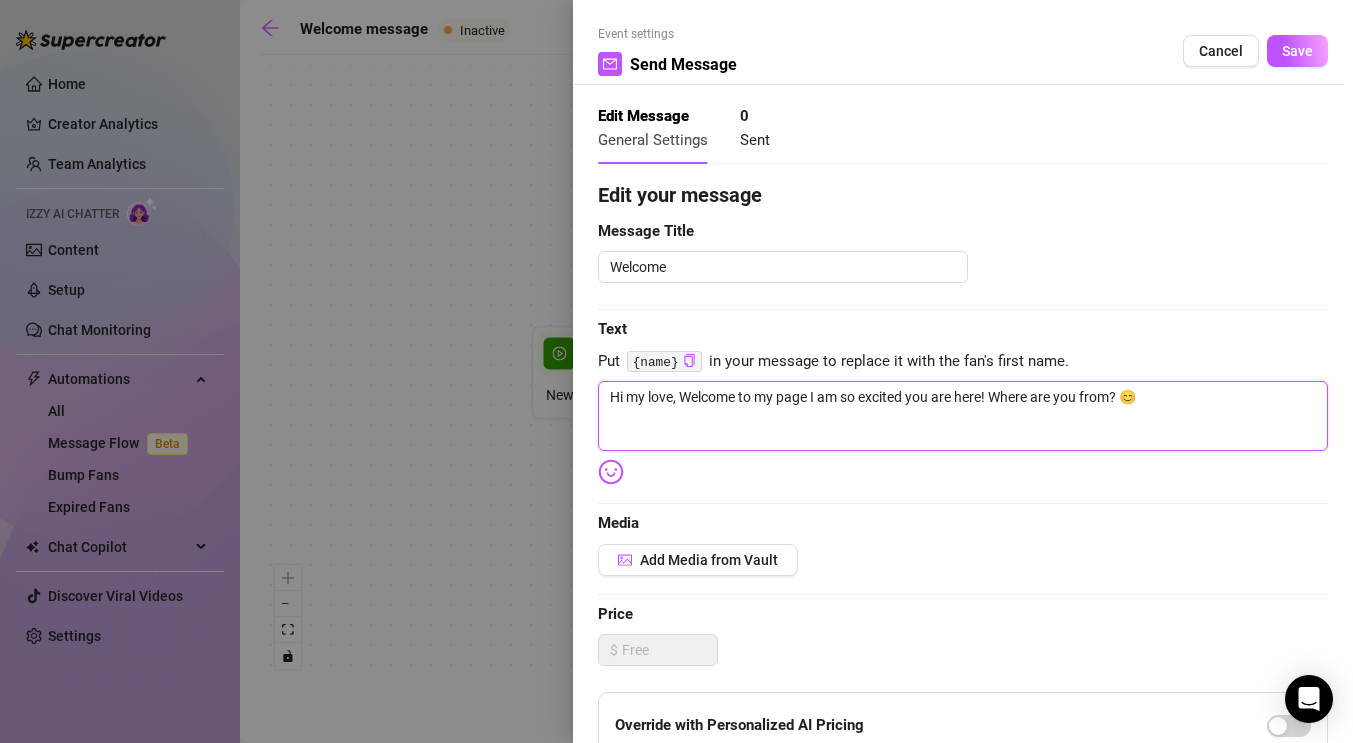 drag, startPoint x: 1197, startPoint y: 425, endPoint x: 573, endPoint y: 284, distance: 639.732 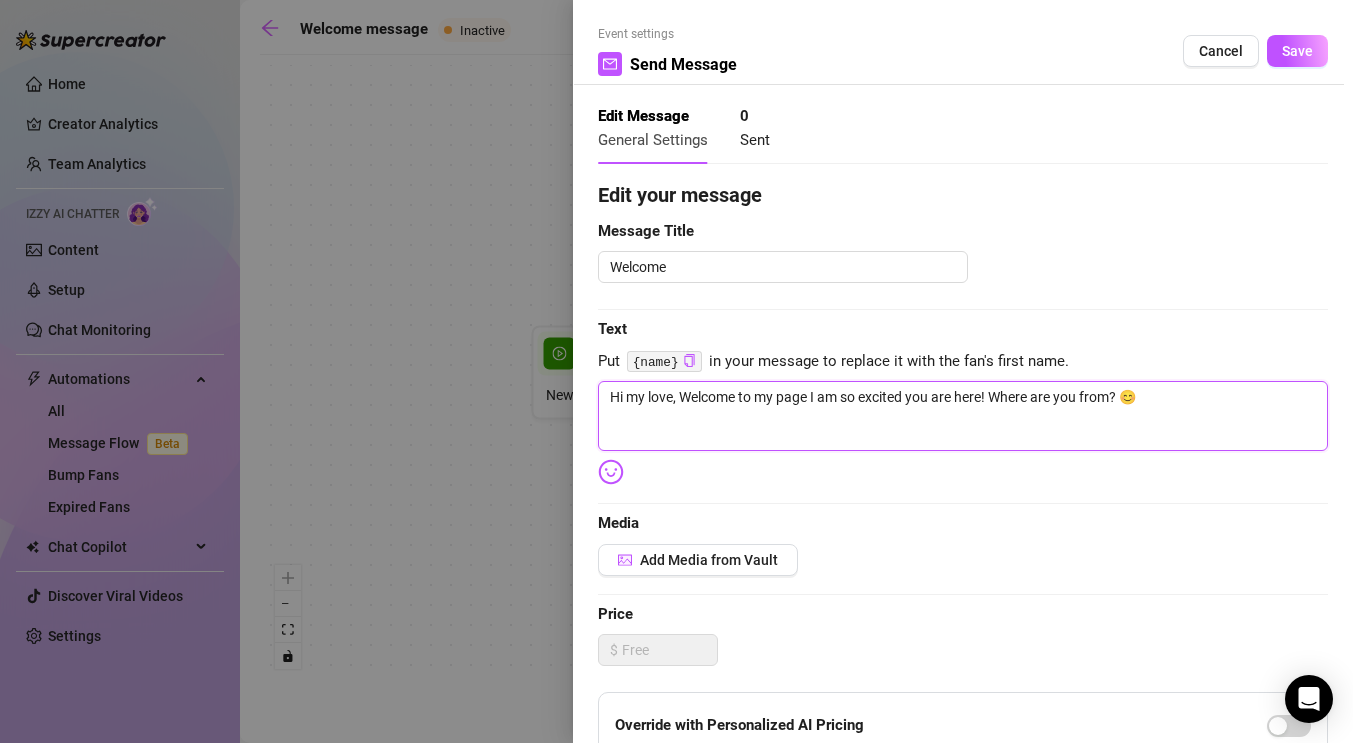 click on "Event settings Send Message Cancel Save Edit Message General Settings 0 Sent Edit your message Message Title Welcome Text Put {name} in your message to replace it with the fan's first name. Hi my love, Welcome to my page I am so excited you are here! Where are you from? 😊 Media Add Media from Vault Price $ Override with Personalized AI Pricing Message Settings Don’t send if the fan purchased this media Unsend message if the fan doesn’t reply within 8 hours Don’t send if the fan messaged you" at bounding box center [963, 371] 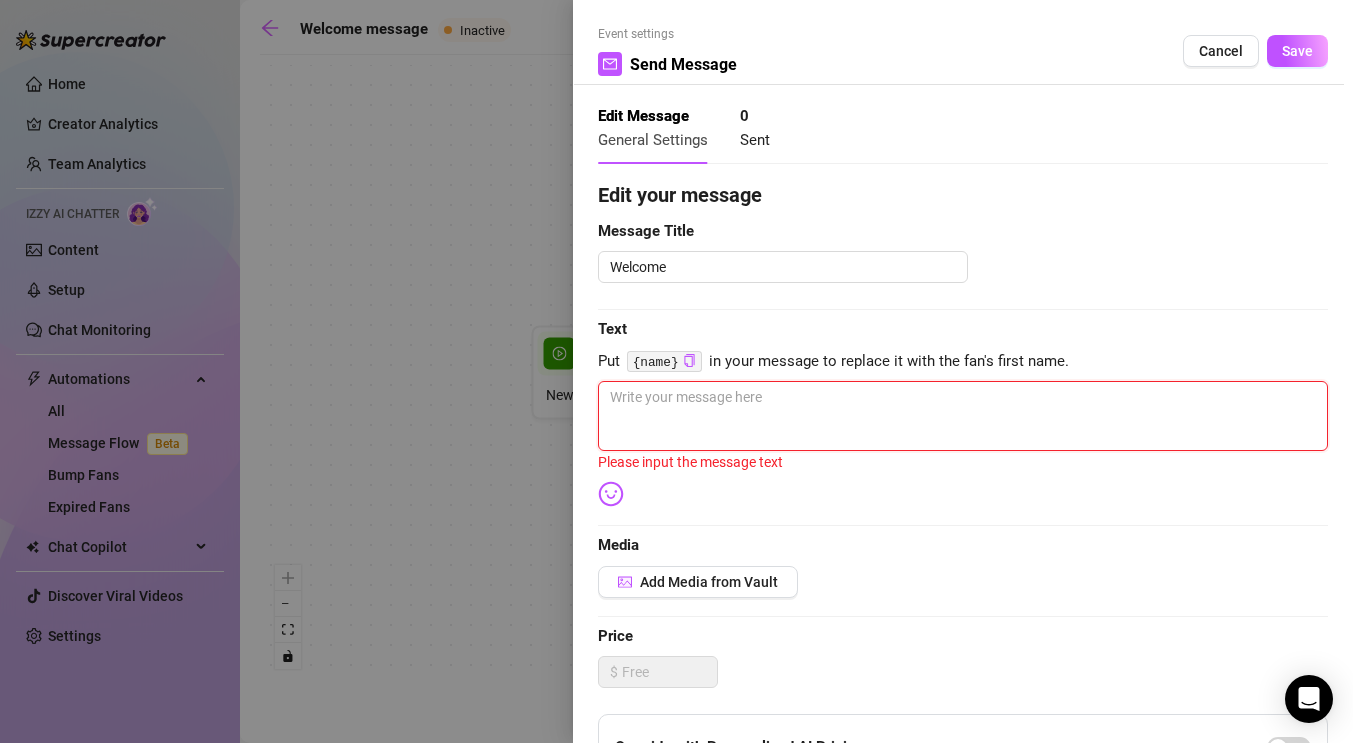 paste on "Hi my love. Welcome to my page 💕
I’m happy to have you here. Where are you from? ☺️" 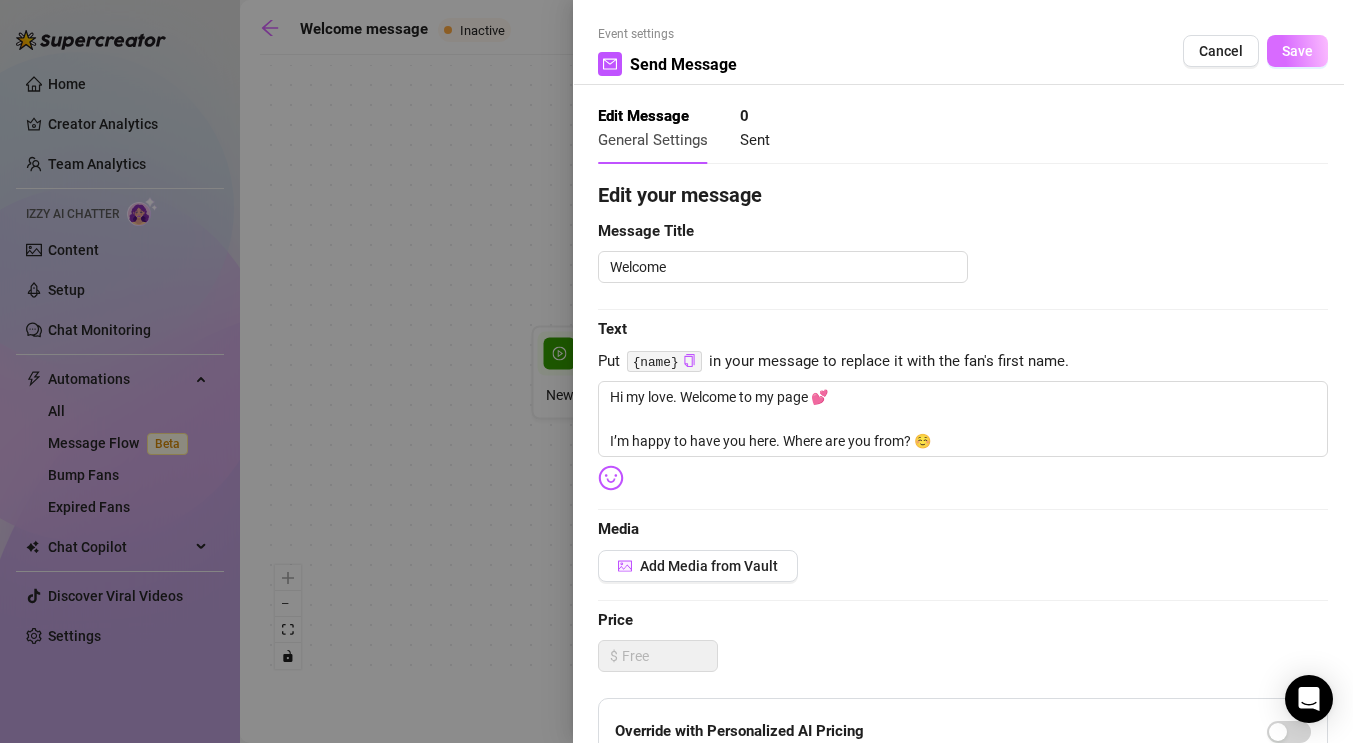click on "Save" at bounding box center [1297, 51] 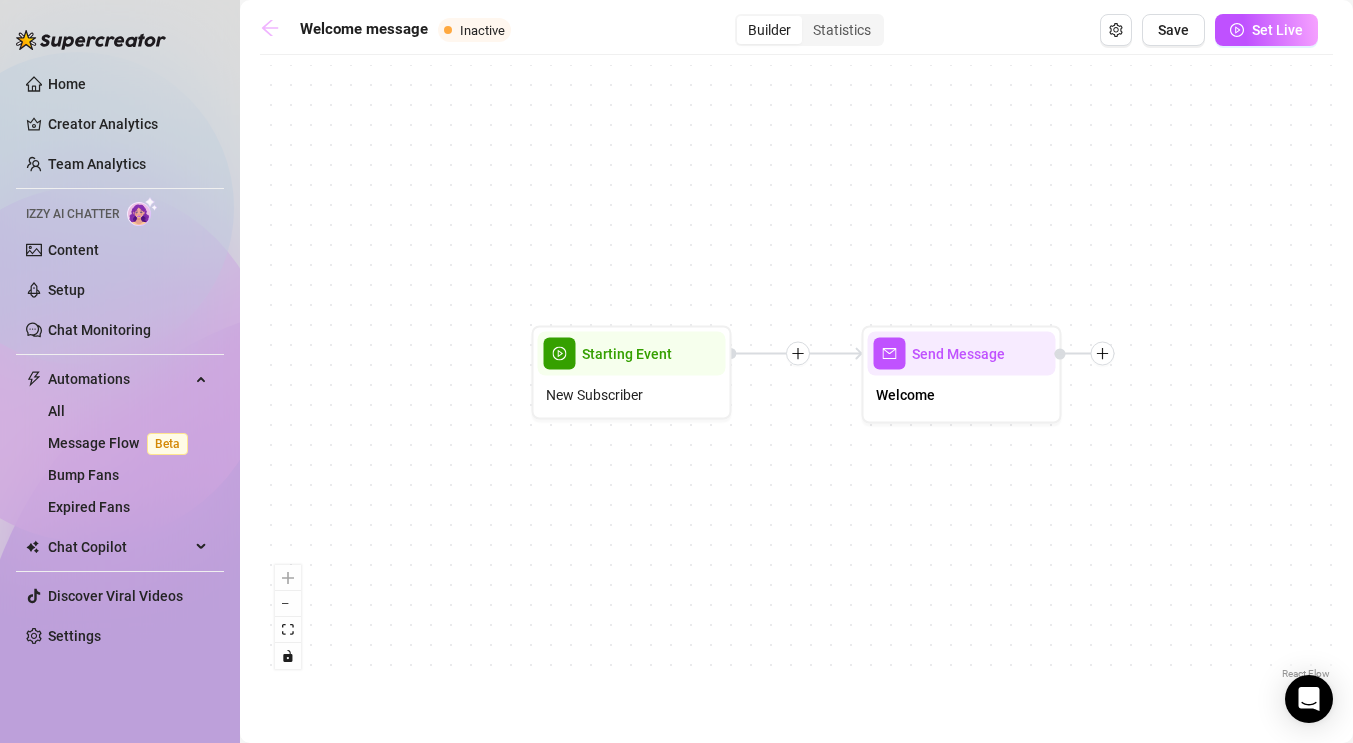 click 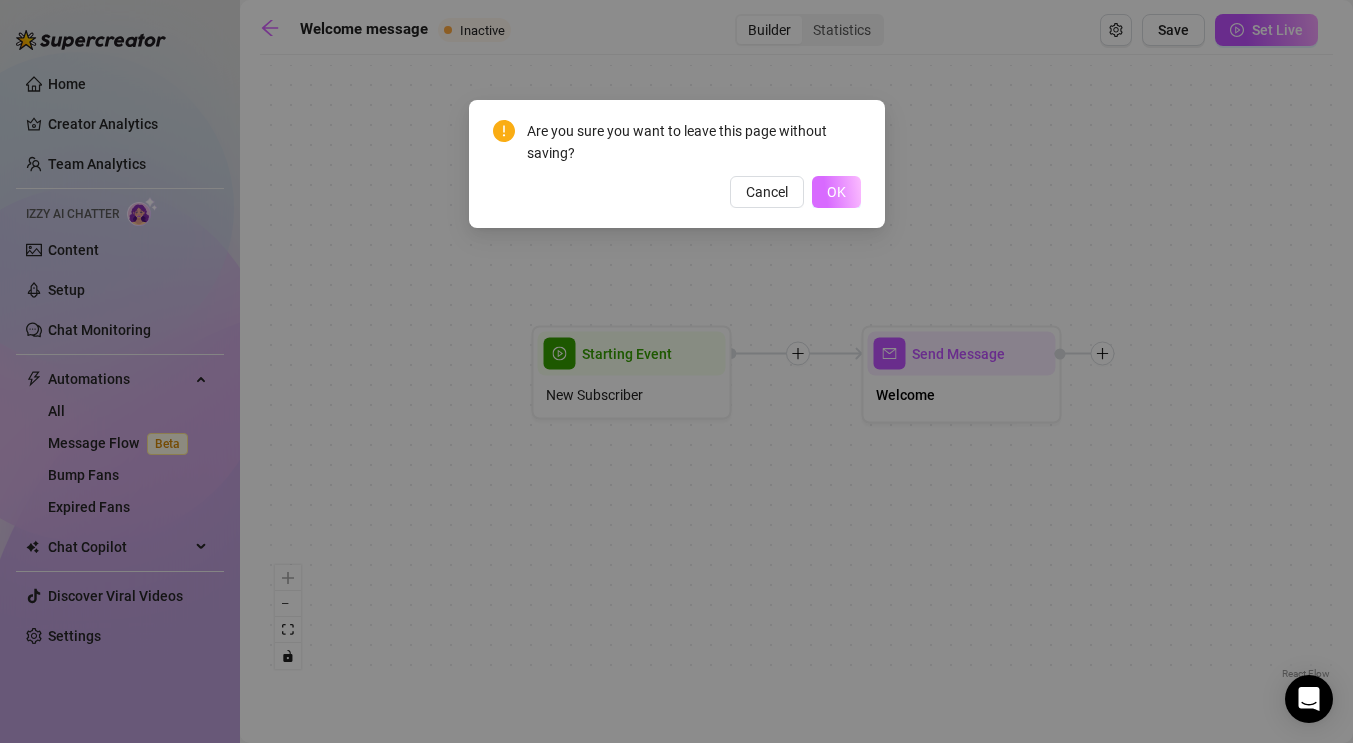 click on "OK" at bounding box center (836, 192) 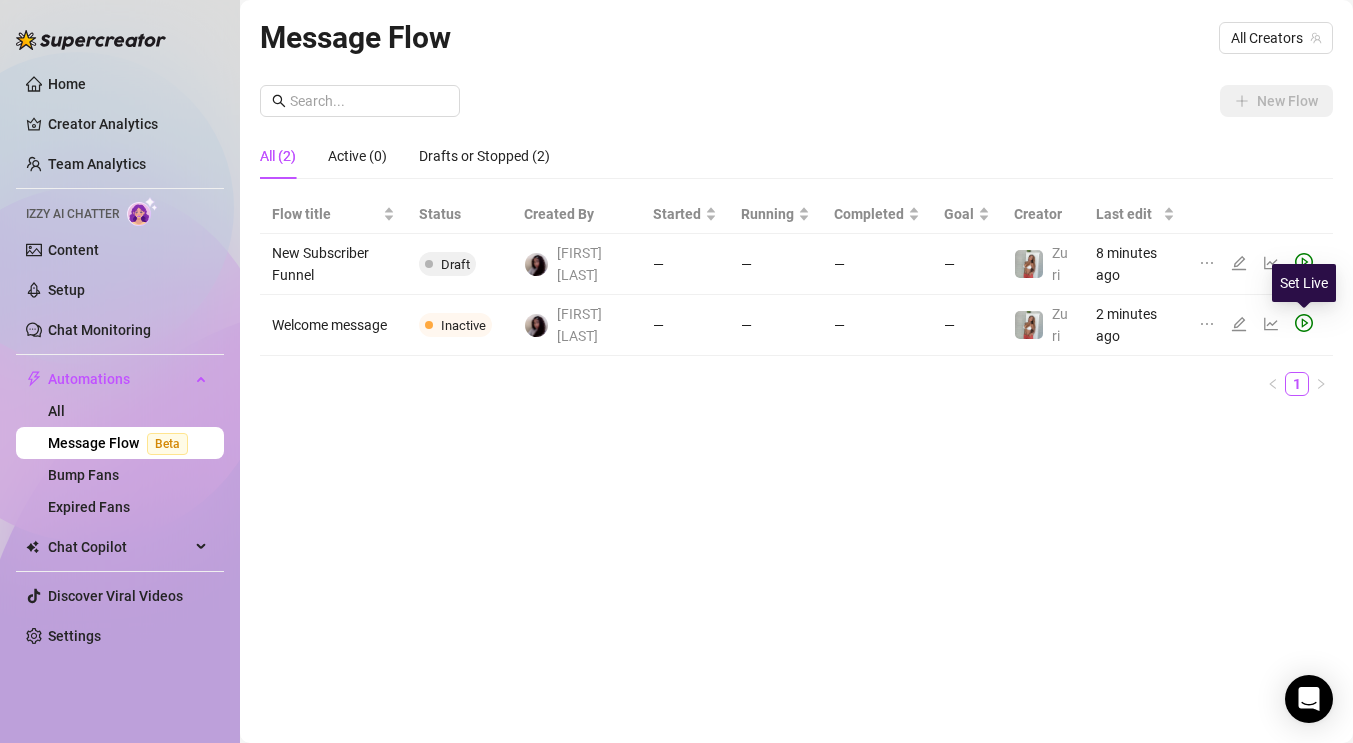 click 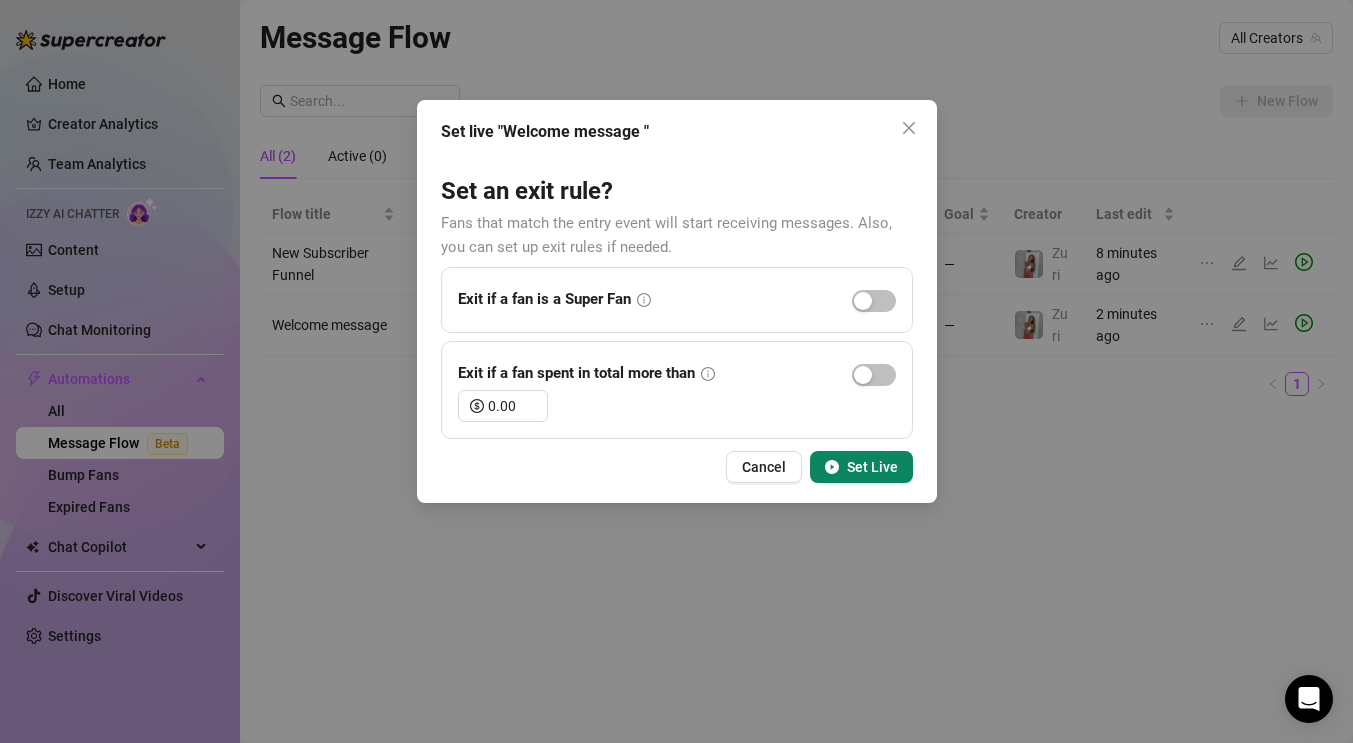 click on "Set Live" at bounding box center (872, 467) 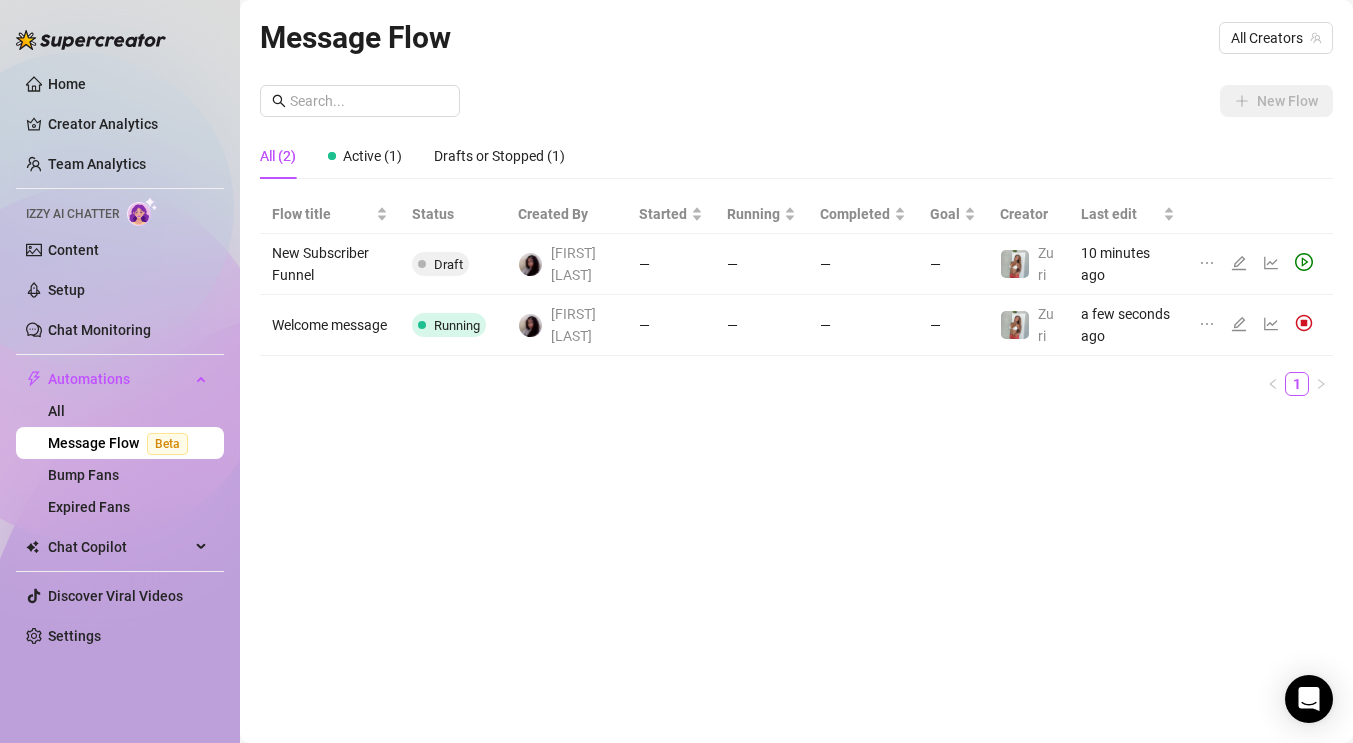 click 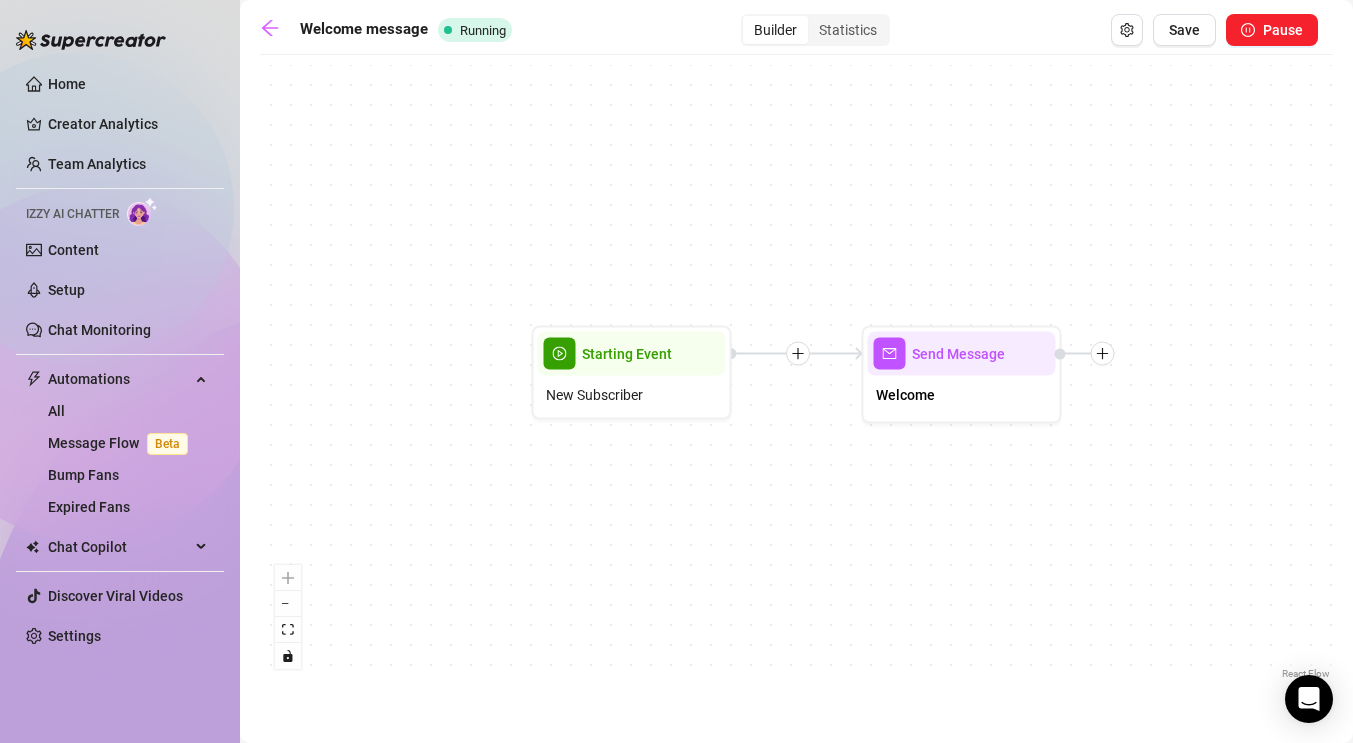 click on "Welcome message Running Builder Statistics Save Pause Send Message Welcome Starting Event New Subscriber React Flow Press enter or space to select a node. You can then use the arrow keys to move the node around. Press delete to remove it and escape to cancel. Press enter or space to select an edge. You can then press delete to remove it or escape to cancel." at bounding box center (796, 348) 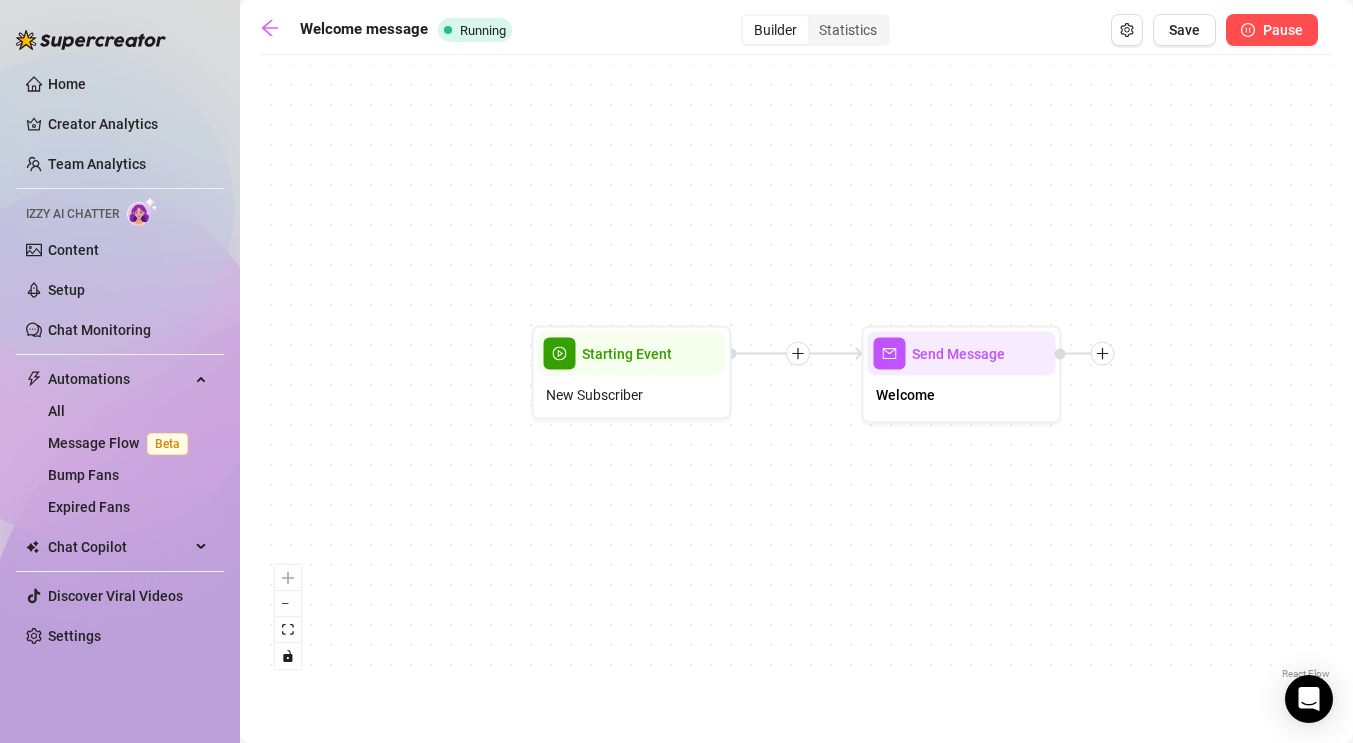 click on "Pause" at bounding box center (1272, 30) 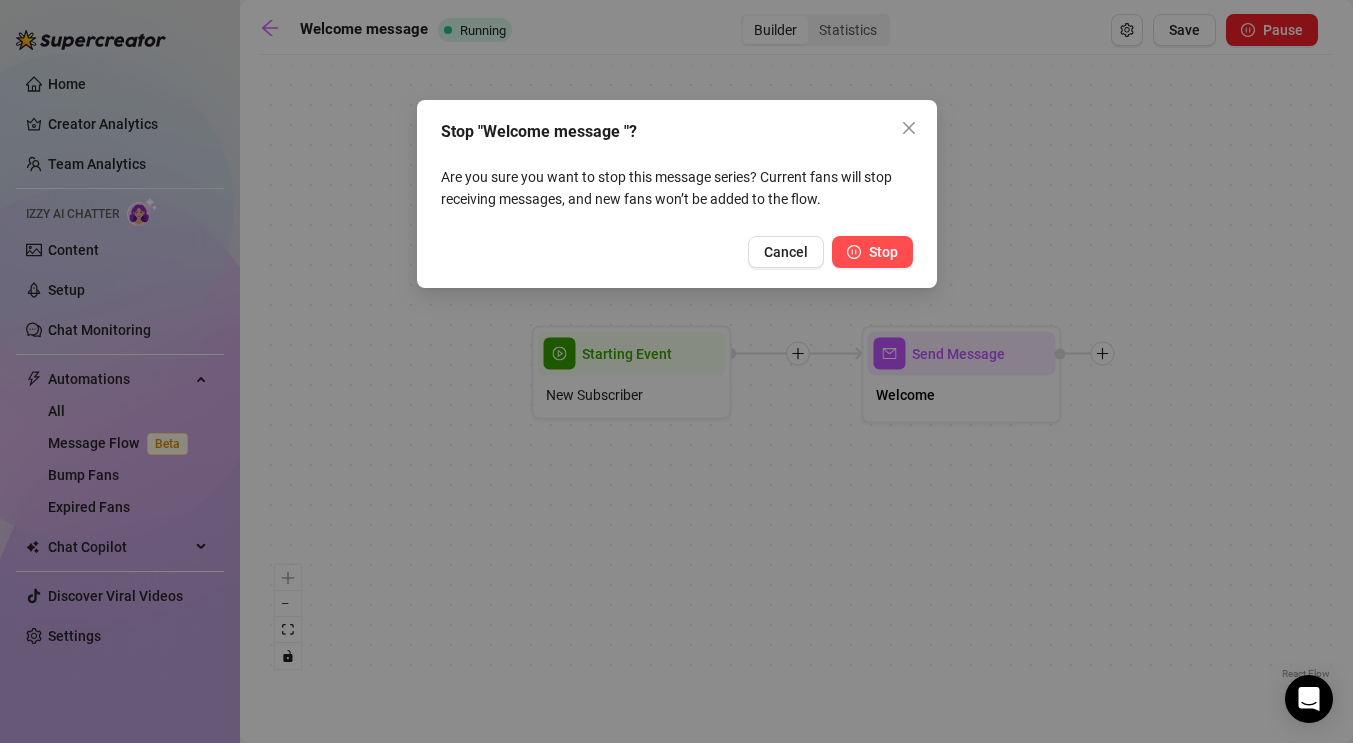 click on "Stop" at bounding box center (883, 252) 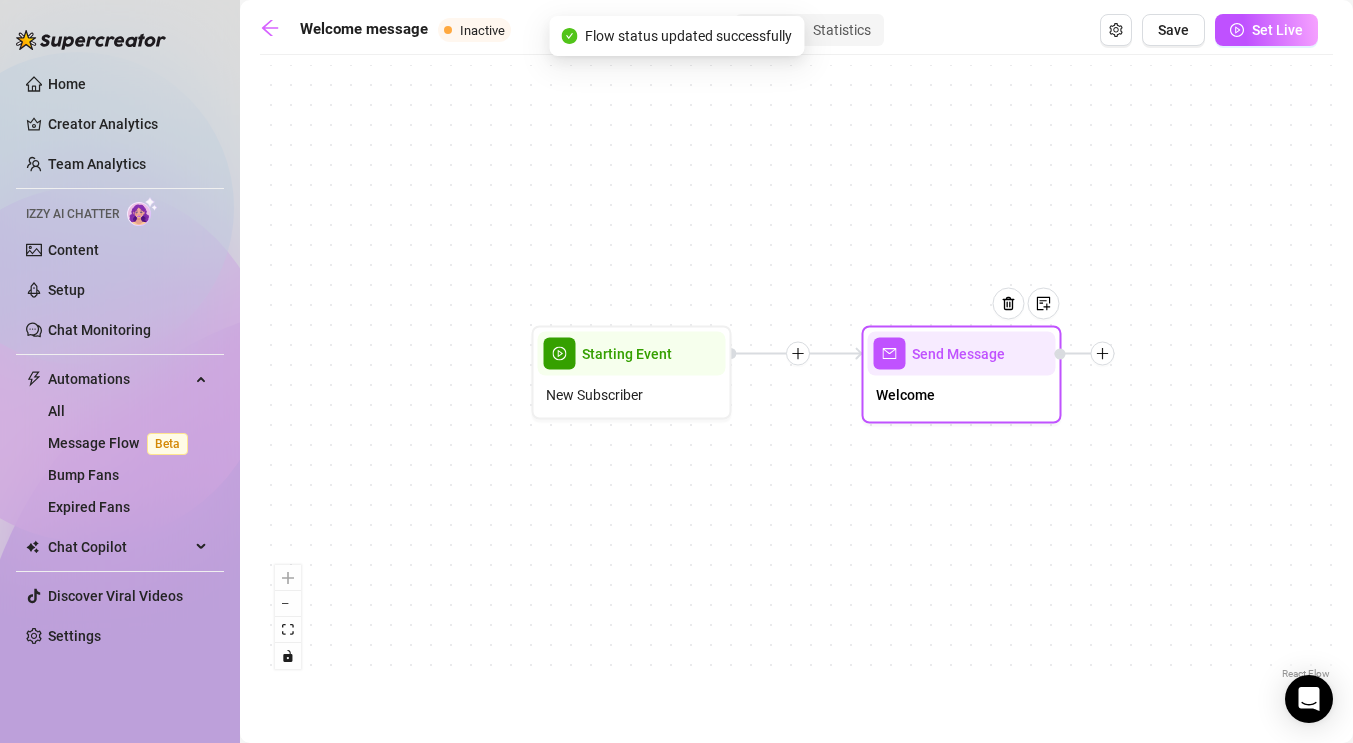 click on "Welcome" at bounding box center [962, 397] 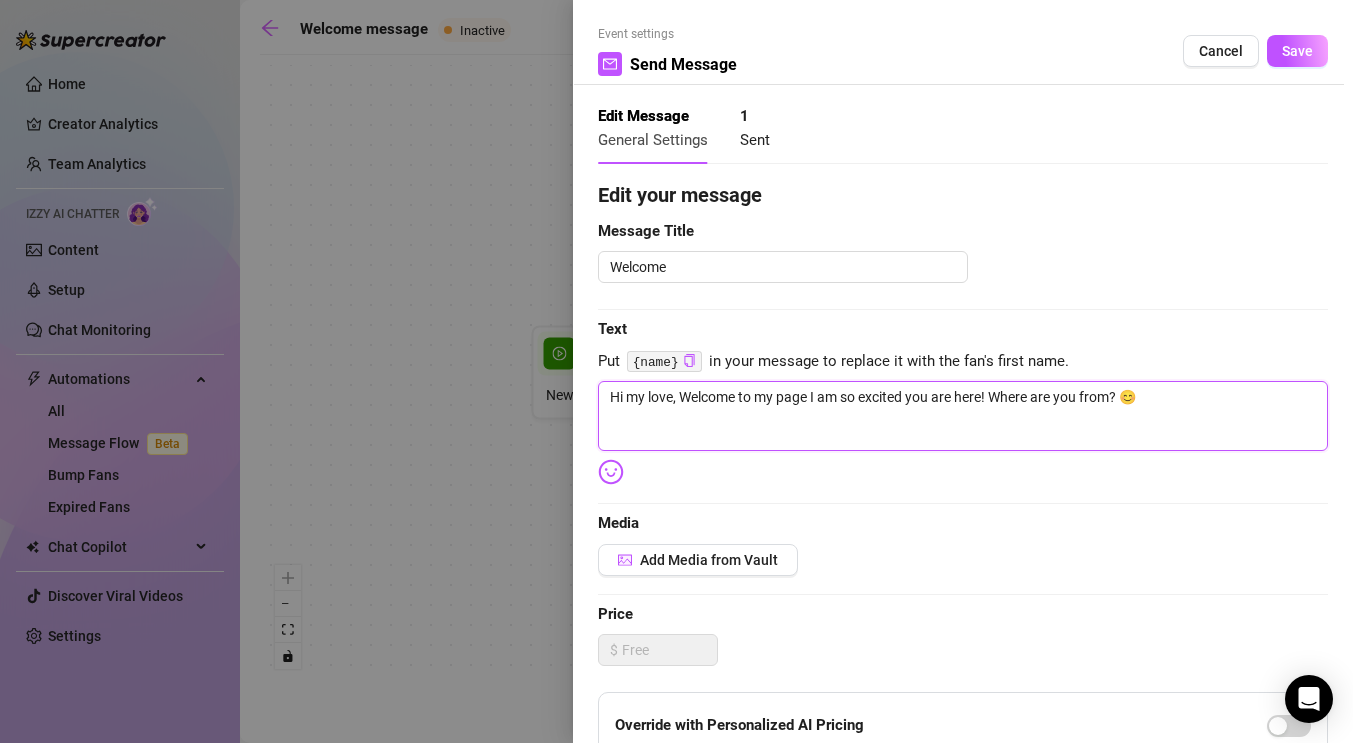 click on "Hi my love, Welcome to my page I am so excited you are here! Where are you from? 😊" at bounding box center (963, 416) 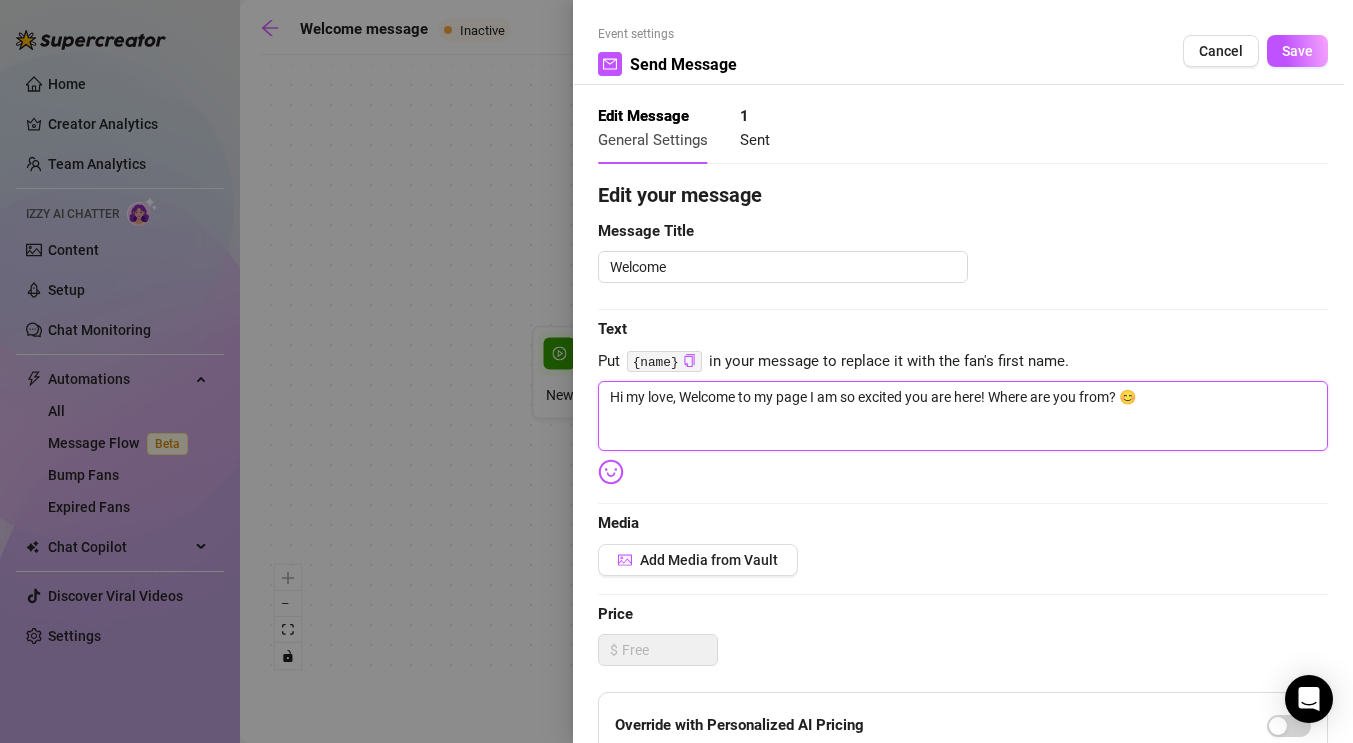 drag, startPoint x: 1223, startPoint y: 412, endPoint x: 597, endPoint y: 391, distance: 626.3521 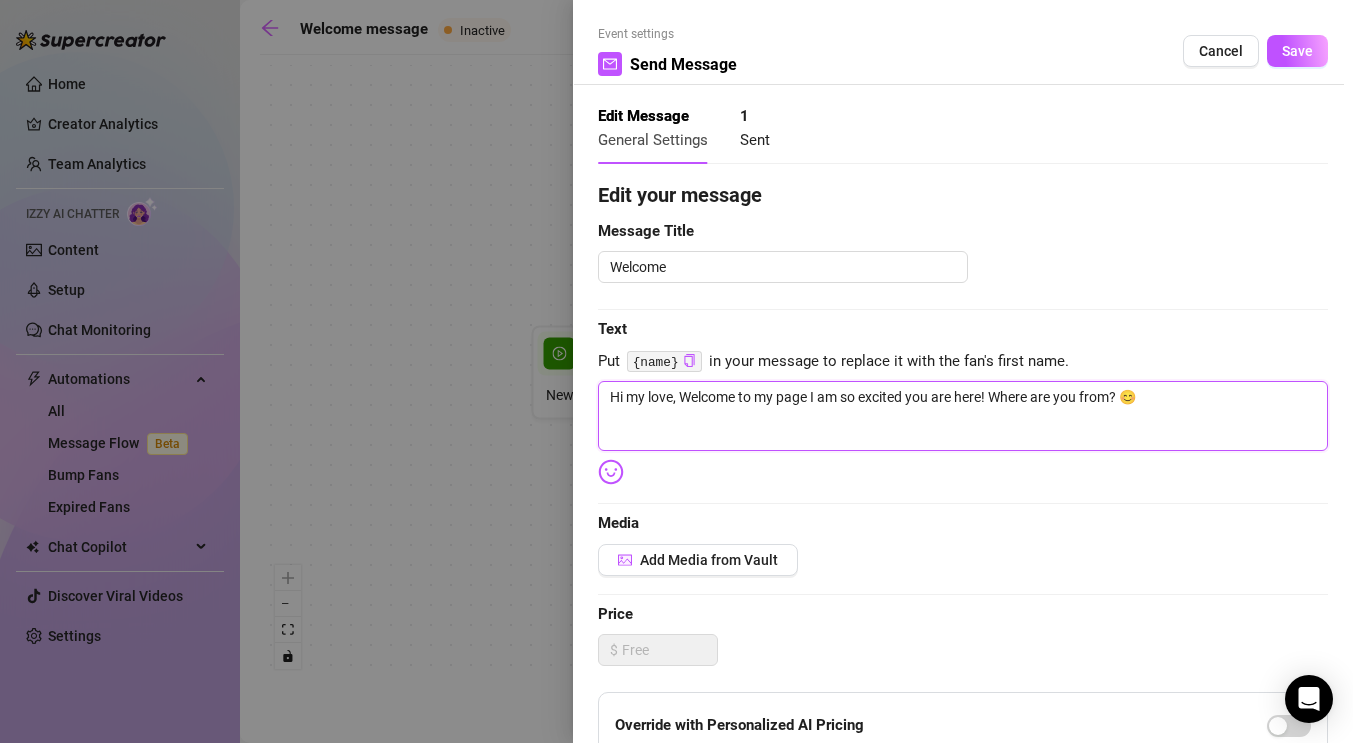 click on "Hi my love, Welcome to my page I am so excited you are here! Where are you from? 😊" at bounding box center [963, 416] 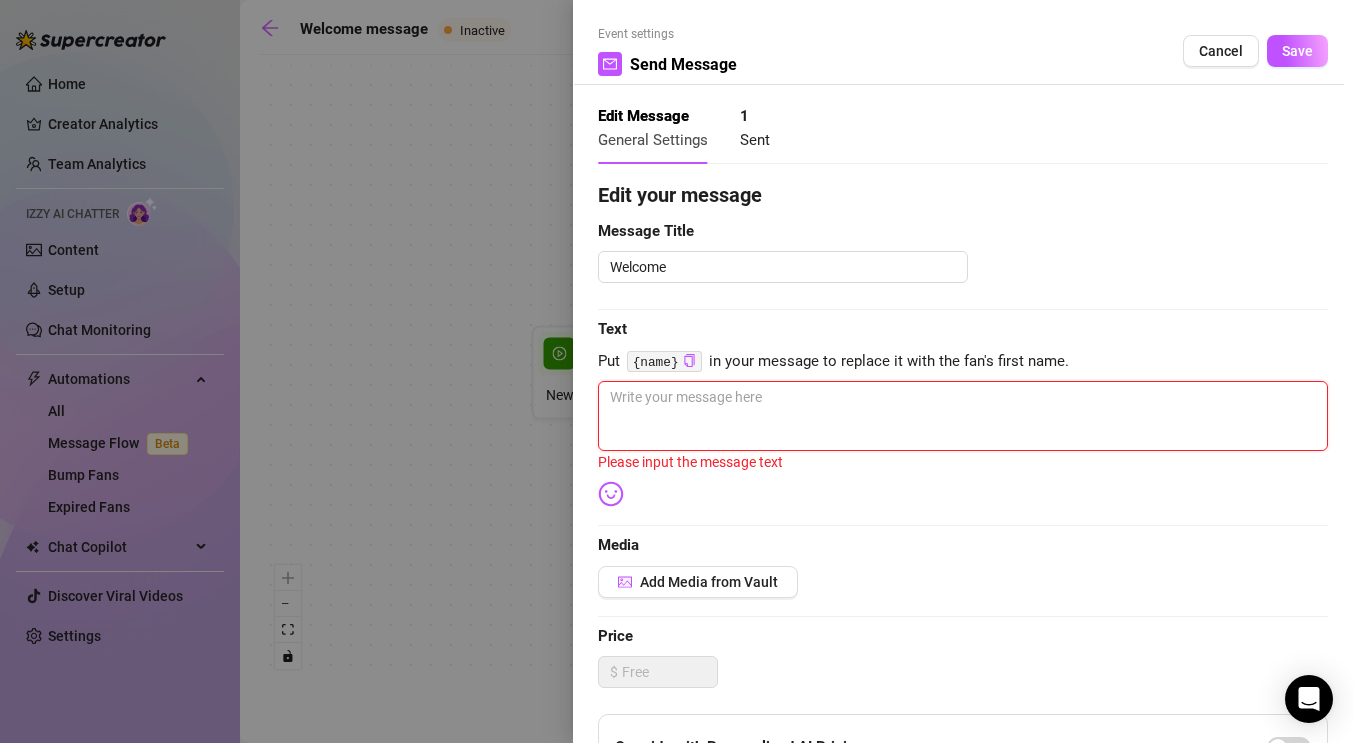 paste on "Hi my love. Welcome to my page 💕
I’m happy to have you here. Where are you from? ☺️" 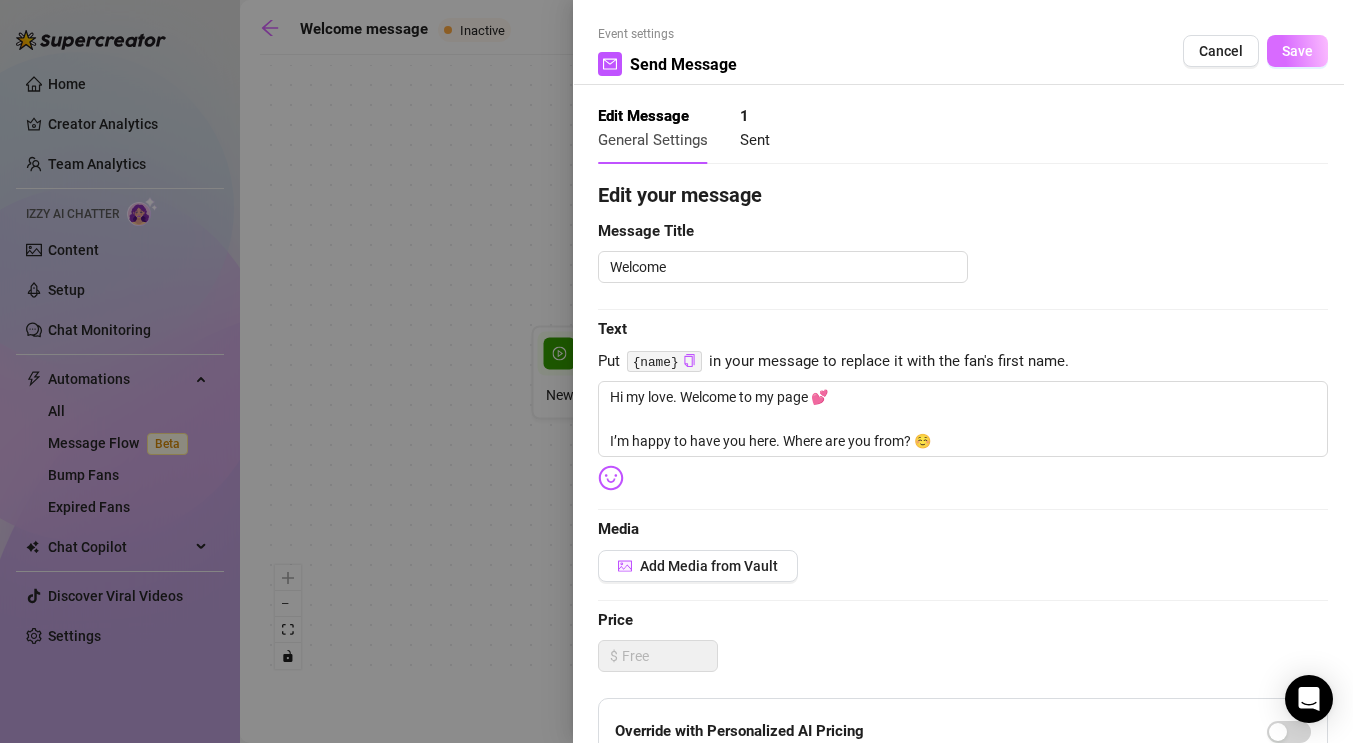 click on "Save" at bounding box center [1297, 51] 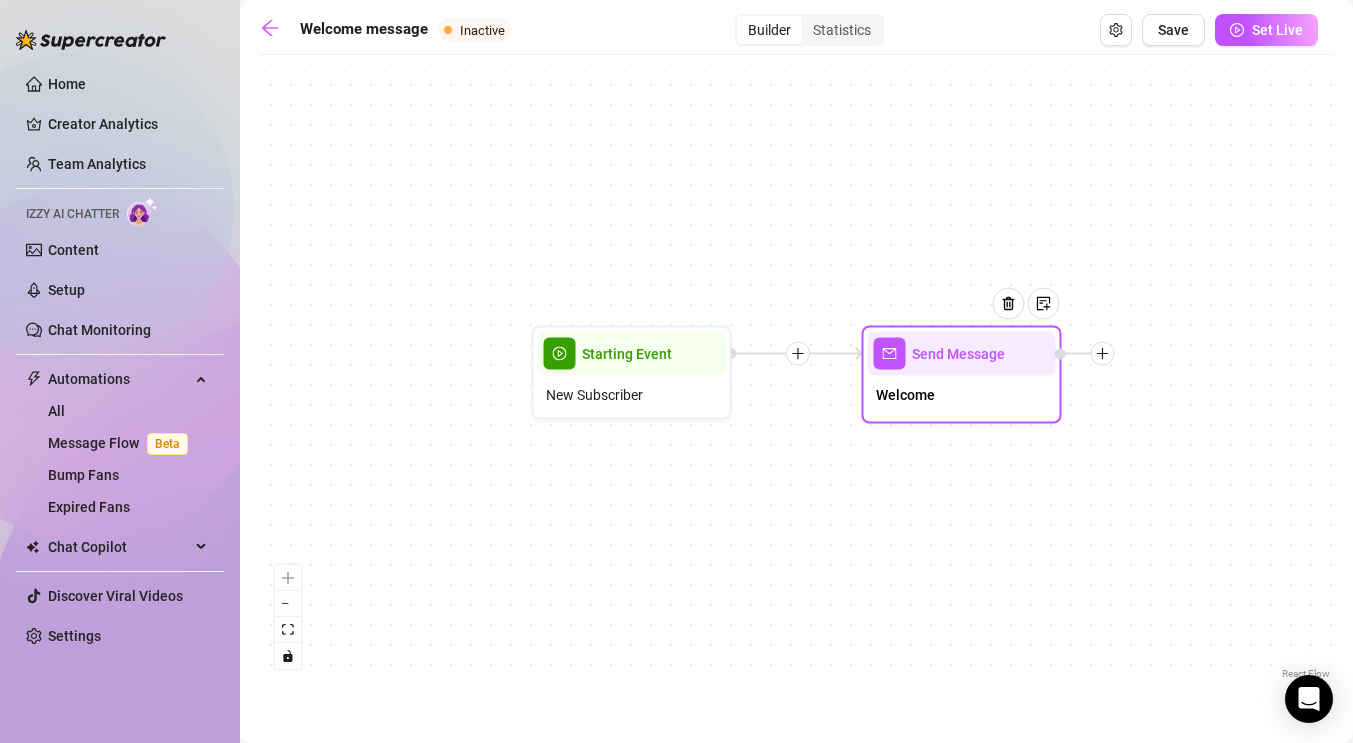 click on "Send Message" at bounding box center (962, 354) 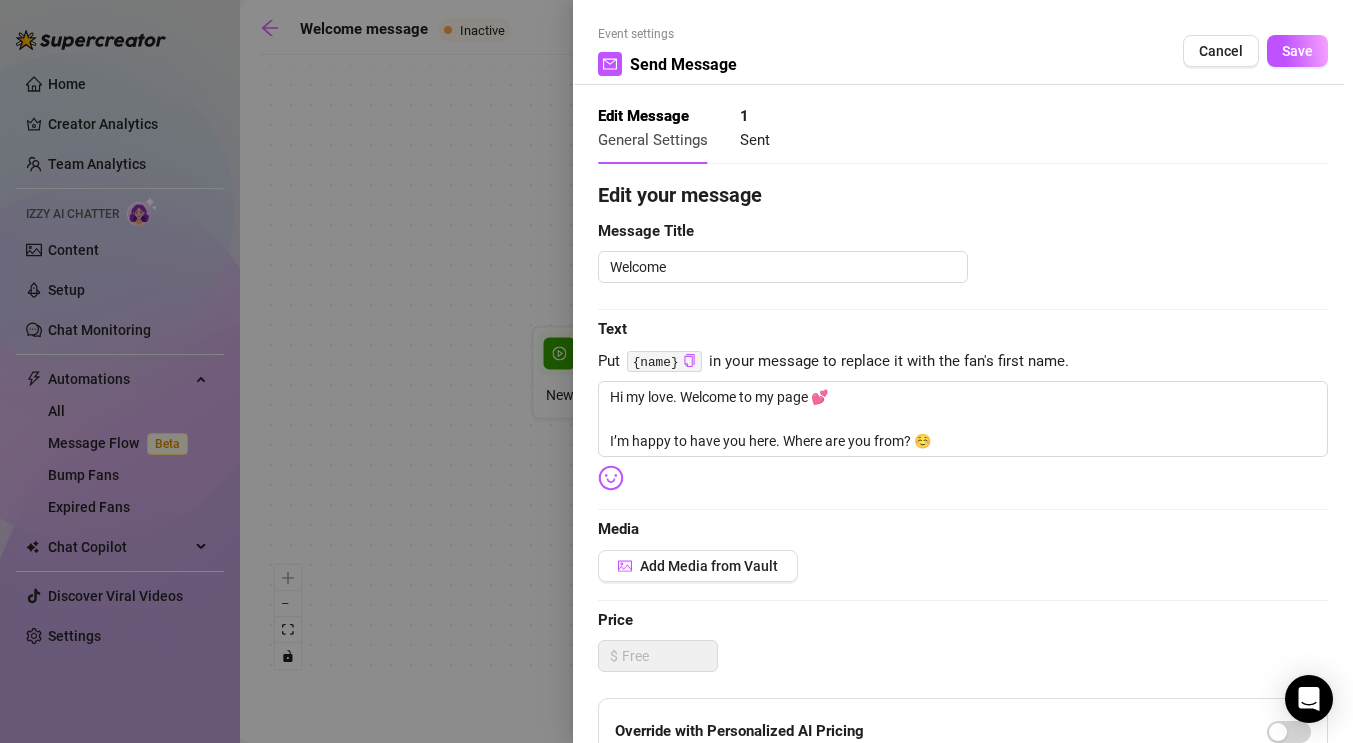 click at bounding box center (676, 371) 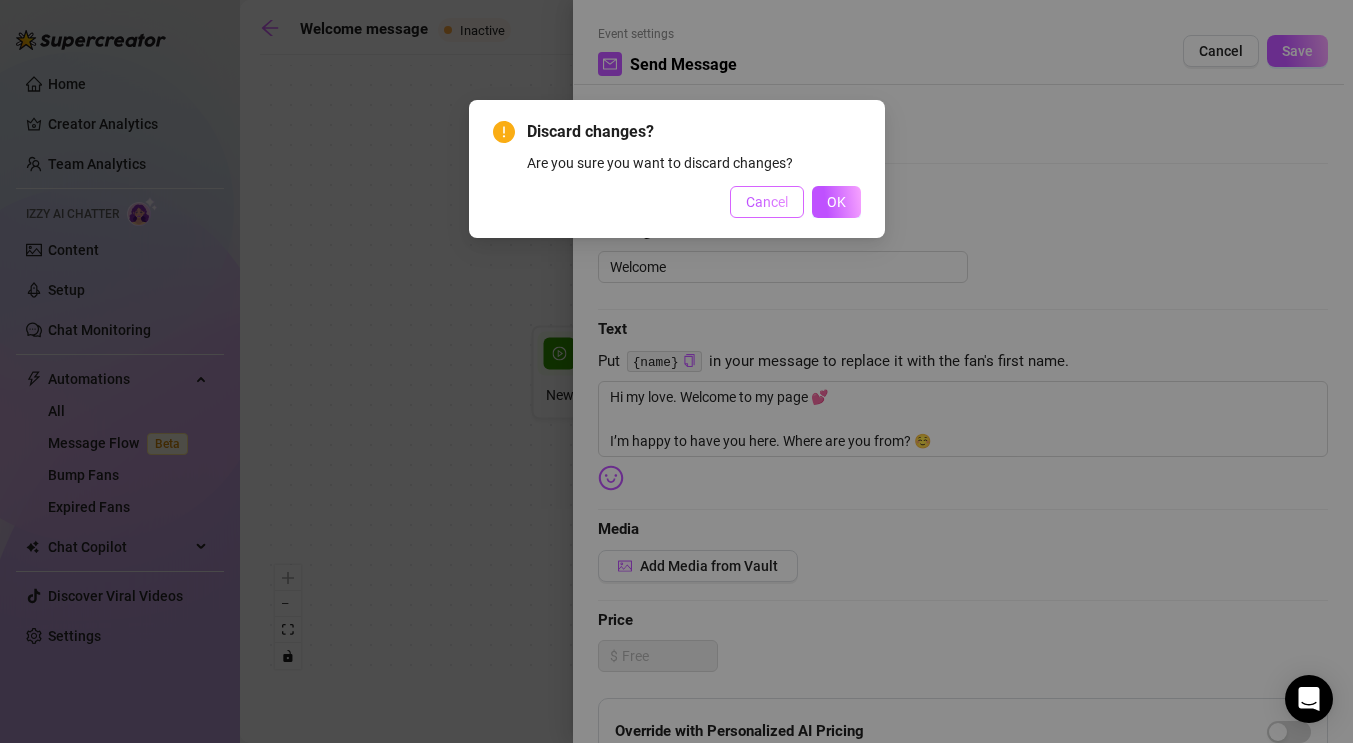 click on "Cancel" at bounding box center (767, 202) 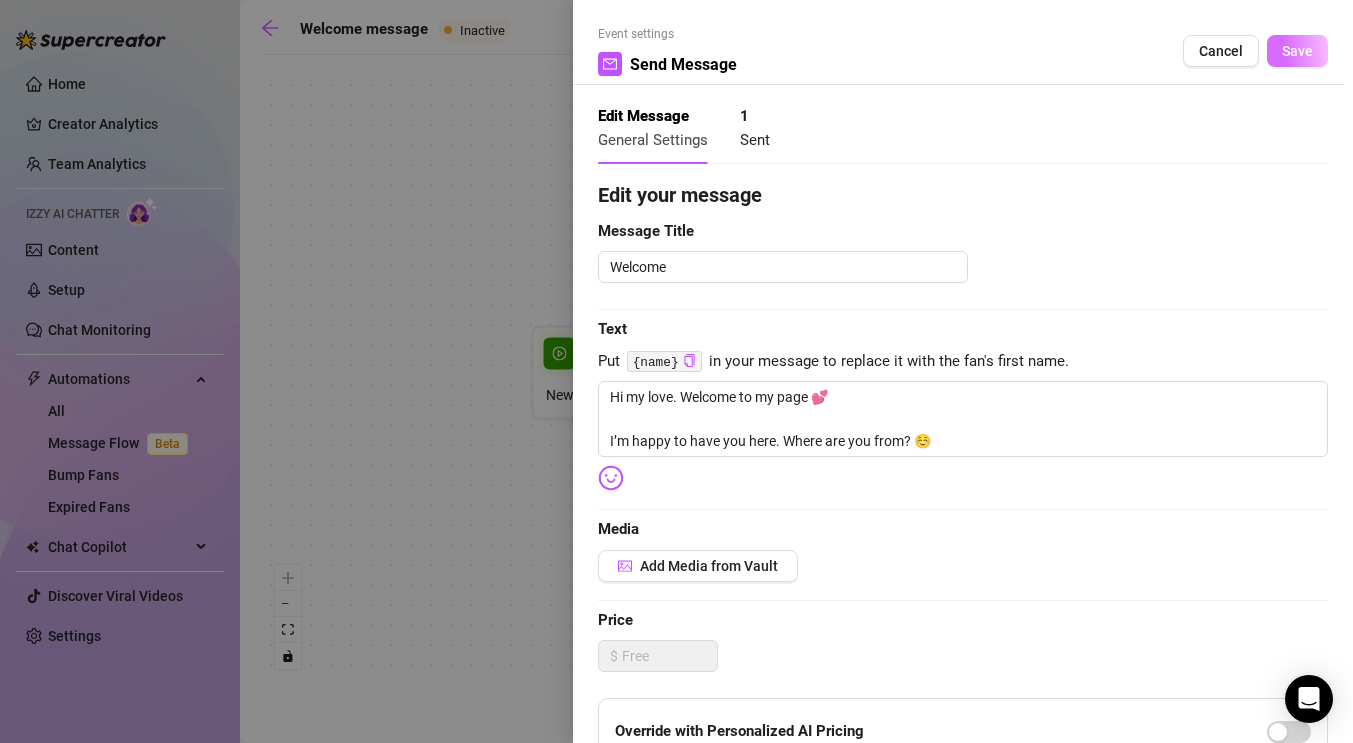 click on "Save" at bounding box center [1297, 51] 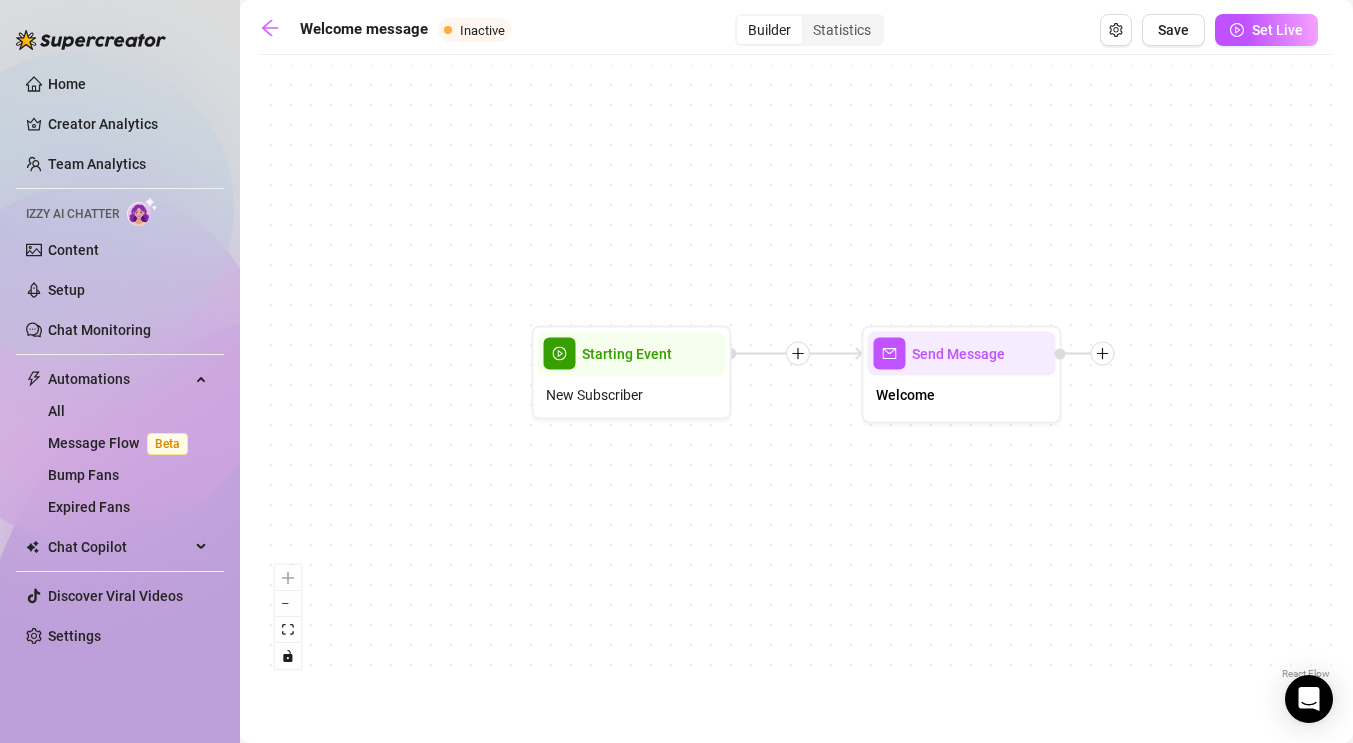 click on "Set Live" at bounding box center [1266, 30] 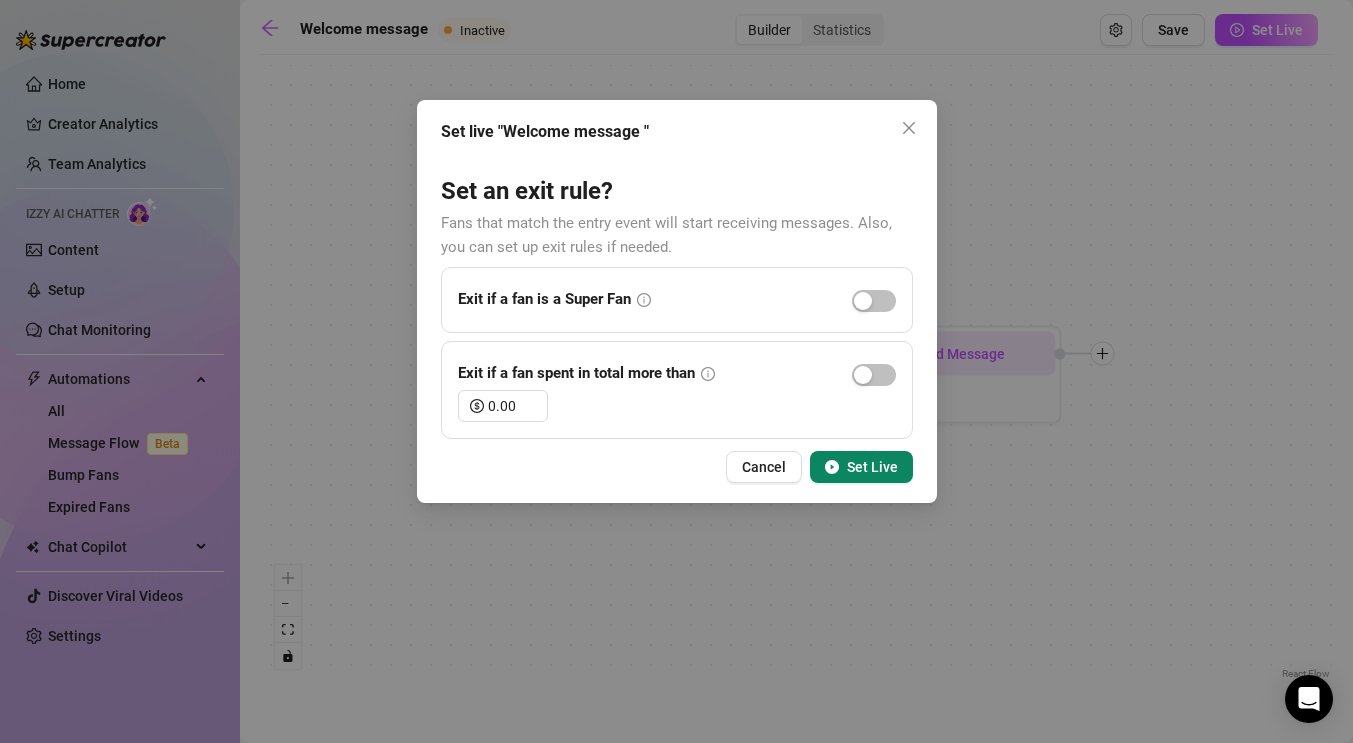click on "Set Live" at bounding box center [872, 467] 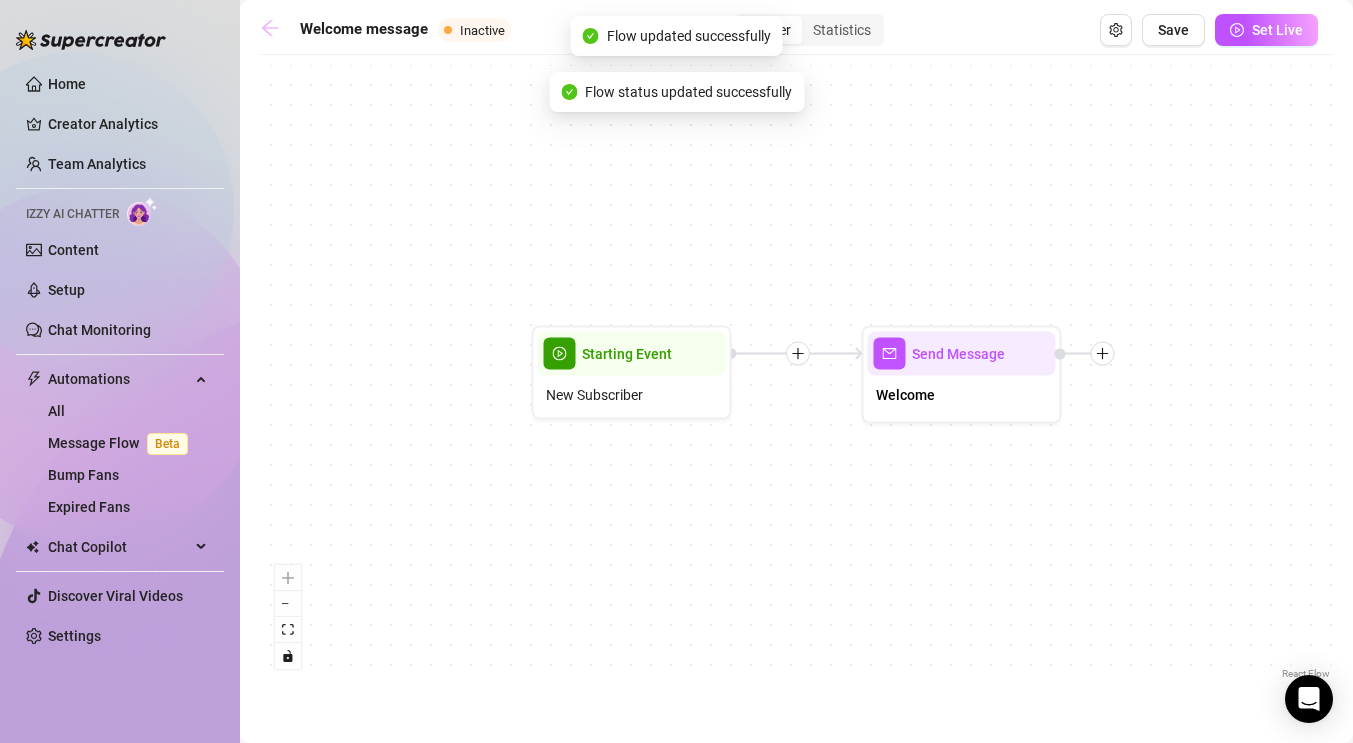 click 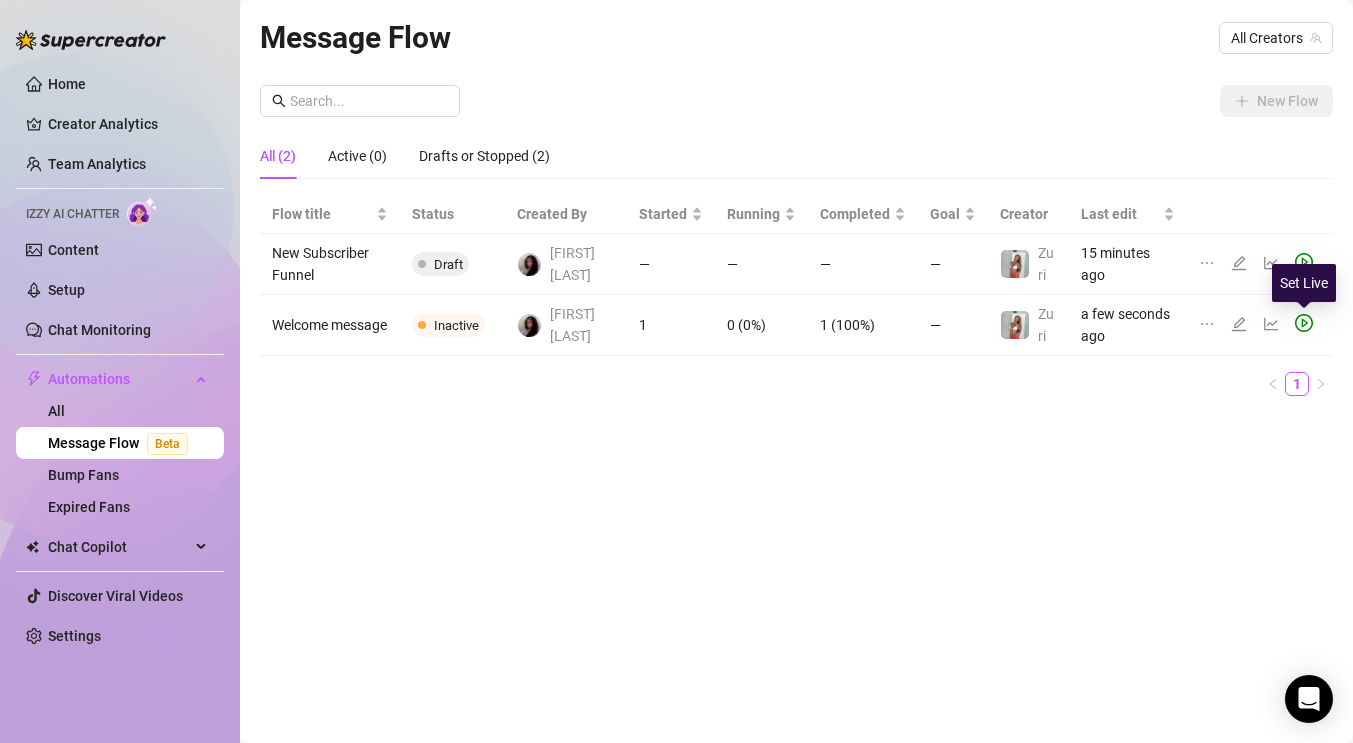 click 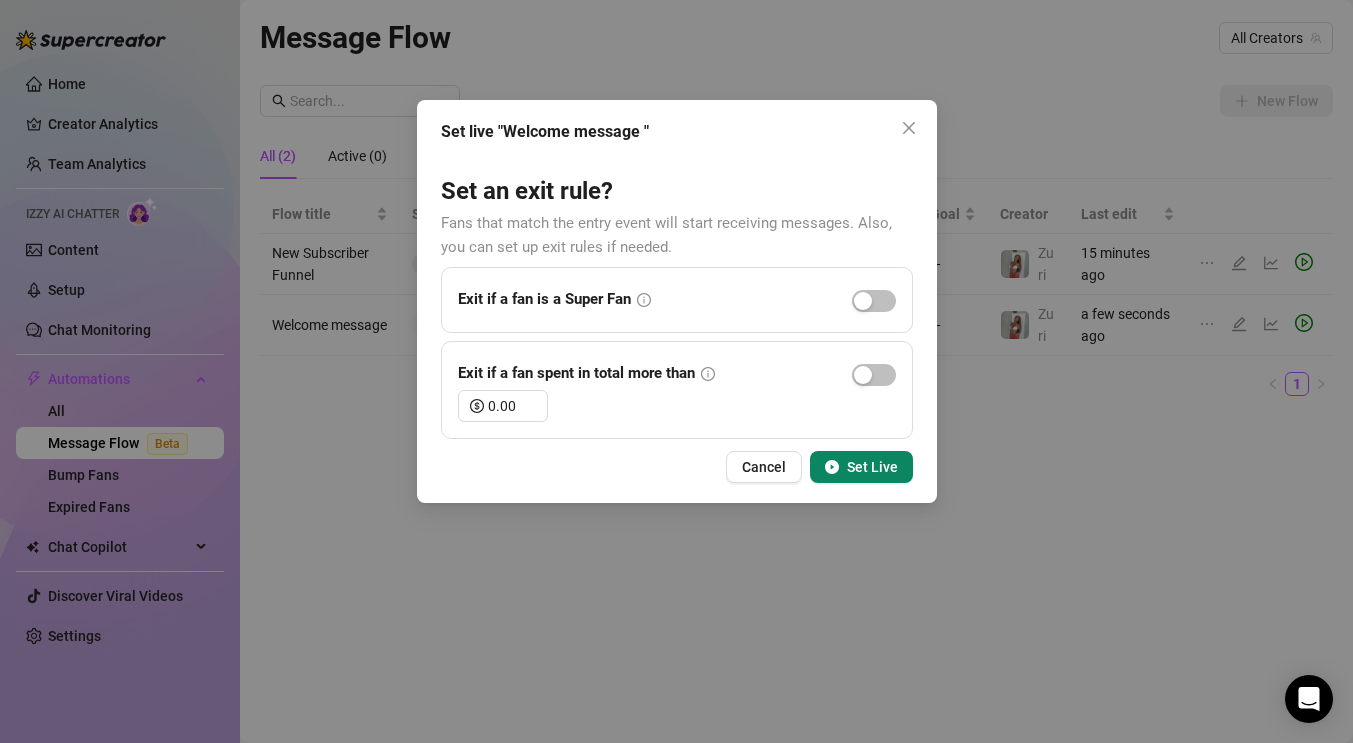 click on "Set Live" at bounding box center (861, 467) 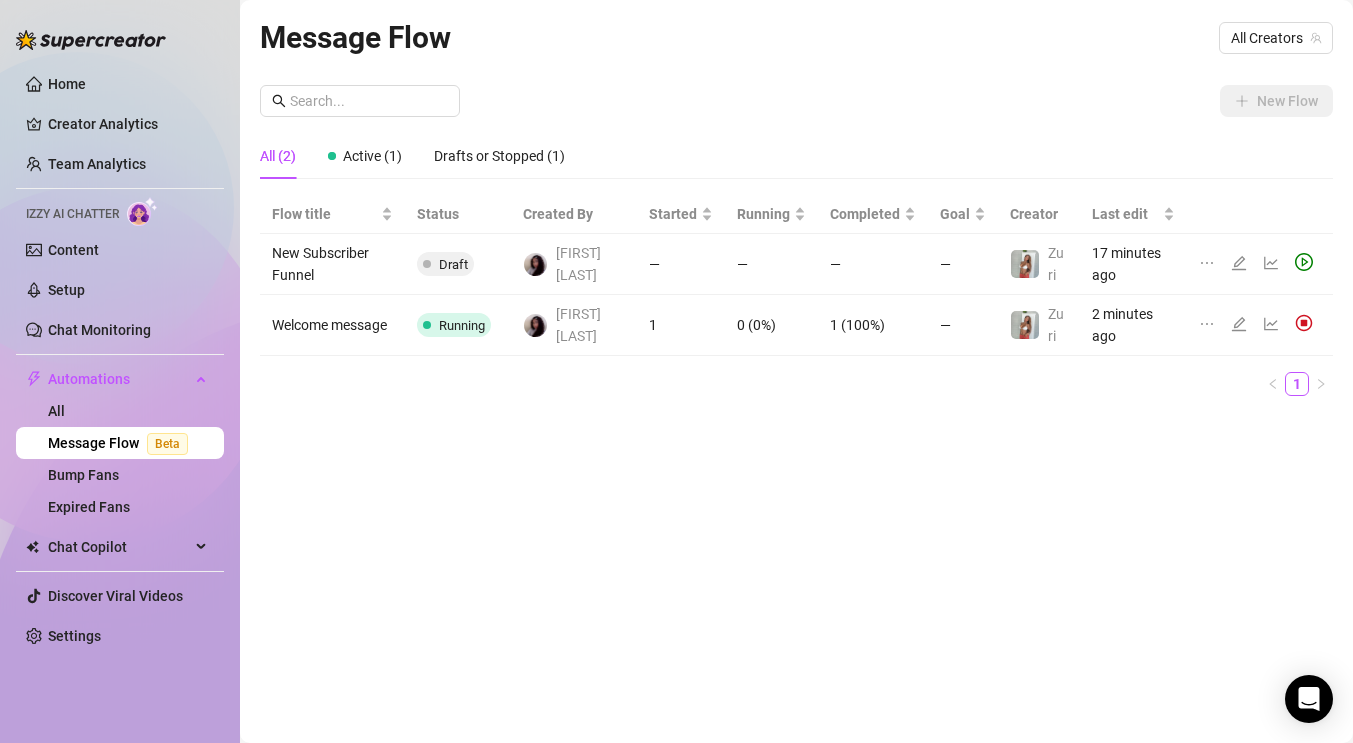 click at bounding box center (1304, 323) 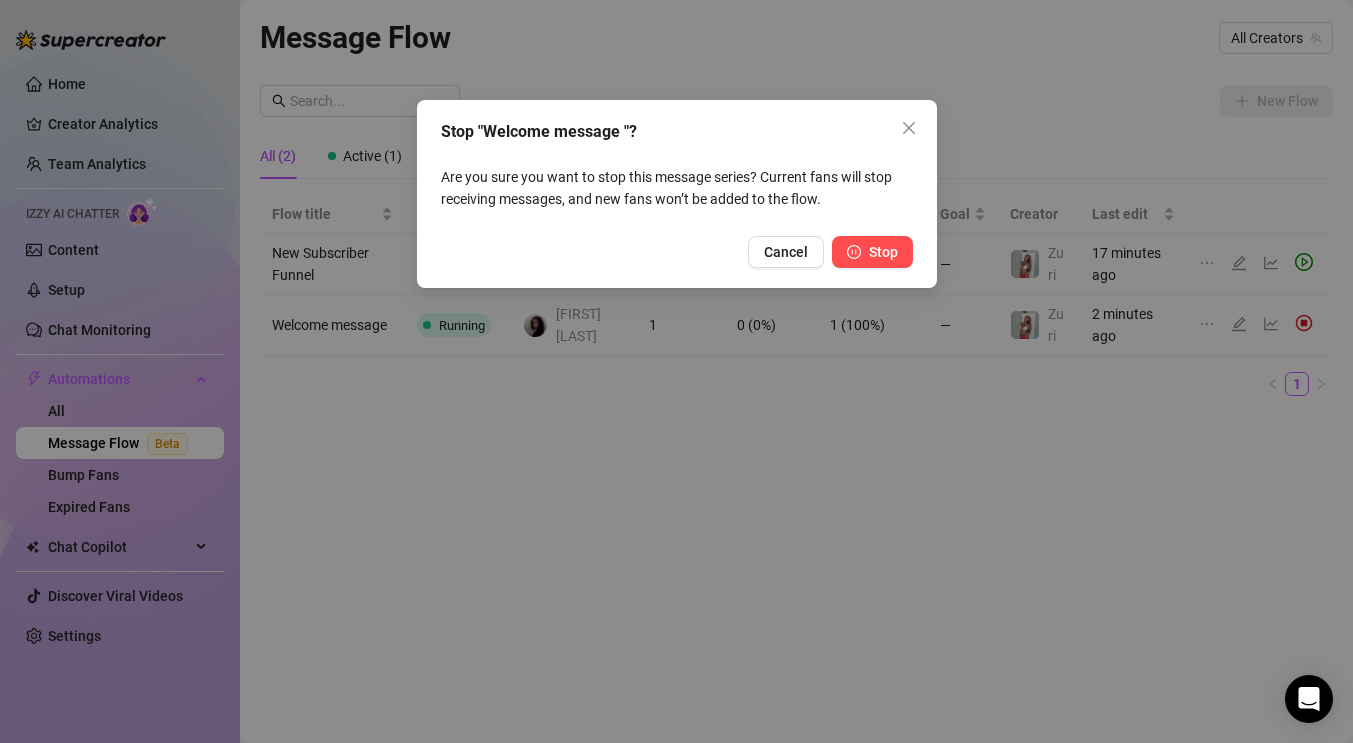 click on "Stop" at bounding box center [872, 252] 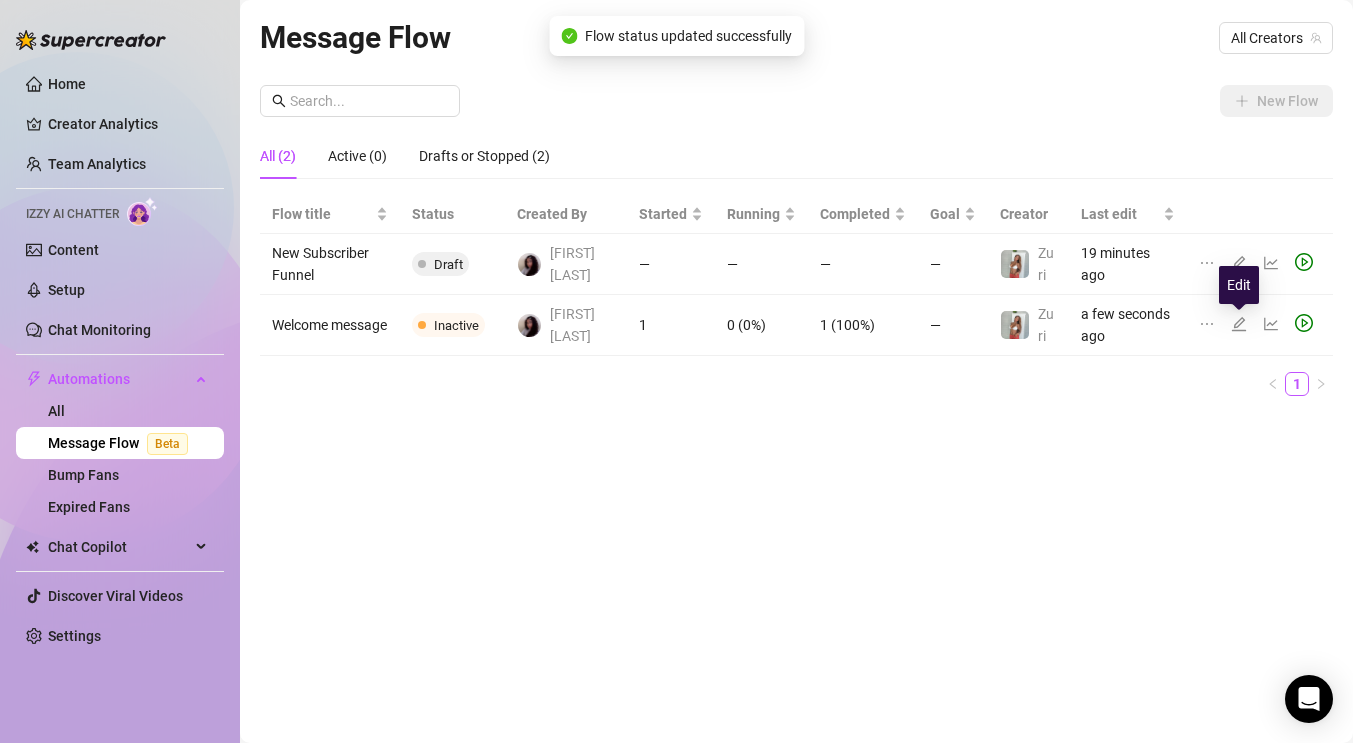 click 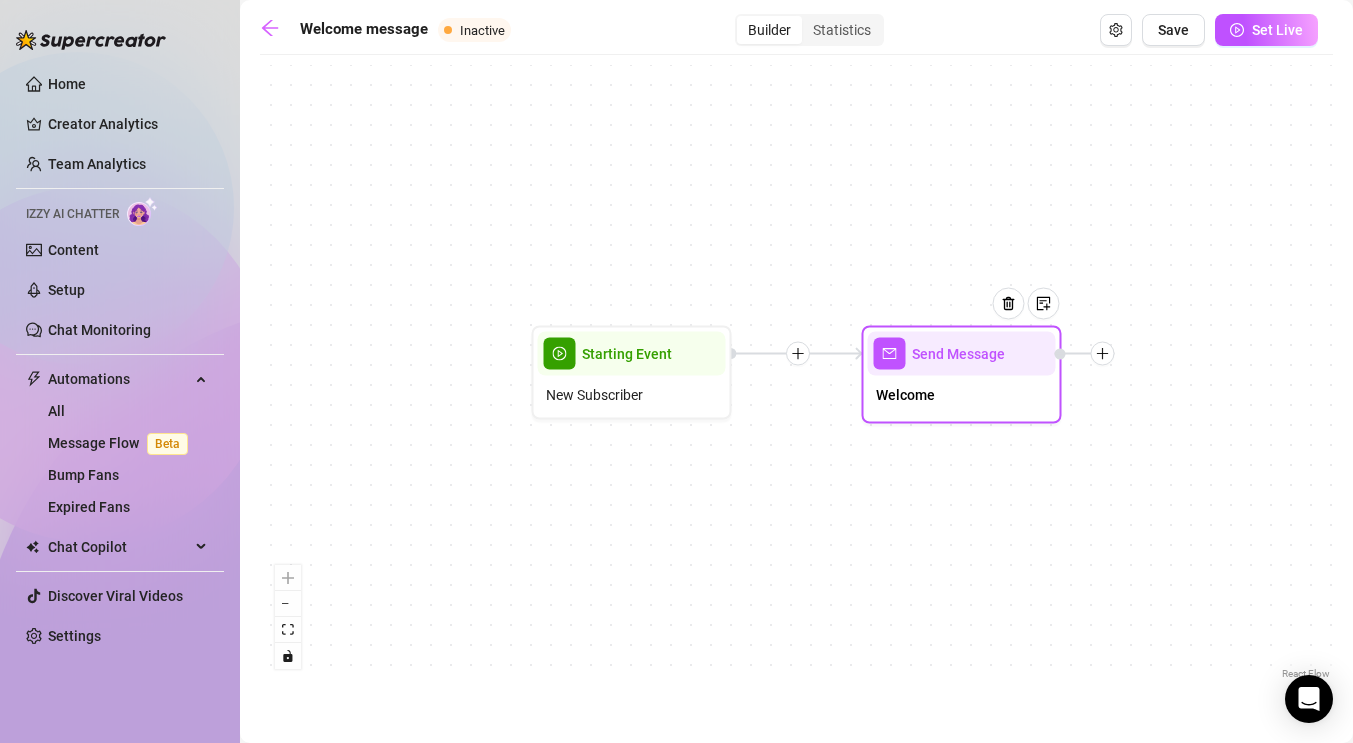 click at bounding box center [1016, 319] 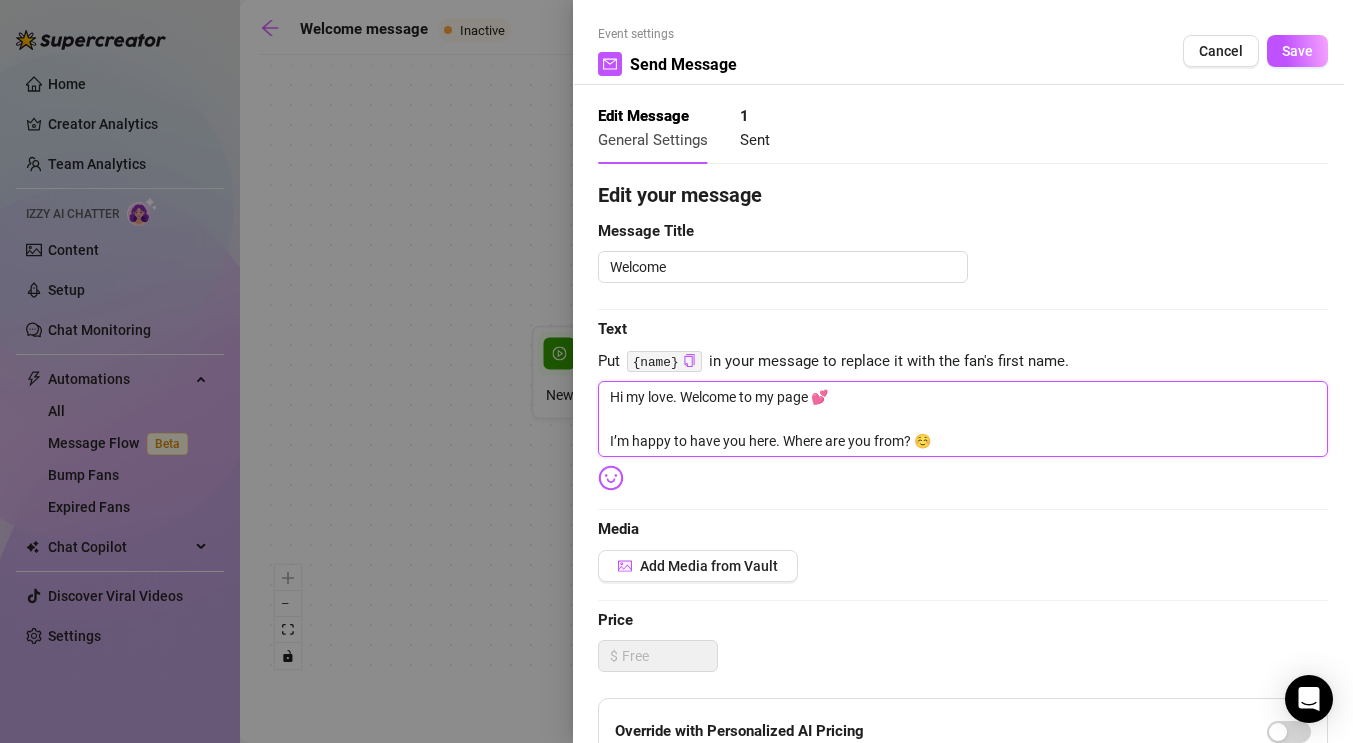 click on "Hi my love. Welcome to my page 💕
I’m happy to have you here. Where are you from? ☺️" at bounding box center [963, 419] 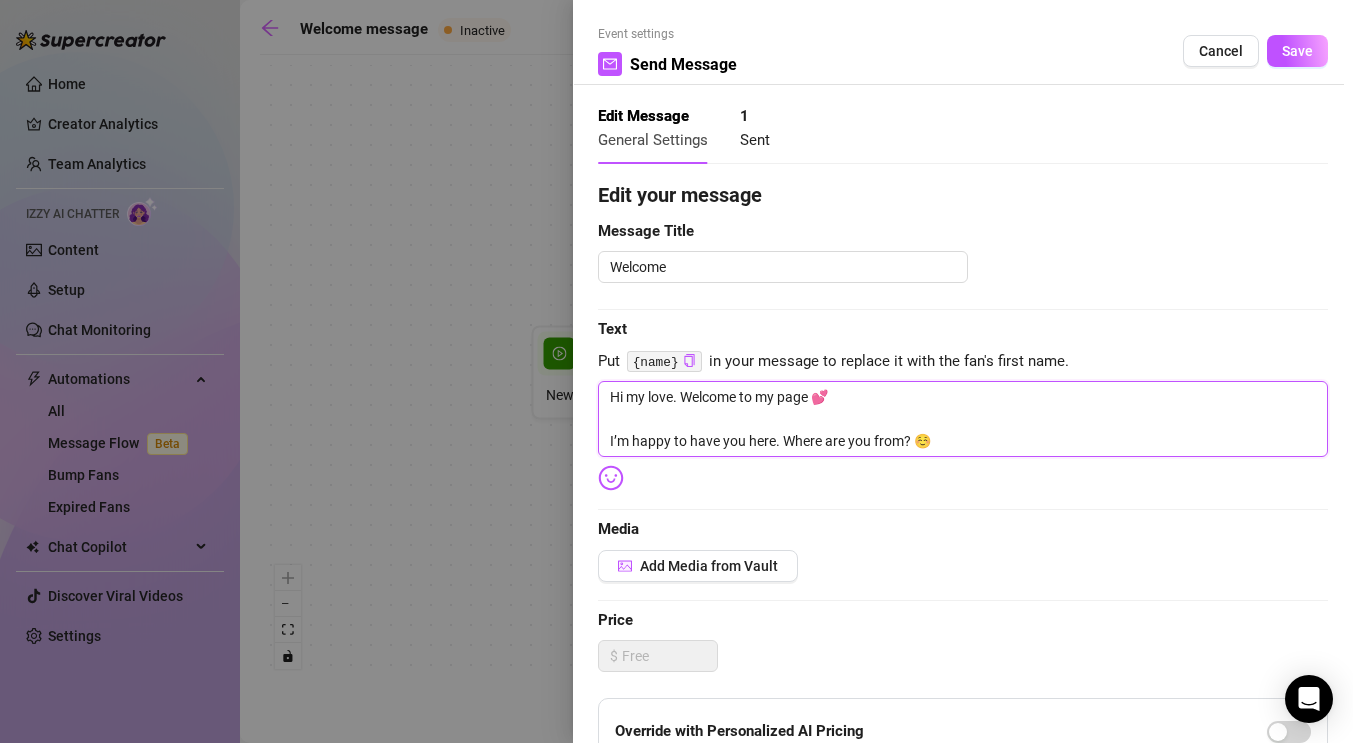 drag, startPoint x: 998, startPoint y: 440, endPoint x: 599, endPoint y: 353, distance: 408.37482 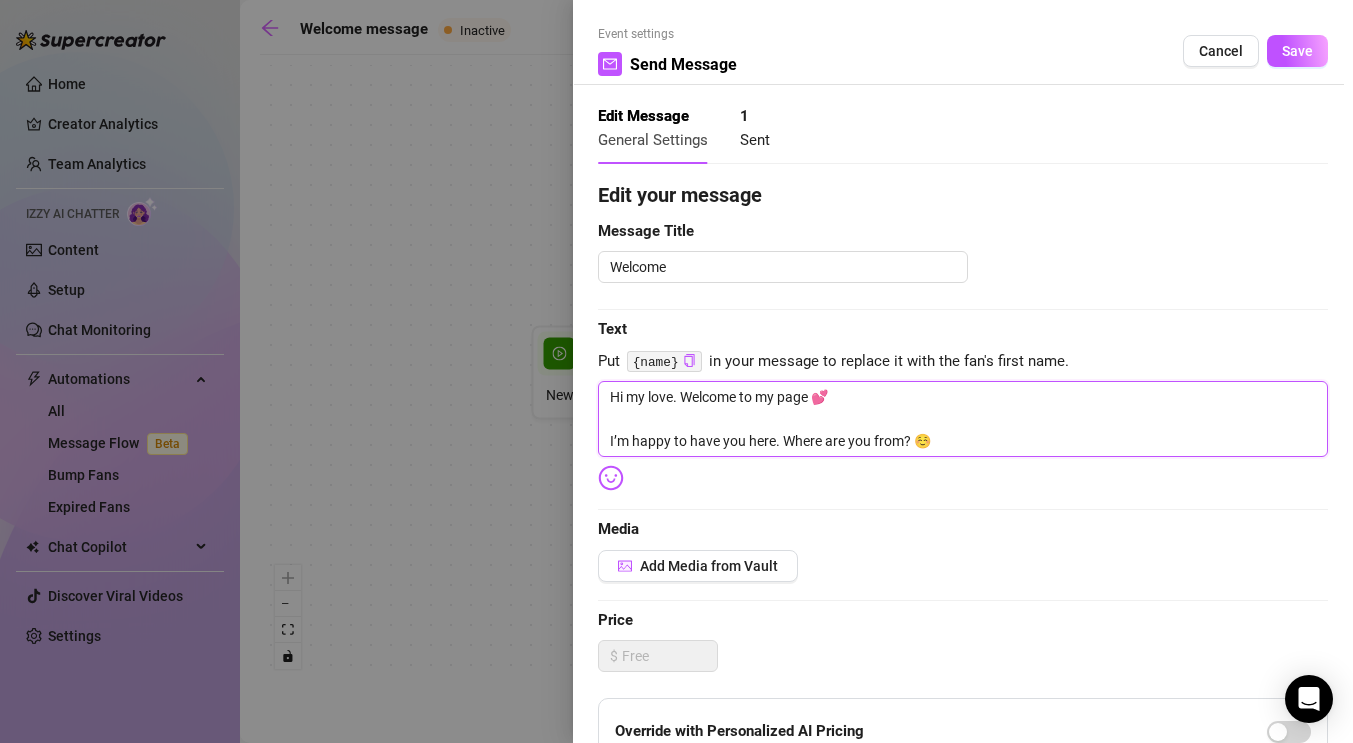click on "Edit your message Message Title Welcome  Text Put   {name}   in your message to replace it with the fan's first name. Hi my love. Welcome to my page 💕
I’m happy to have you here. Where are you from? ☺️ Media Add Media from Vault Price $ Override with Personalized AI Pricing Message Settings Don’t send if the fan purchased this media Unsend message if the fan doesn’t reply within 8 hours Don’t send if the fan messaged you" at bounding box center [963, 620] 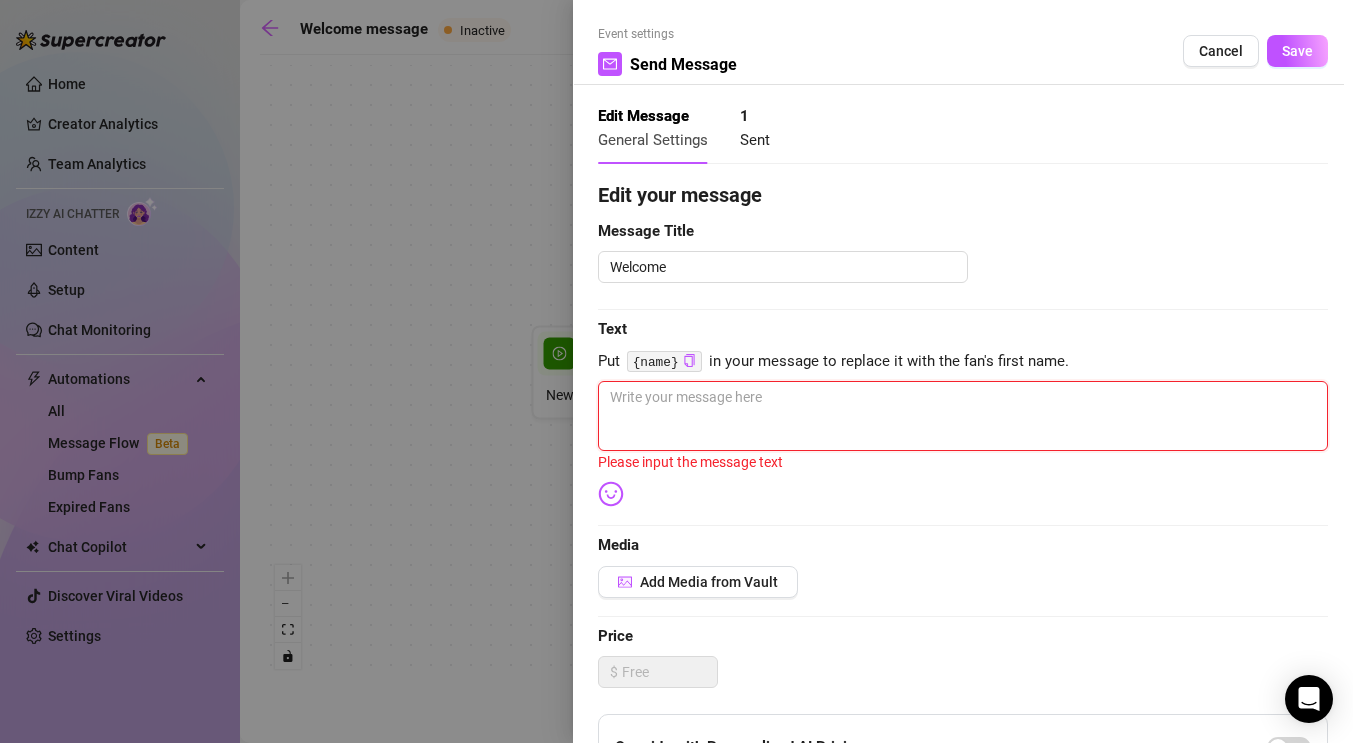 paste on "Hi love. Welcome to my page 💕
I’m happy to have you here. Where are you from? ☺️" 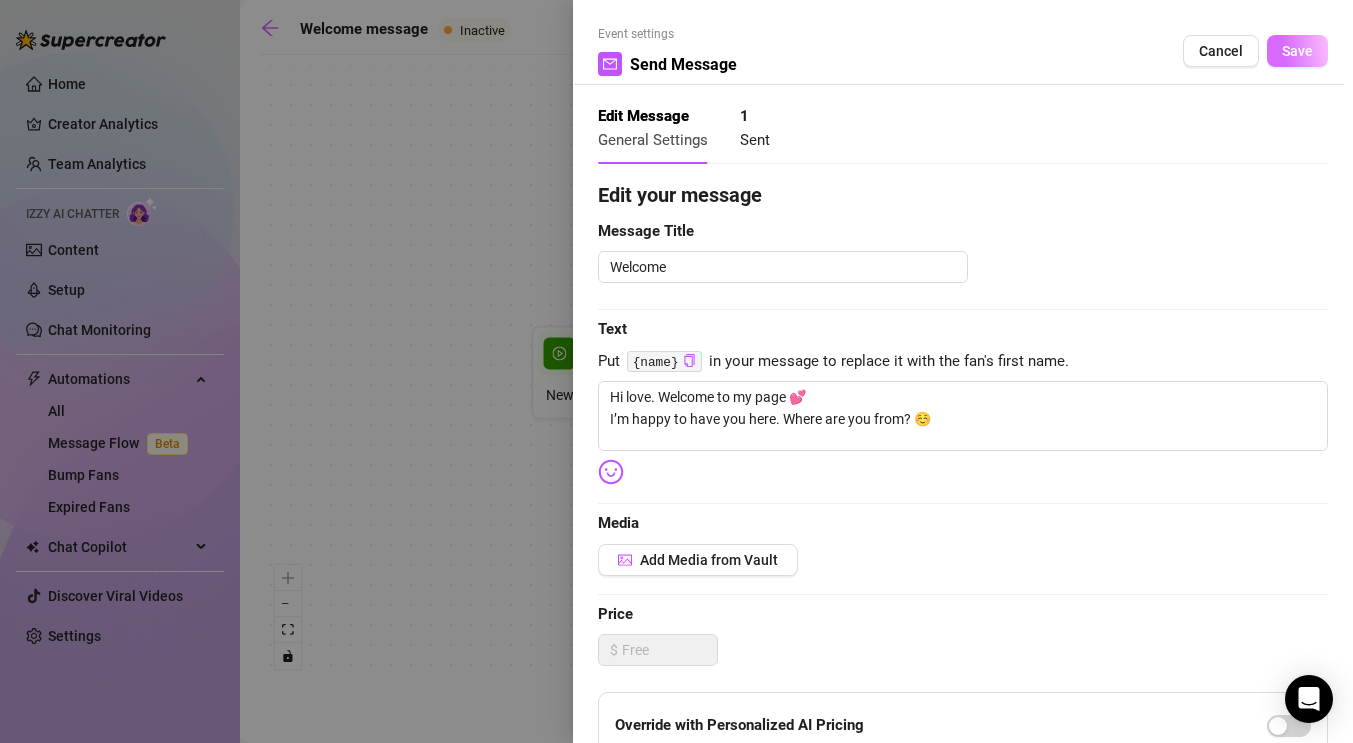click on "Save" at bounding box center [1297, 51] 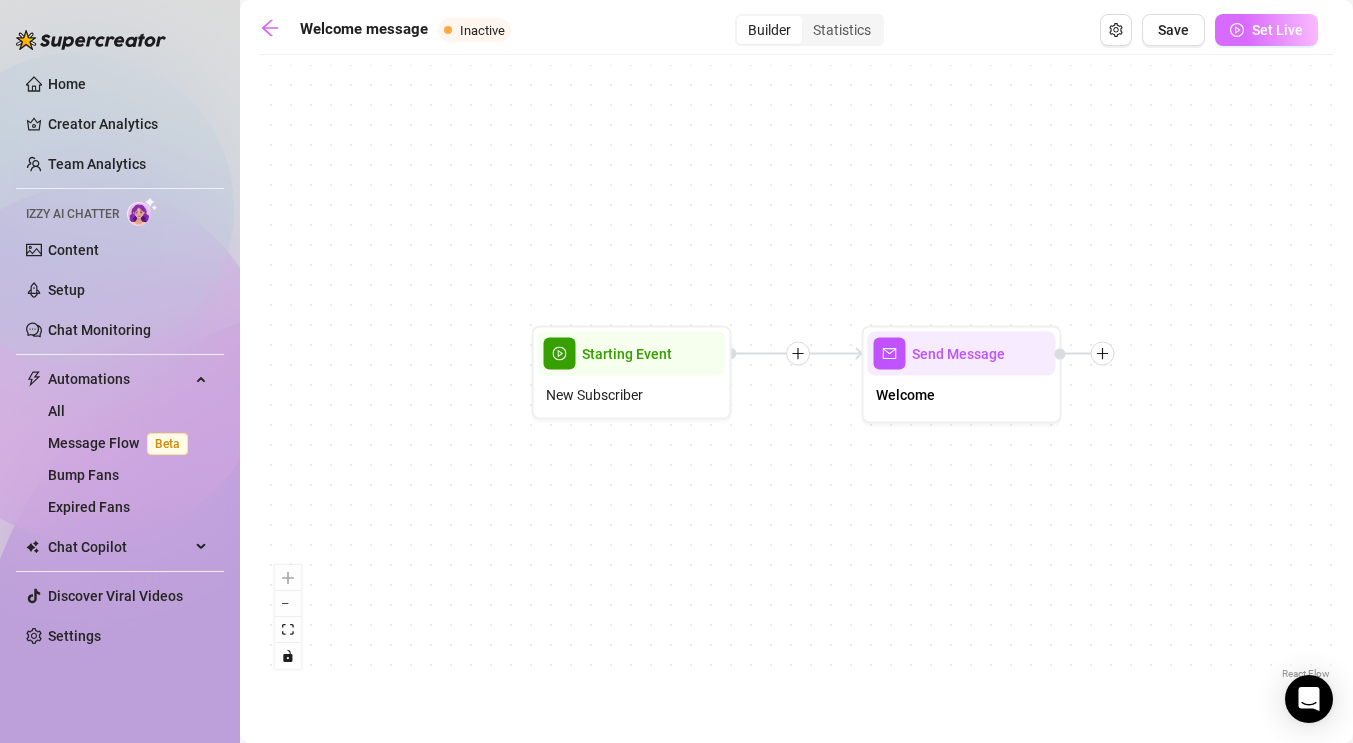 click on "Set Live" at bounding box center (1266, 30) 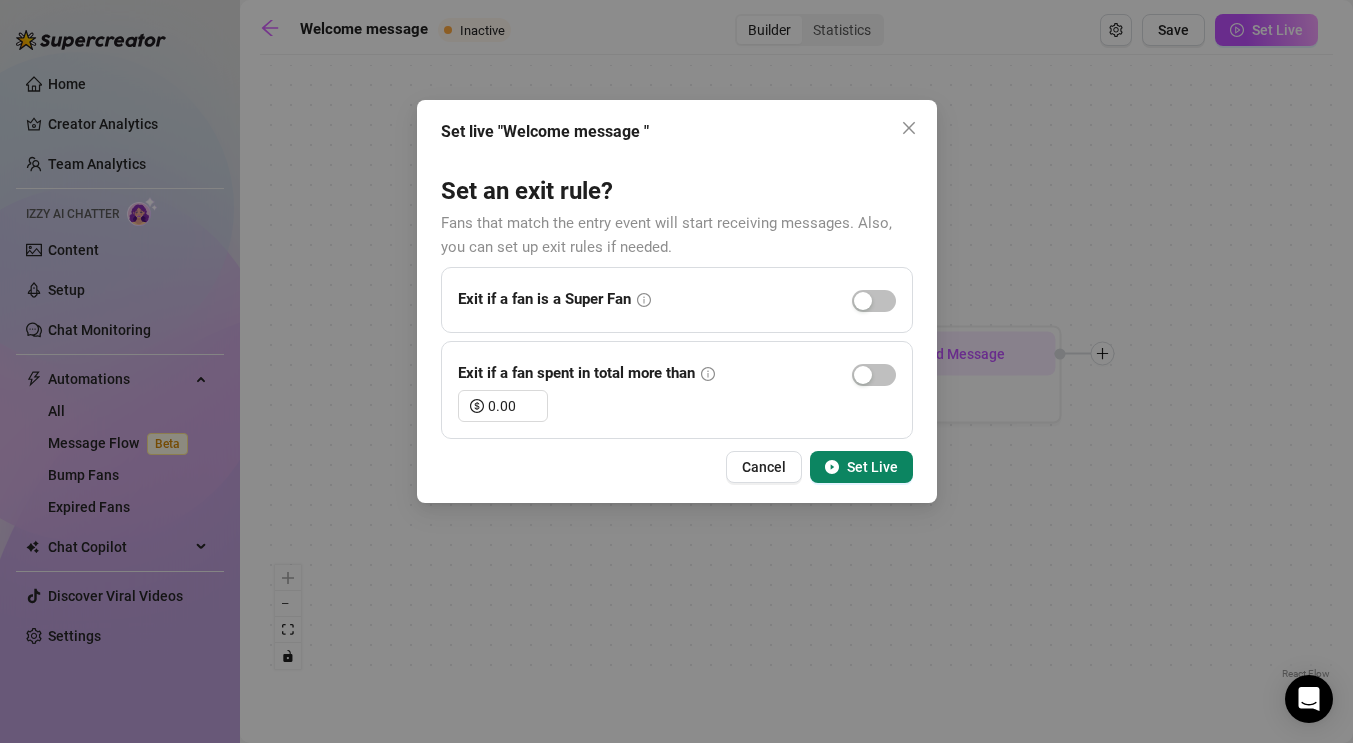 click on "Set Live" at bounding box center (861, 467) 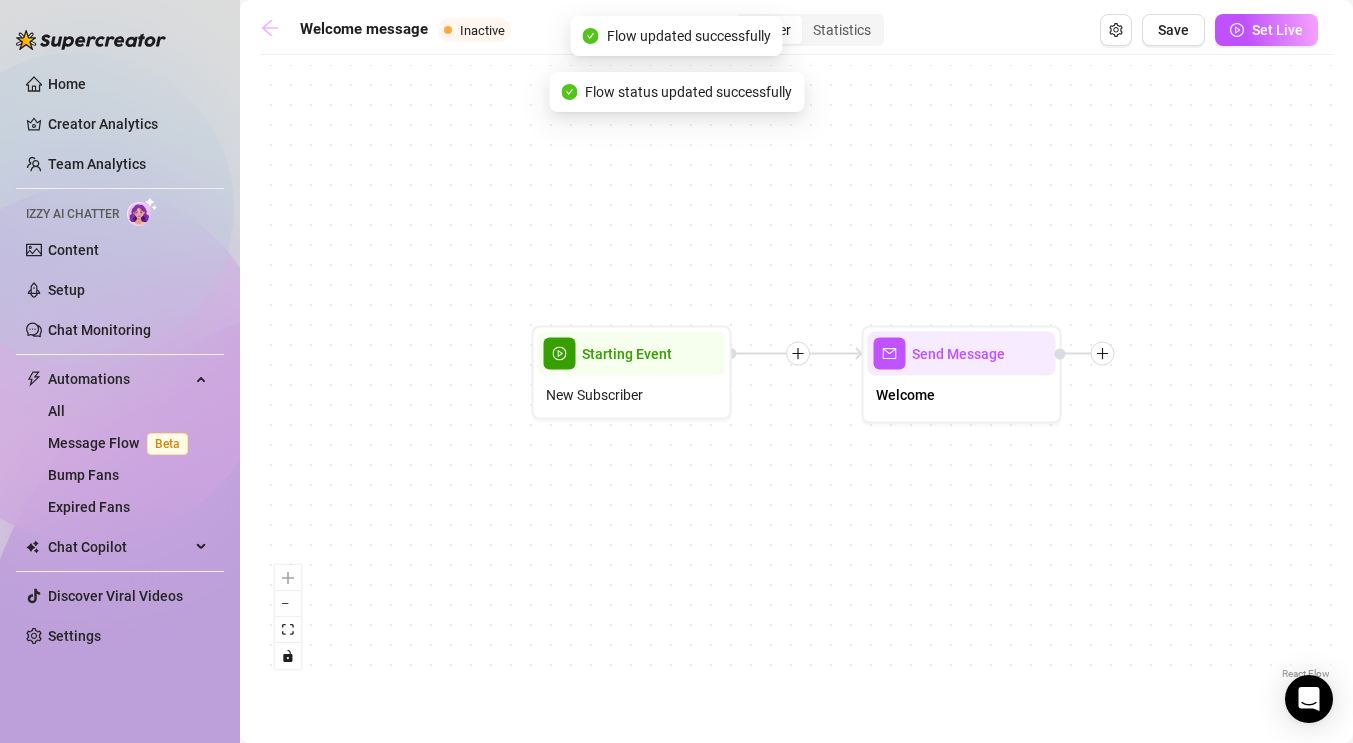 click 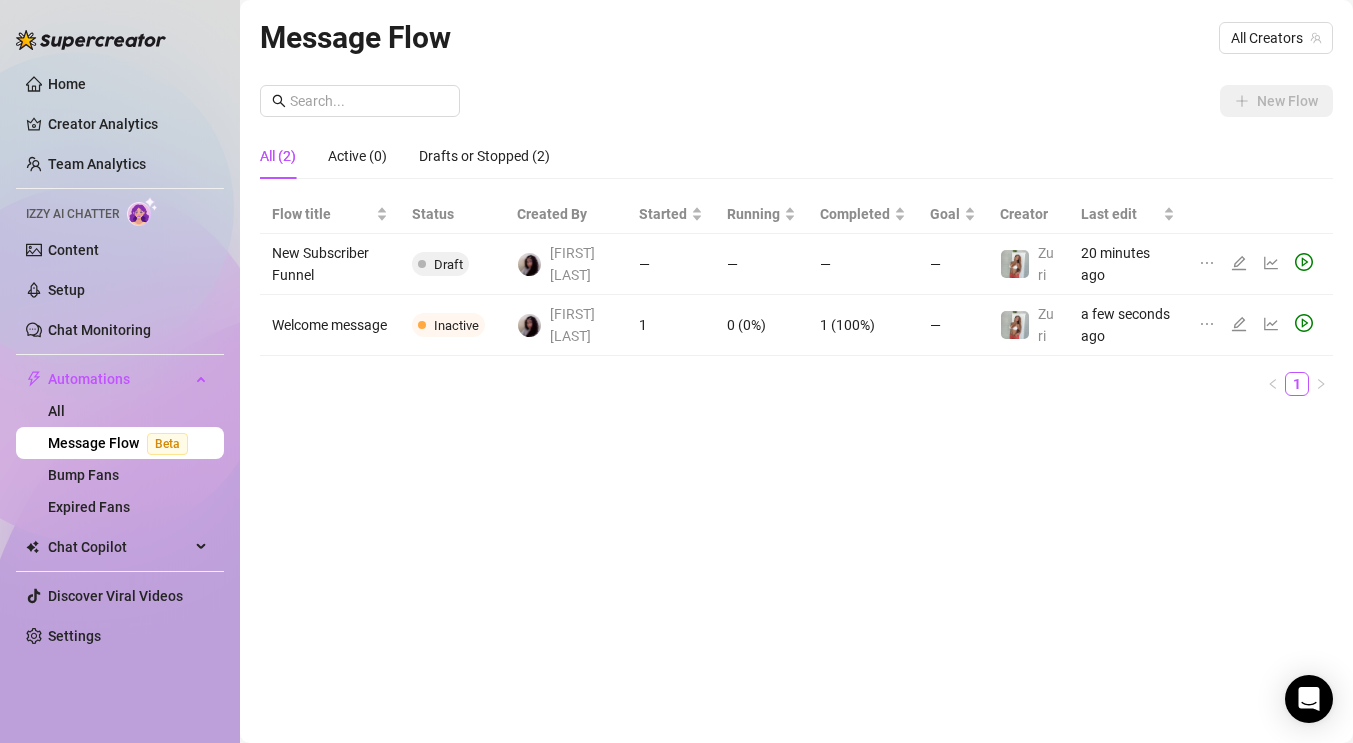click at bounding box center [1260, 325] 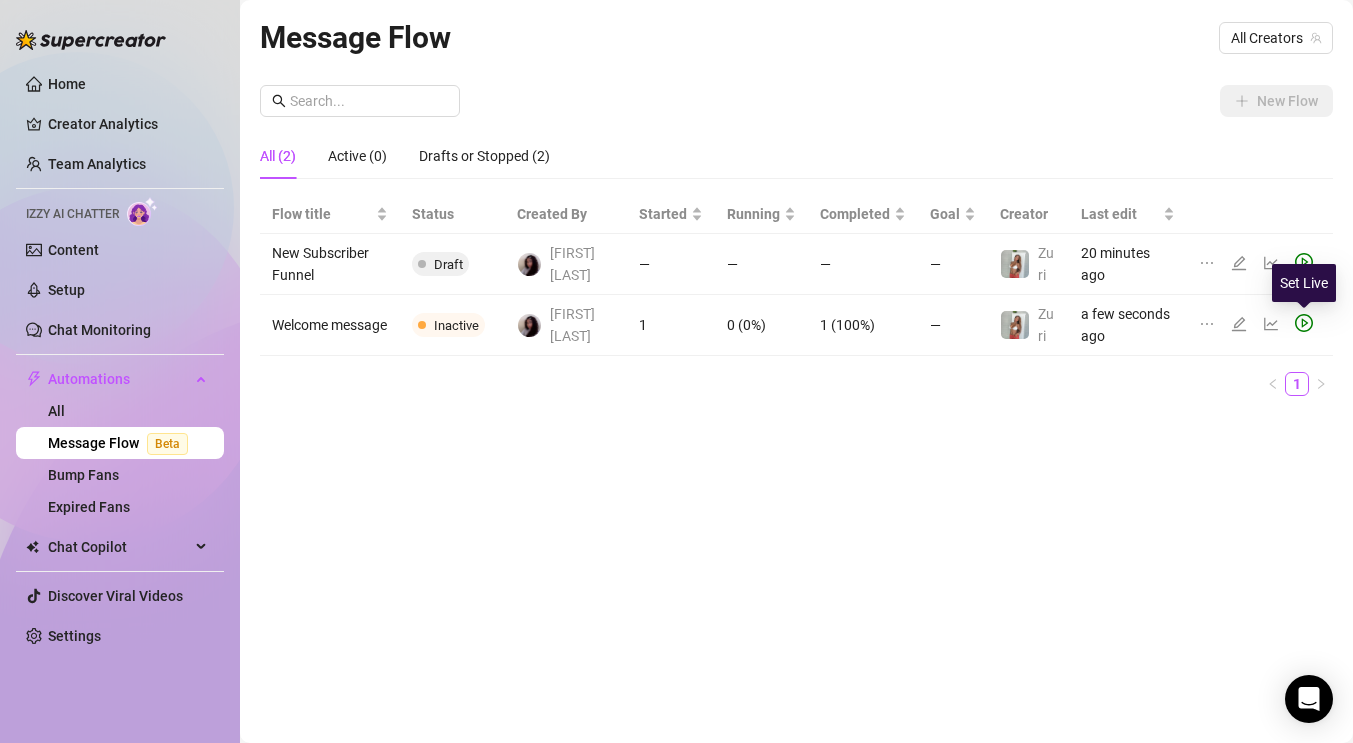 click 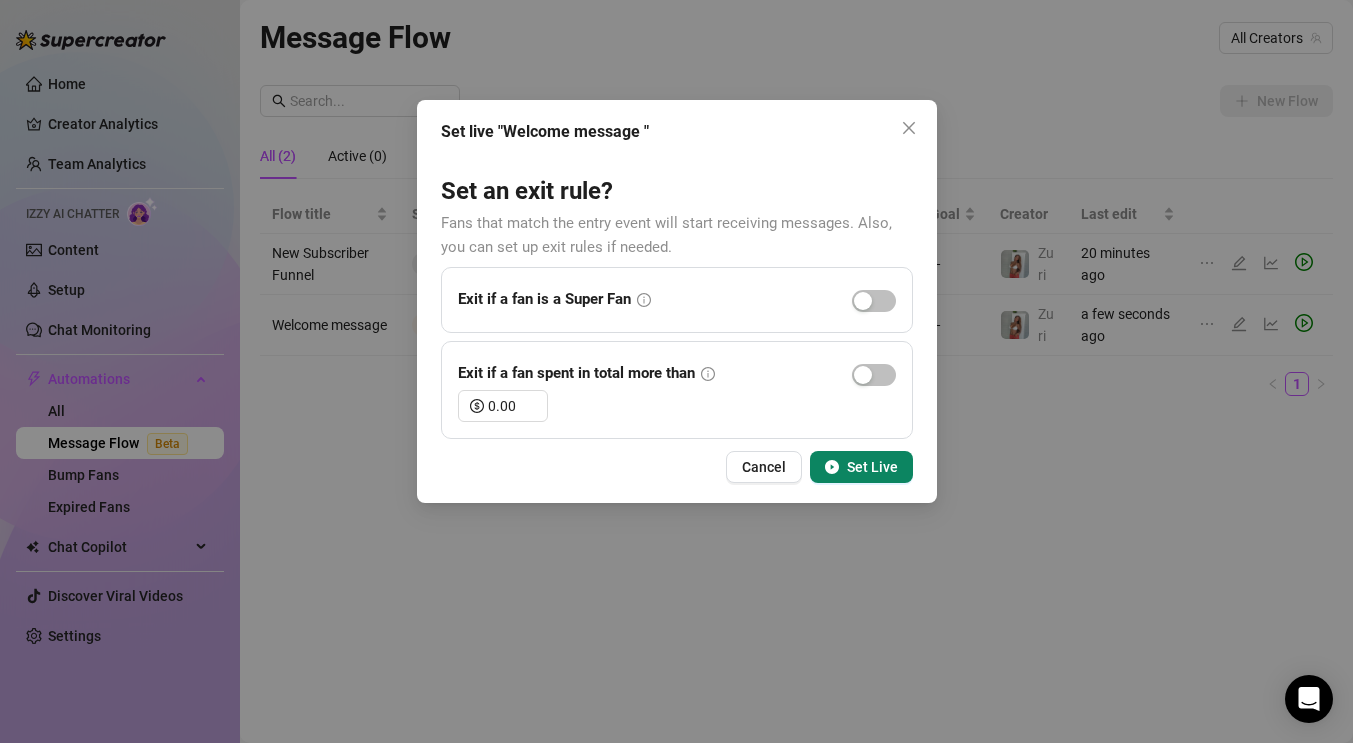 click on "Set Live" at bounding box center (861, 467) 